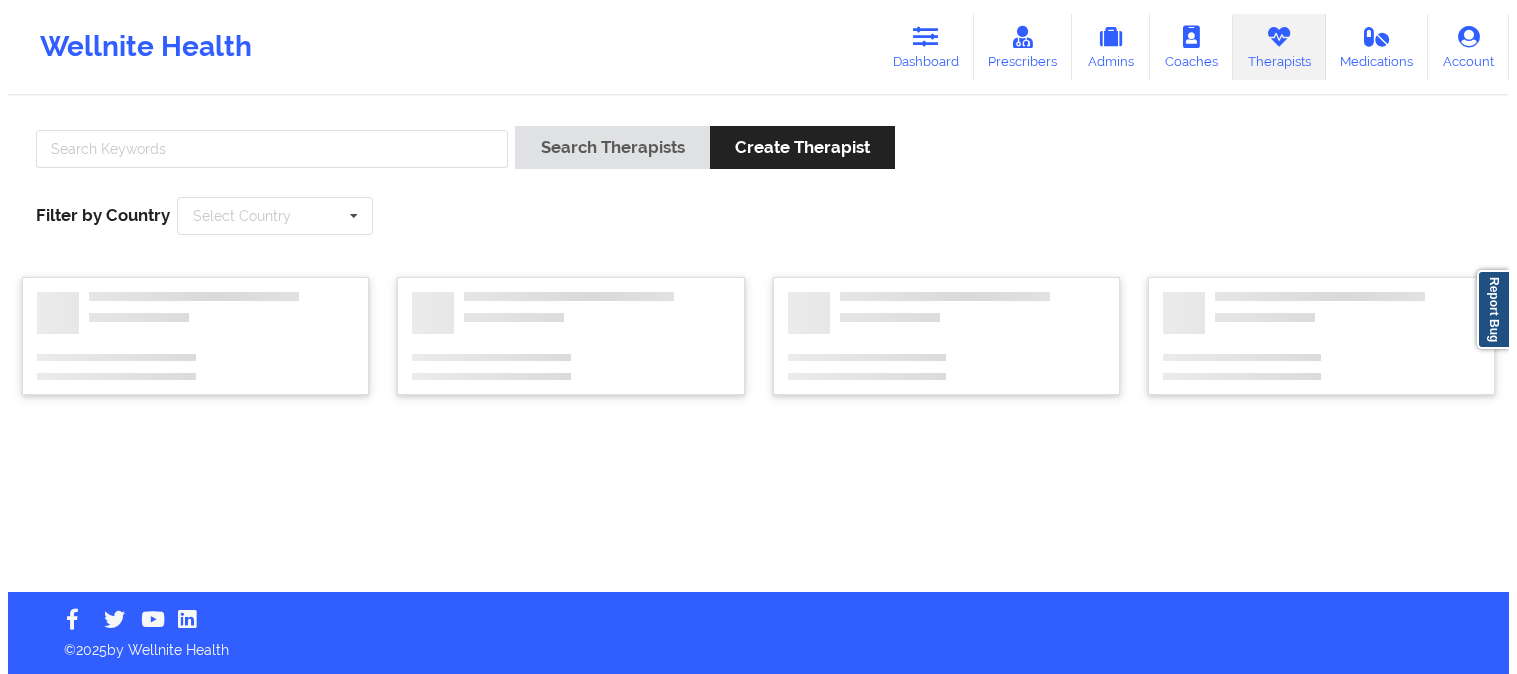 scroll, scrollTop: 0, scrollLeft: 0, axis: both 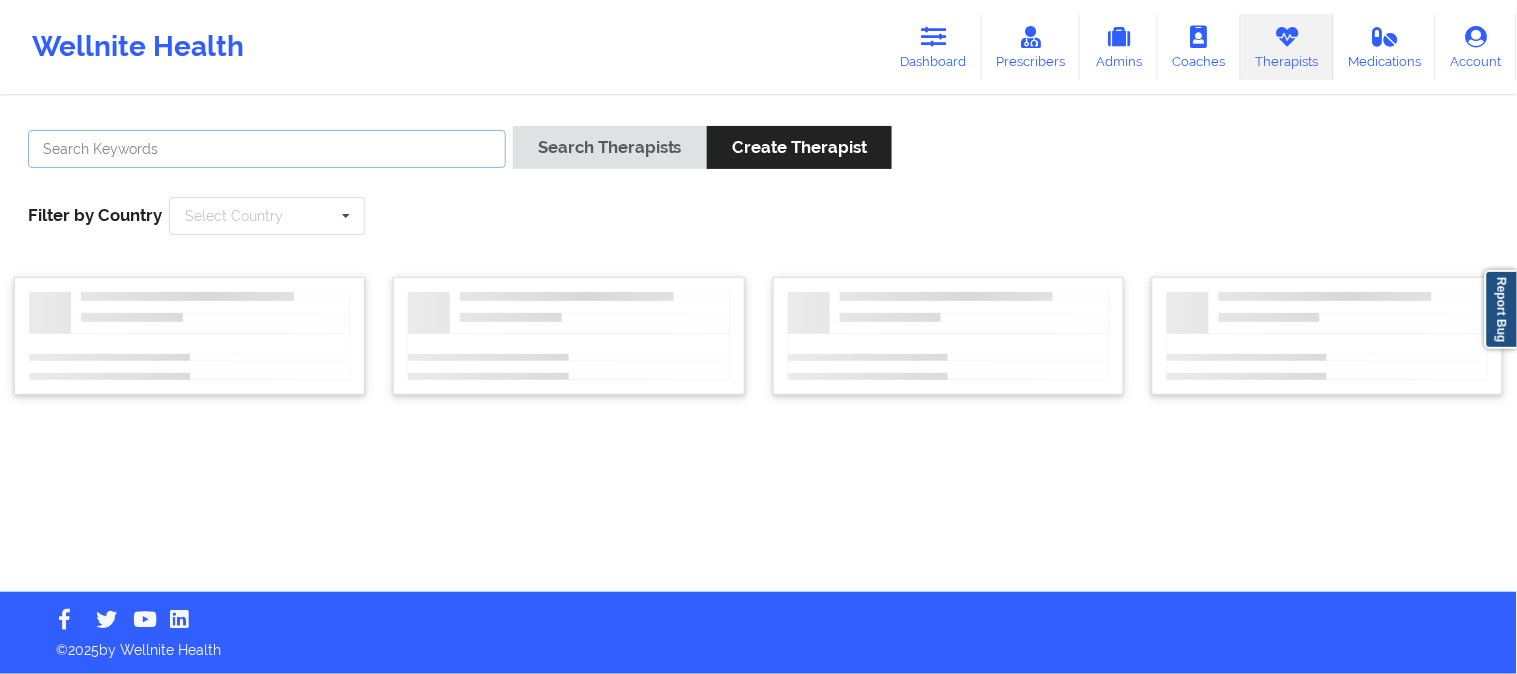 click at bounding box center [267, 149] 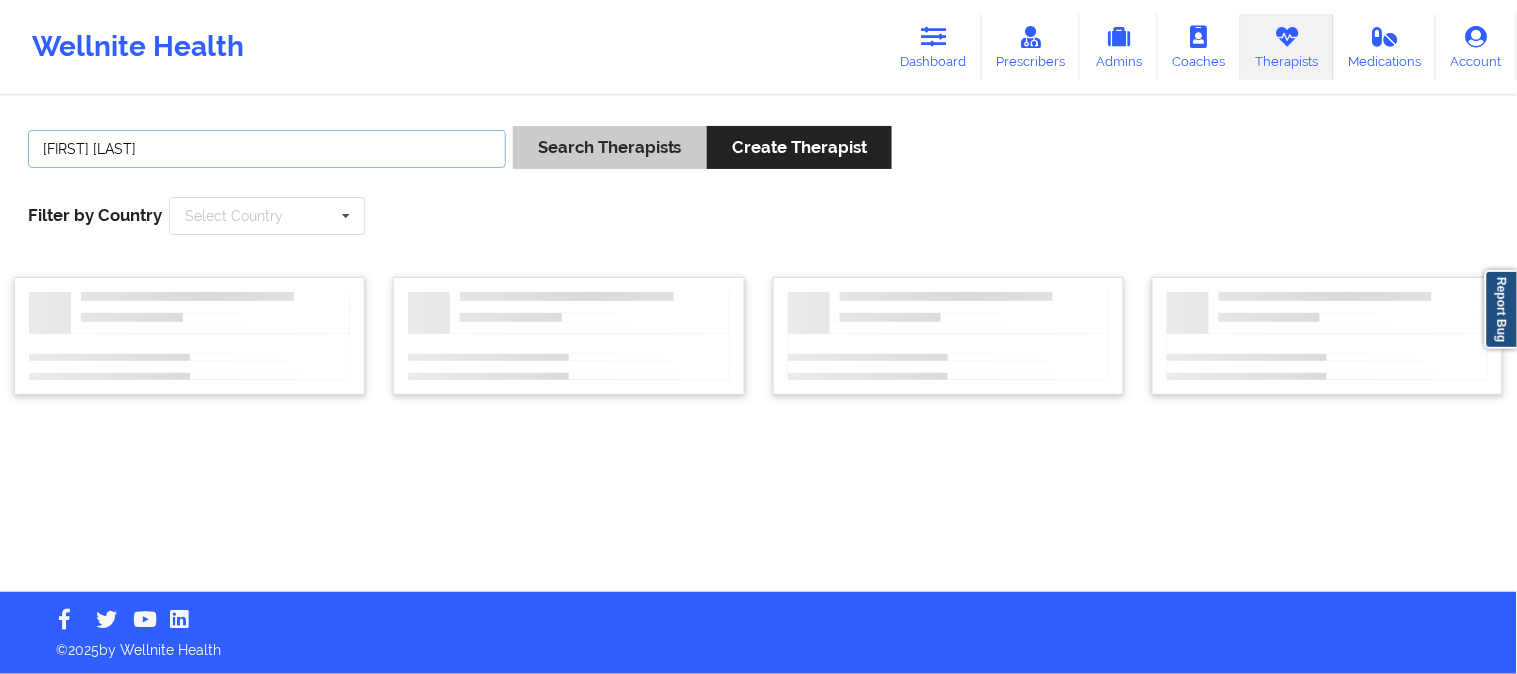 type on "Louise Abitbol" 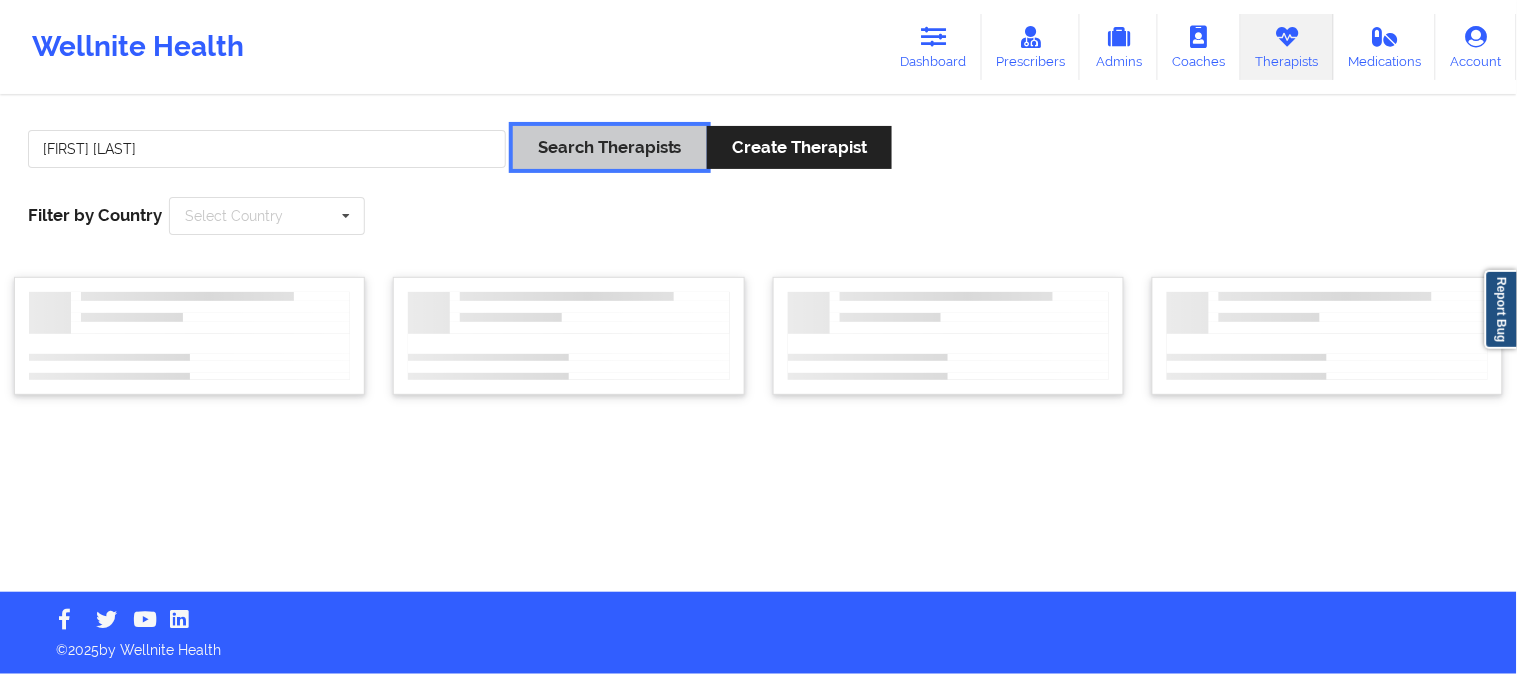 click on "Search Therapists" at bounding box center [610, 147] 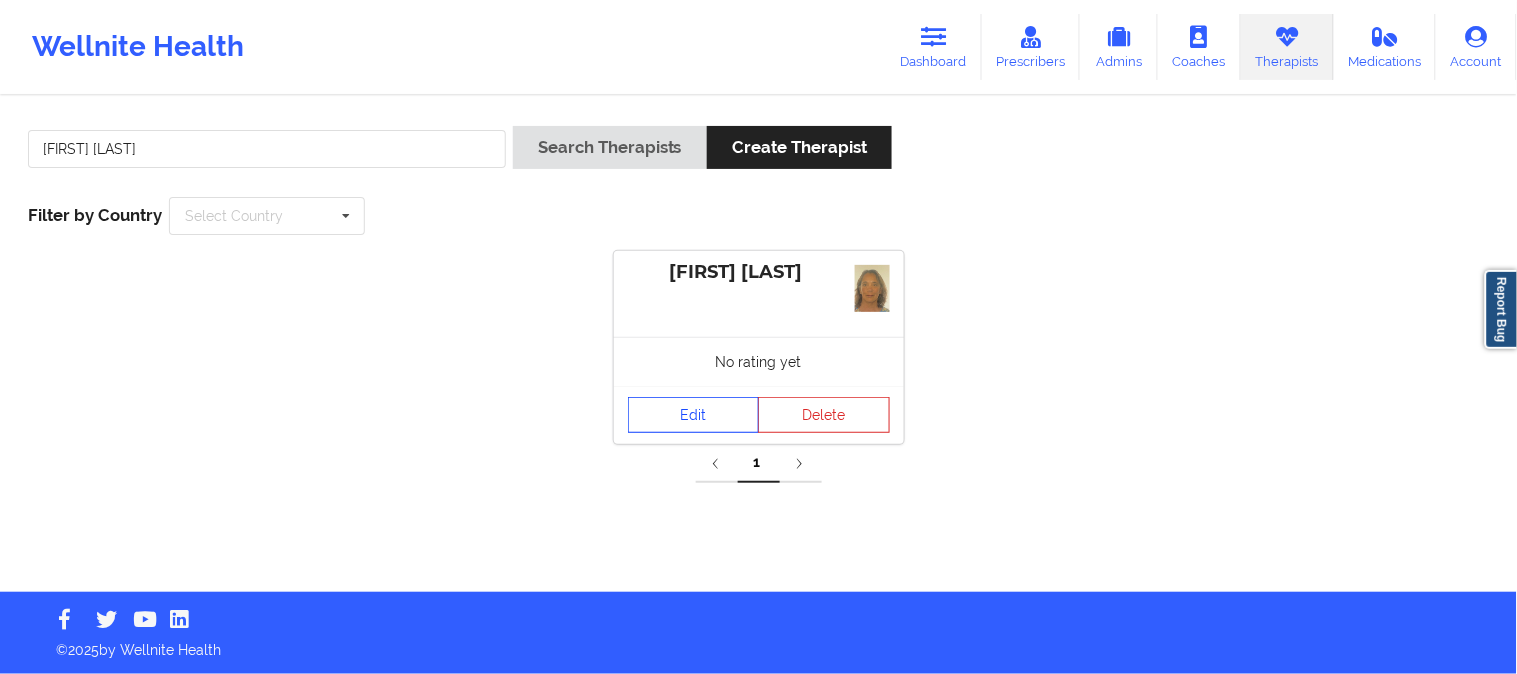 click on "Edit" at bounding box center [694, 415] 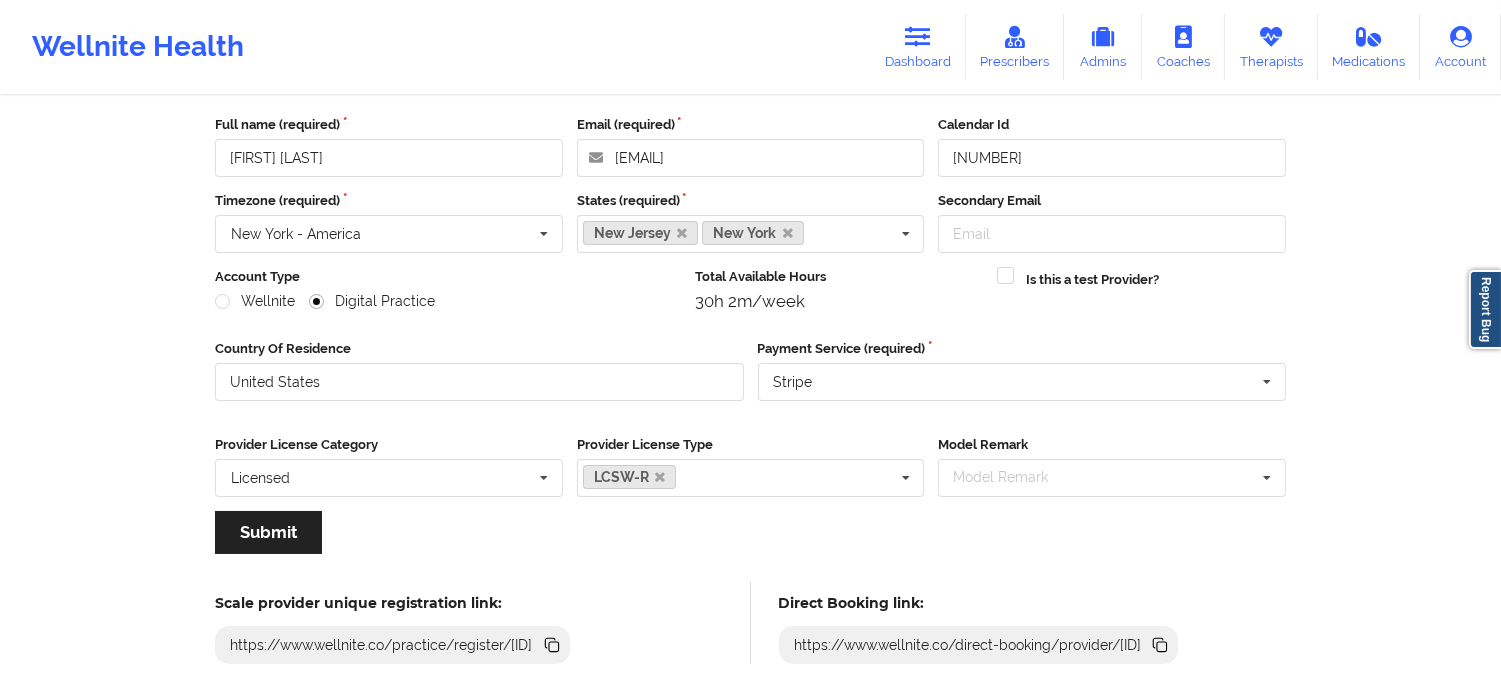 scroll, scrollTop: 223, scrollLeft: 0, axis: vertical 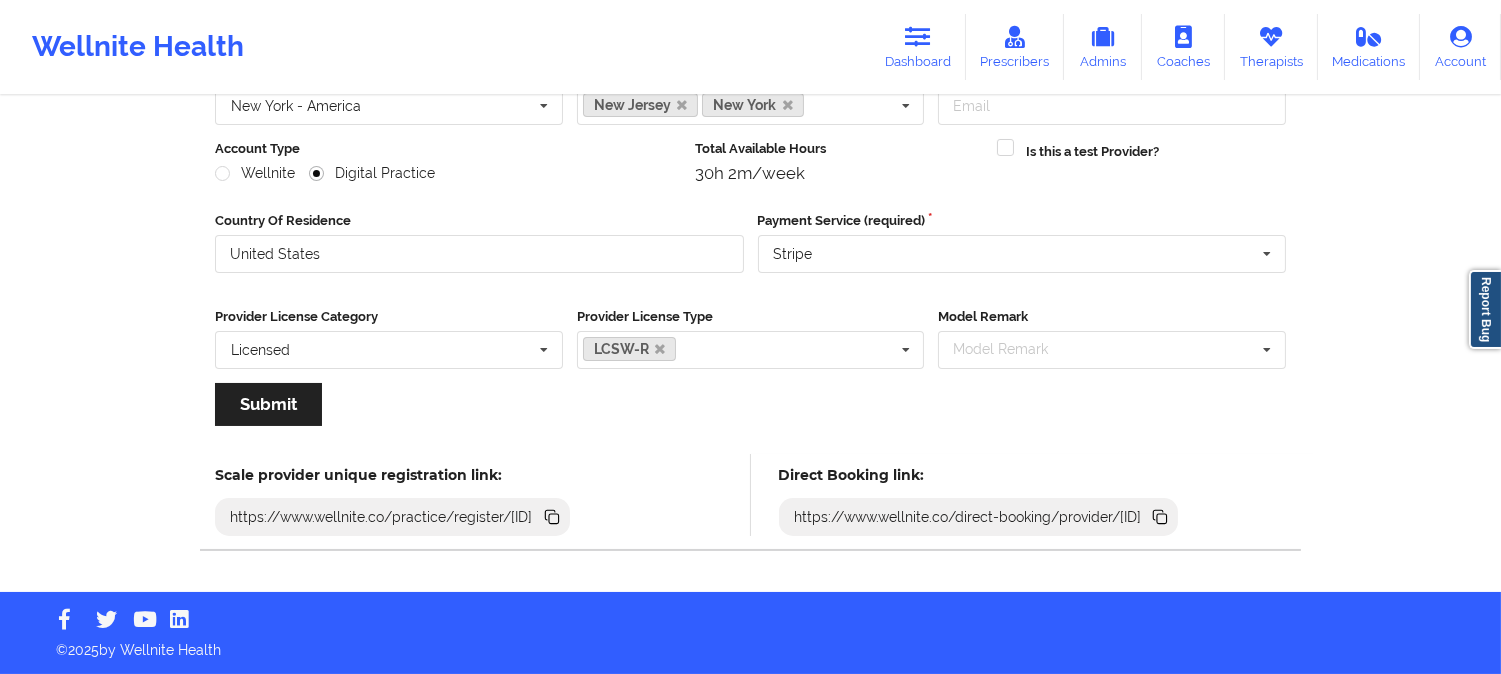 click 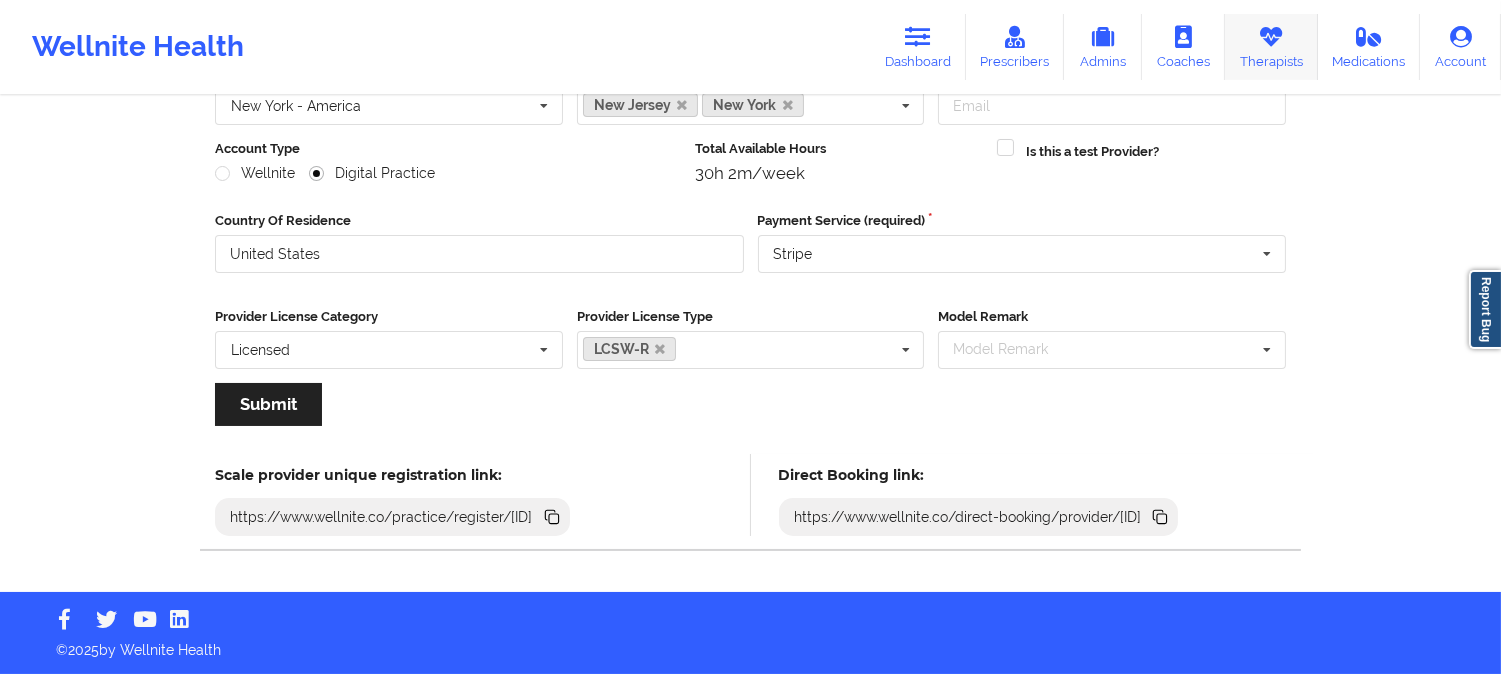 click on "Therapists" at bounding box center [1271, 47] 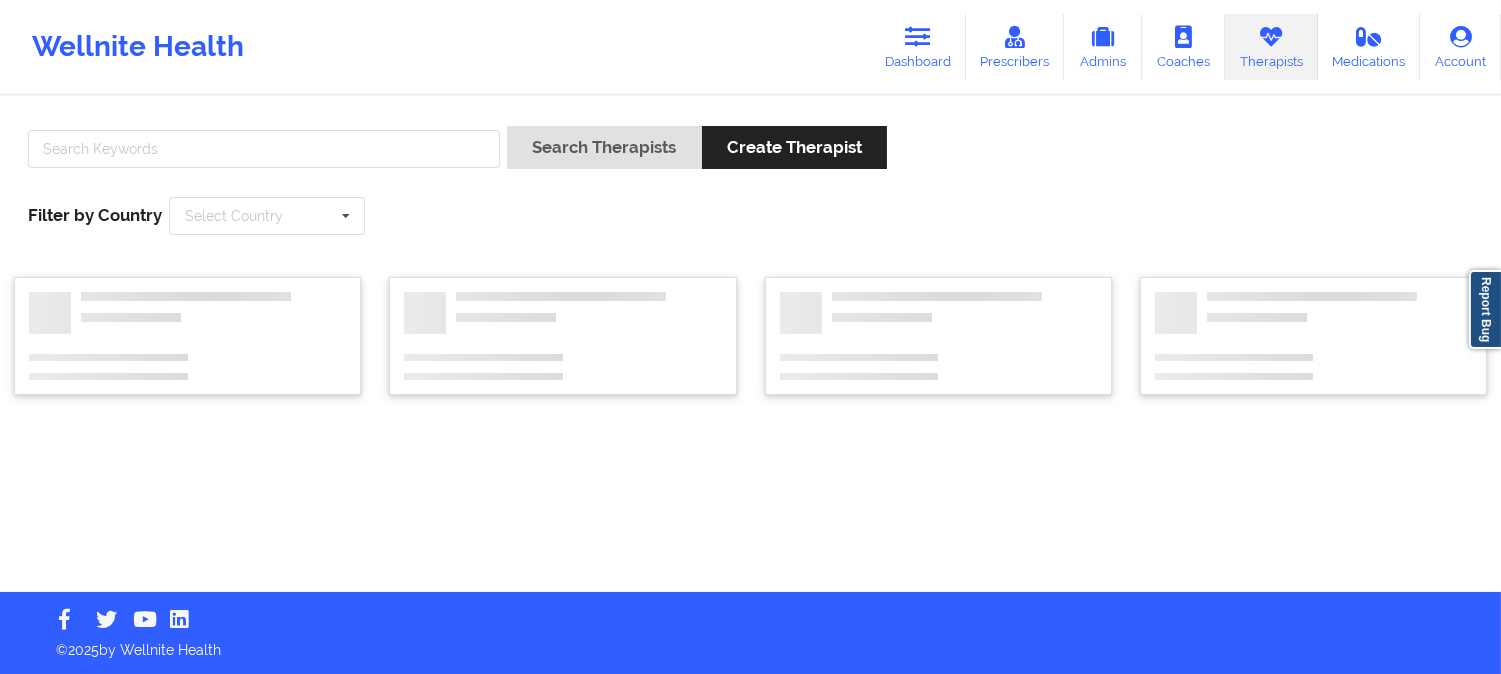 scroll, scrollTop: 0, scrollLeft: 0, axis: both 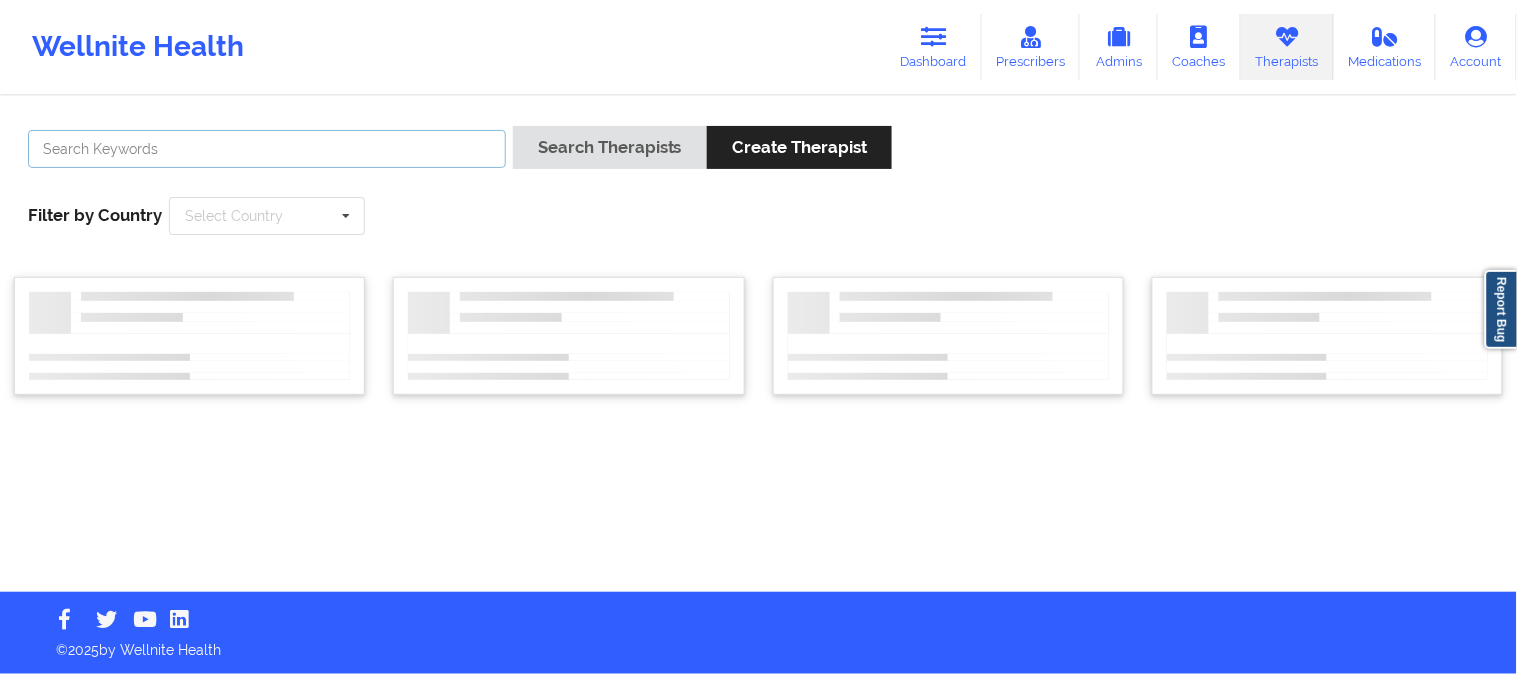 click at bounding box center [267, 149] 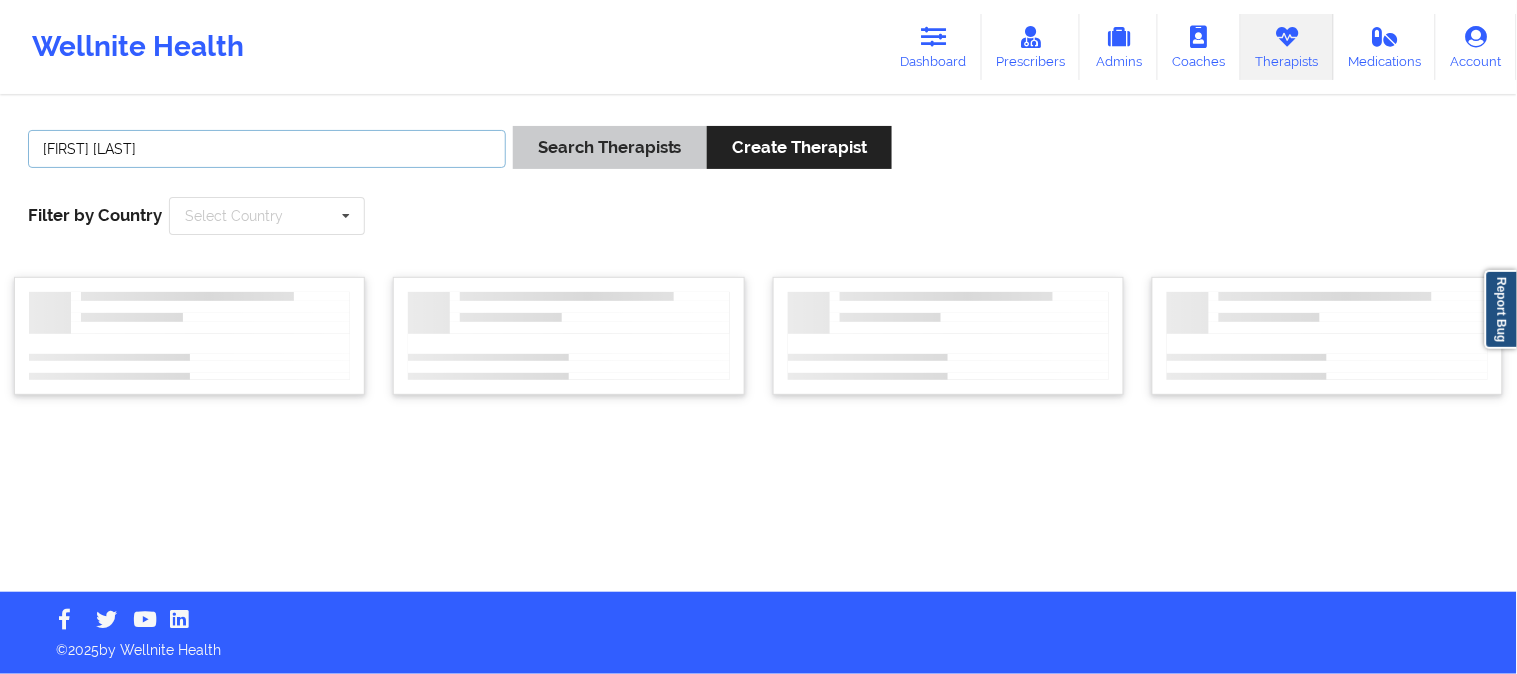 type on "Alicia Green -Scott" 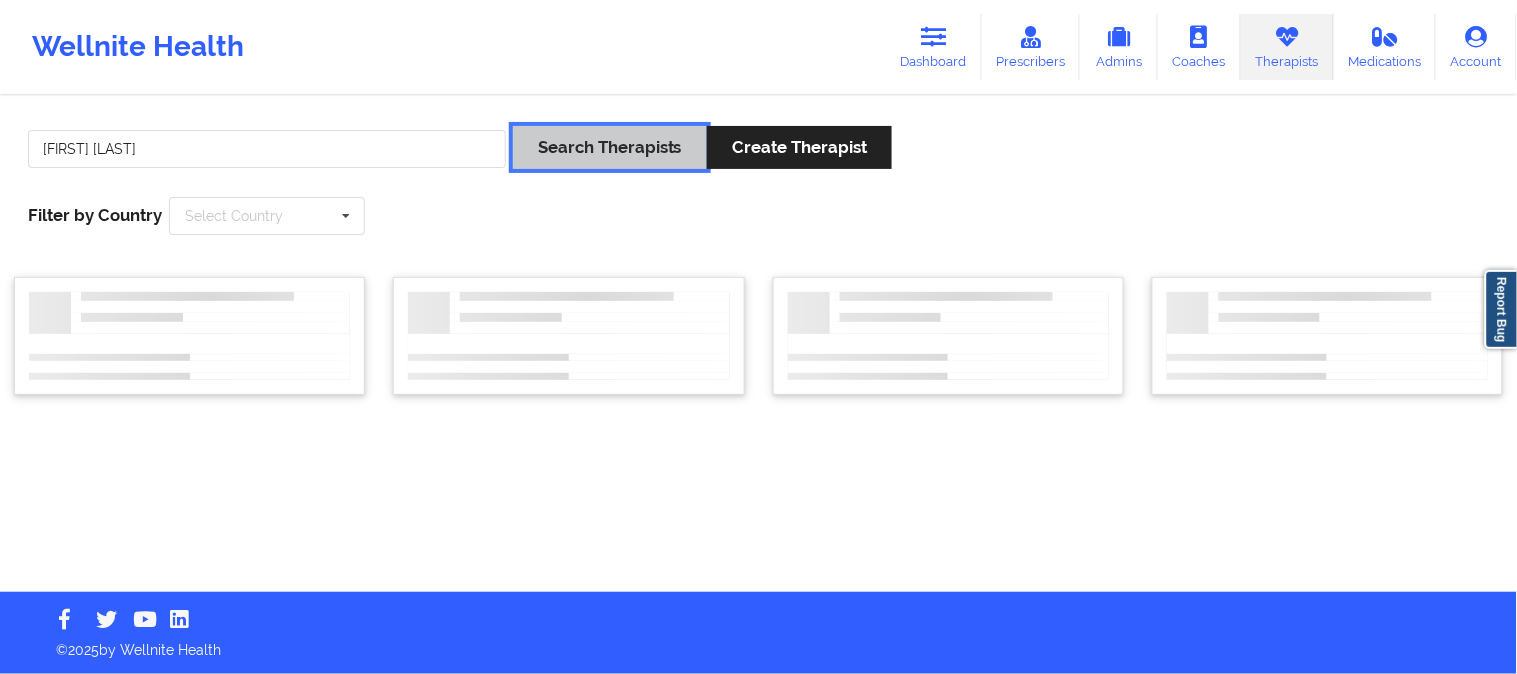 click on "Search Therapists" at bounding box center [610, 147] 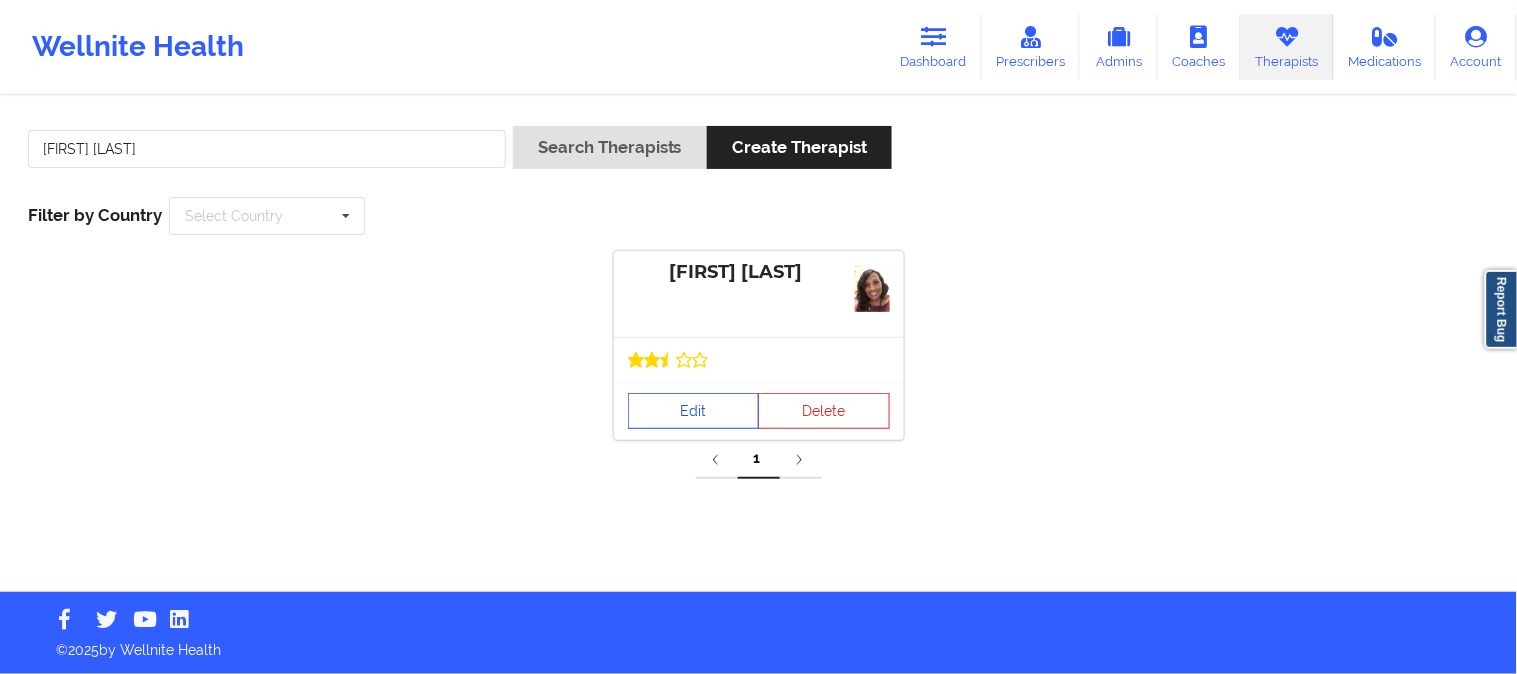 click at bounding box center (759, 359) 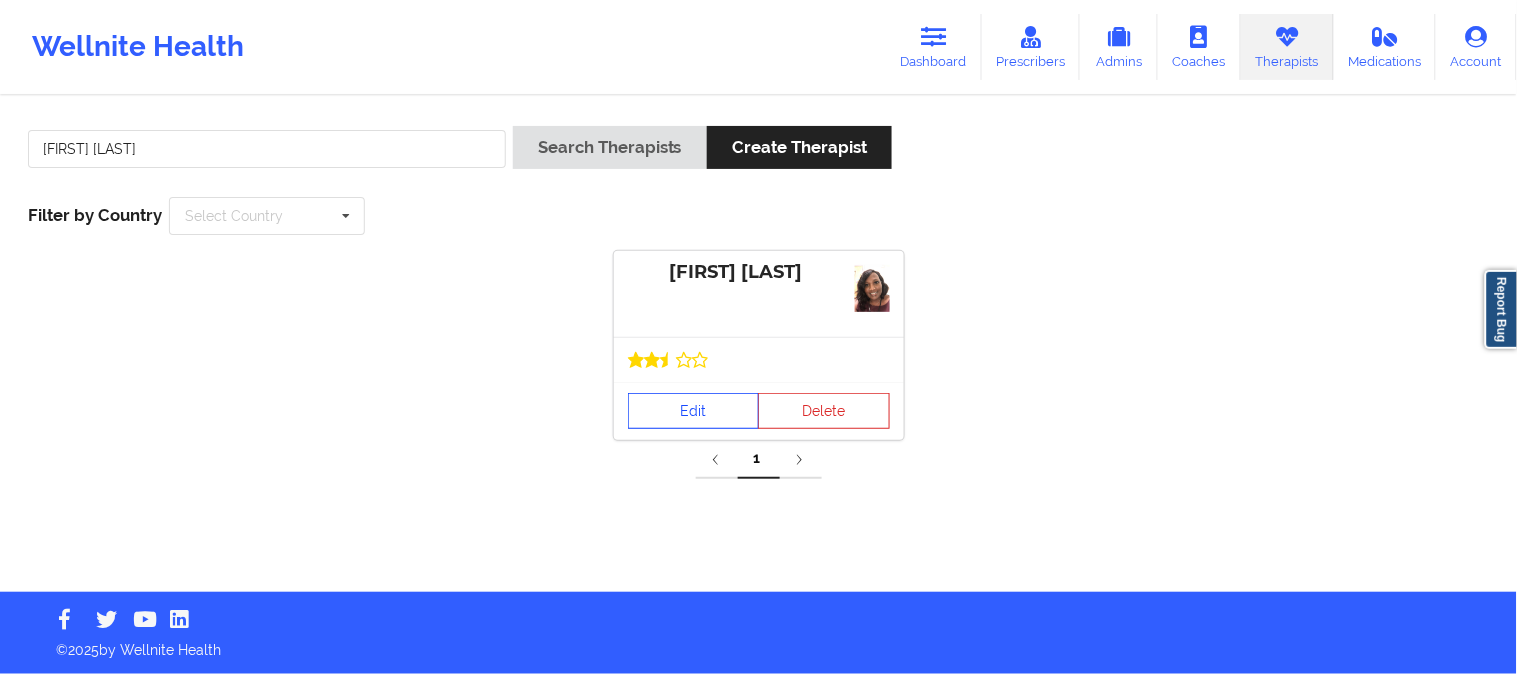 click on "Edit" at bounding box center (694, 411) 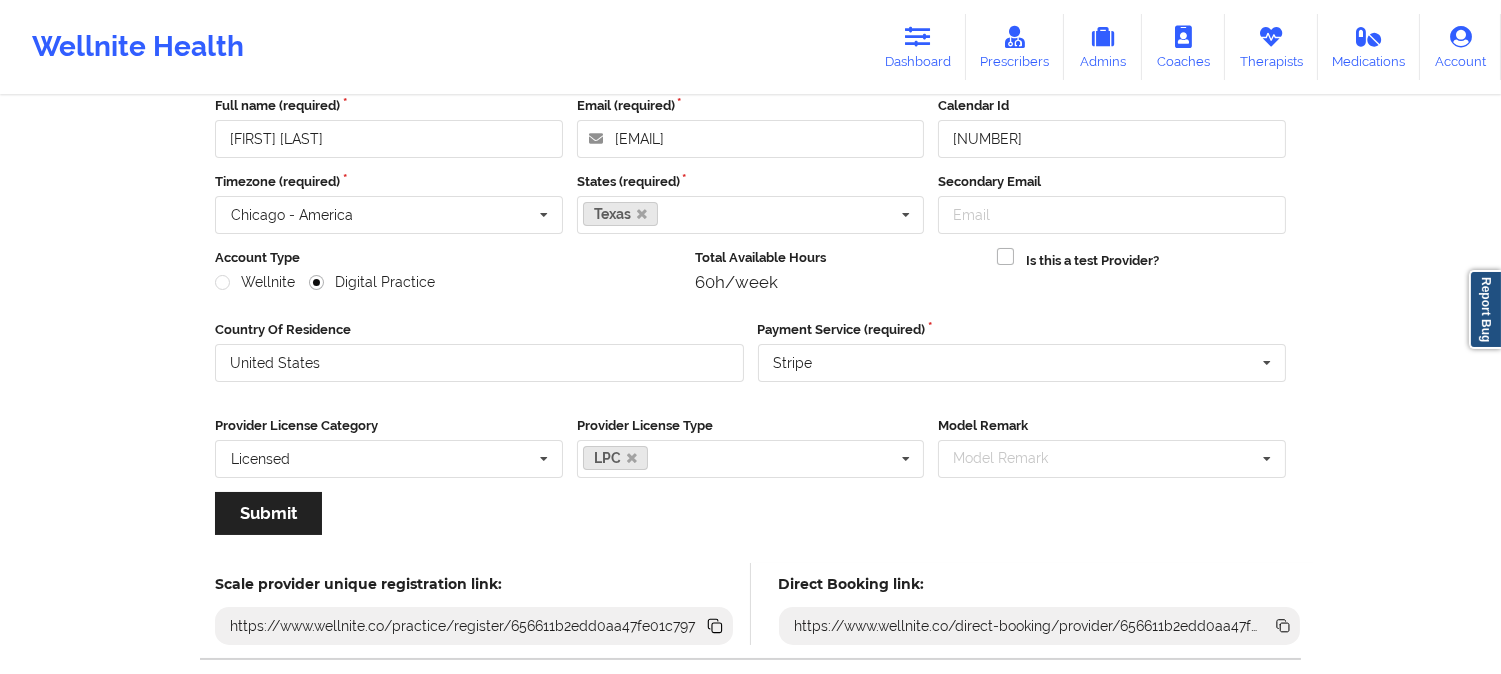 scroll, scrollTop: 223, scrollLeft: 0, axis: vertical 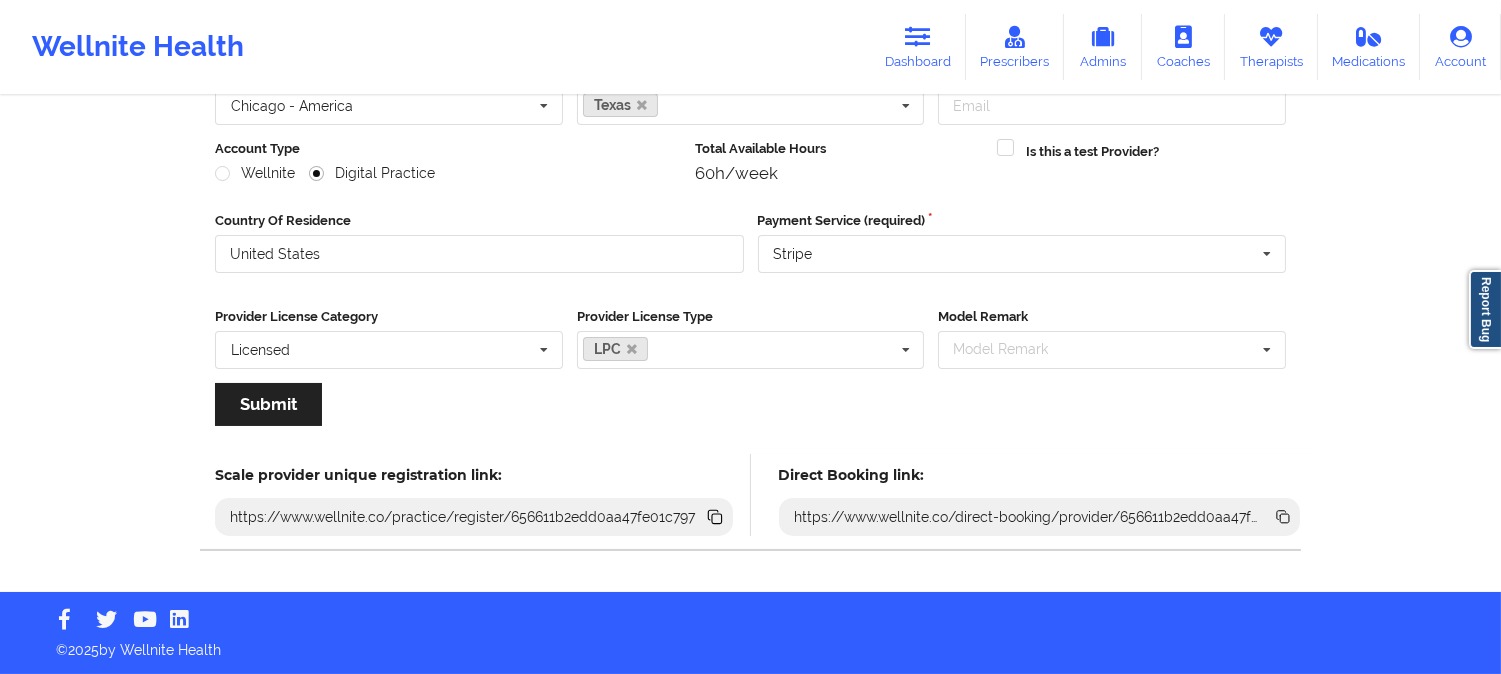 click 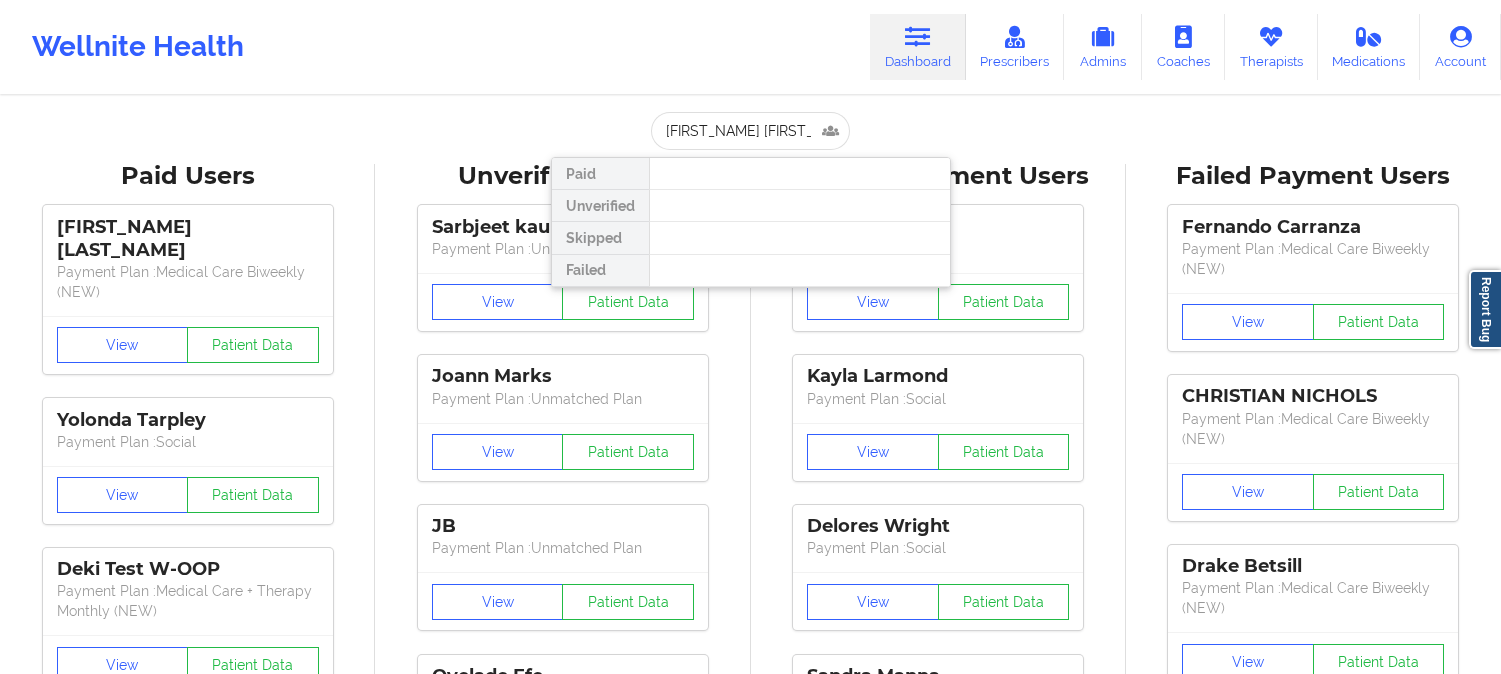 scroll, scrollTop: 0, scrollLeft: 0, axis: both 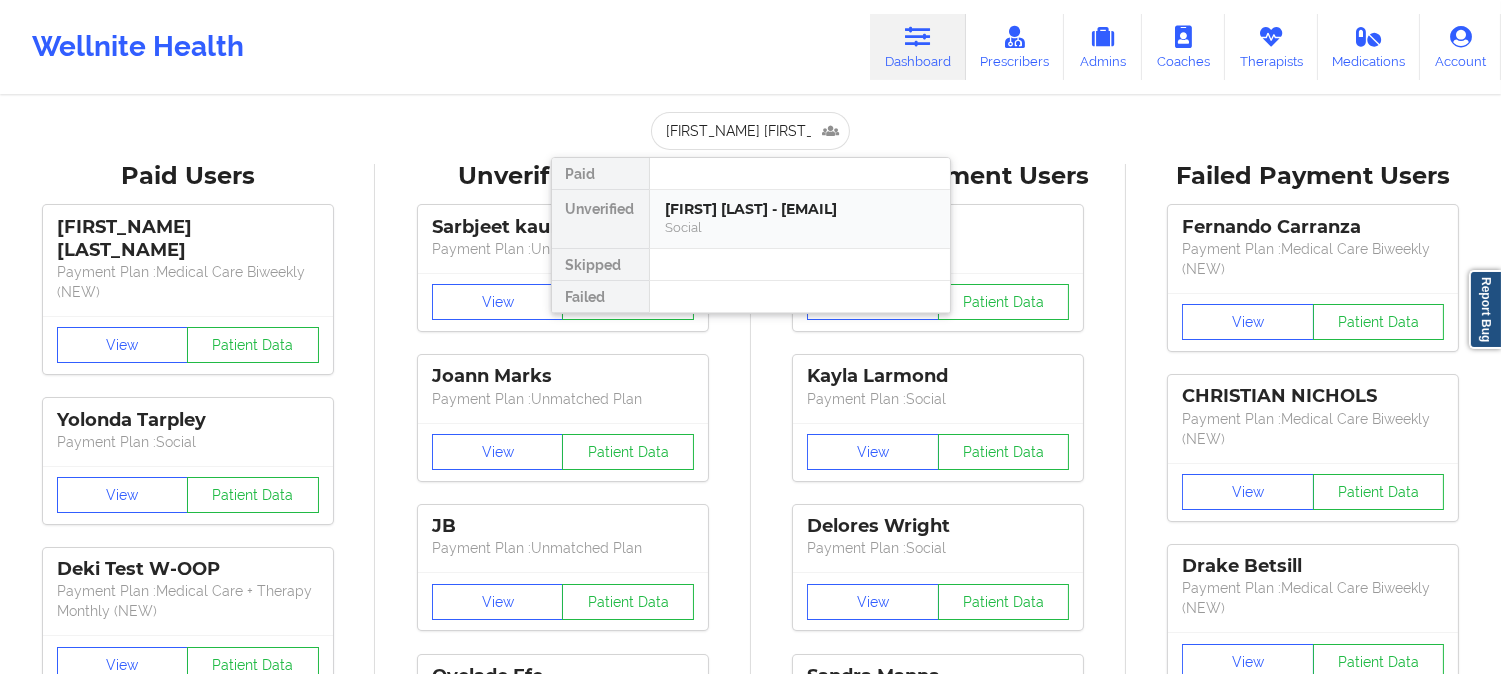 click on "[FIRST] [LAST] - [EMAIL]" at bounding box center (800, 209) 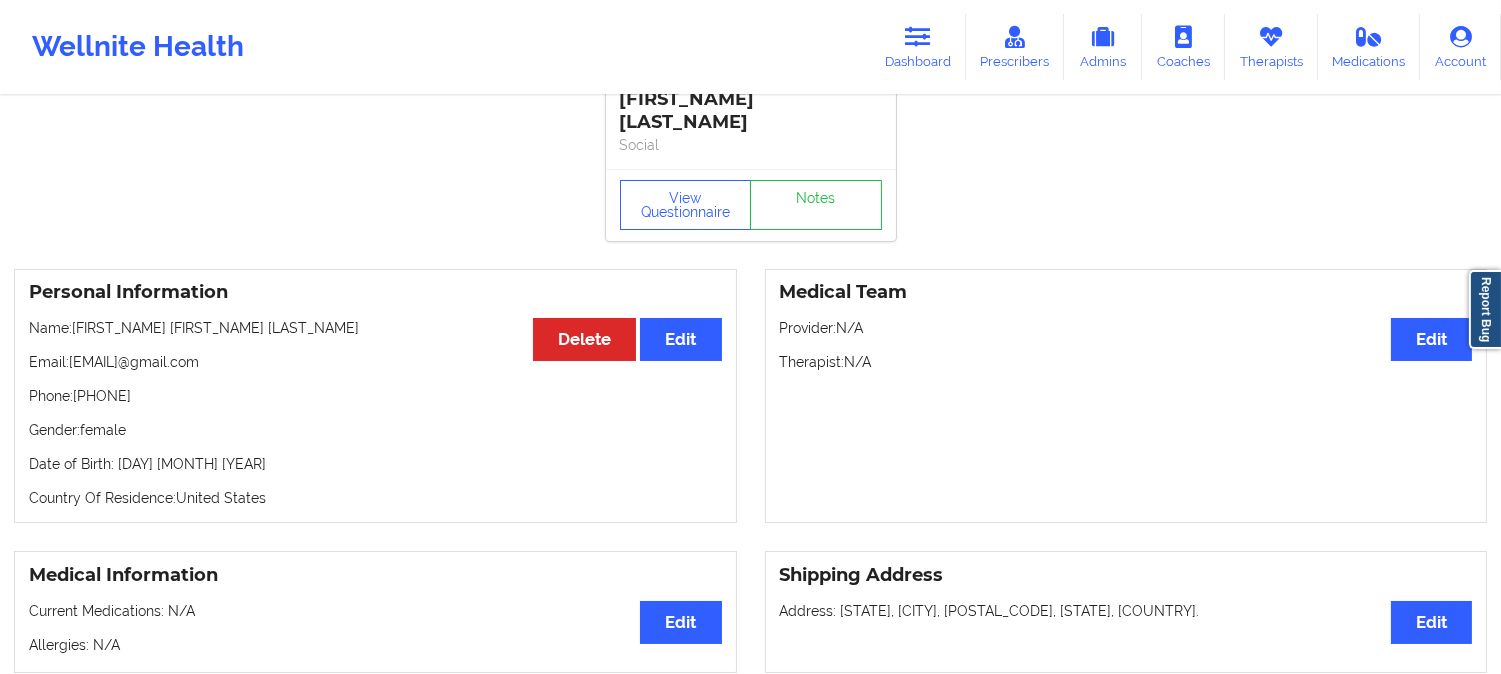 scroll, scrollTop: 0, scrollLeft: 0, axis: both 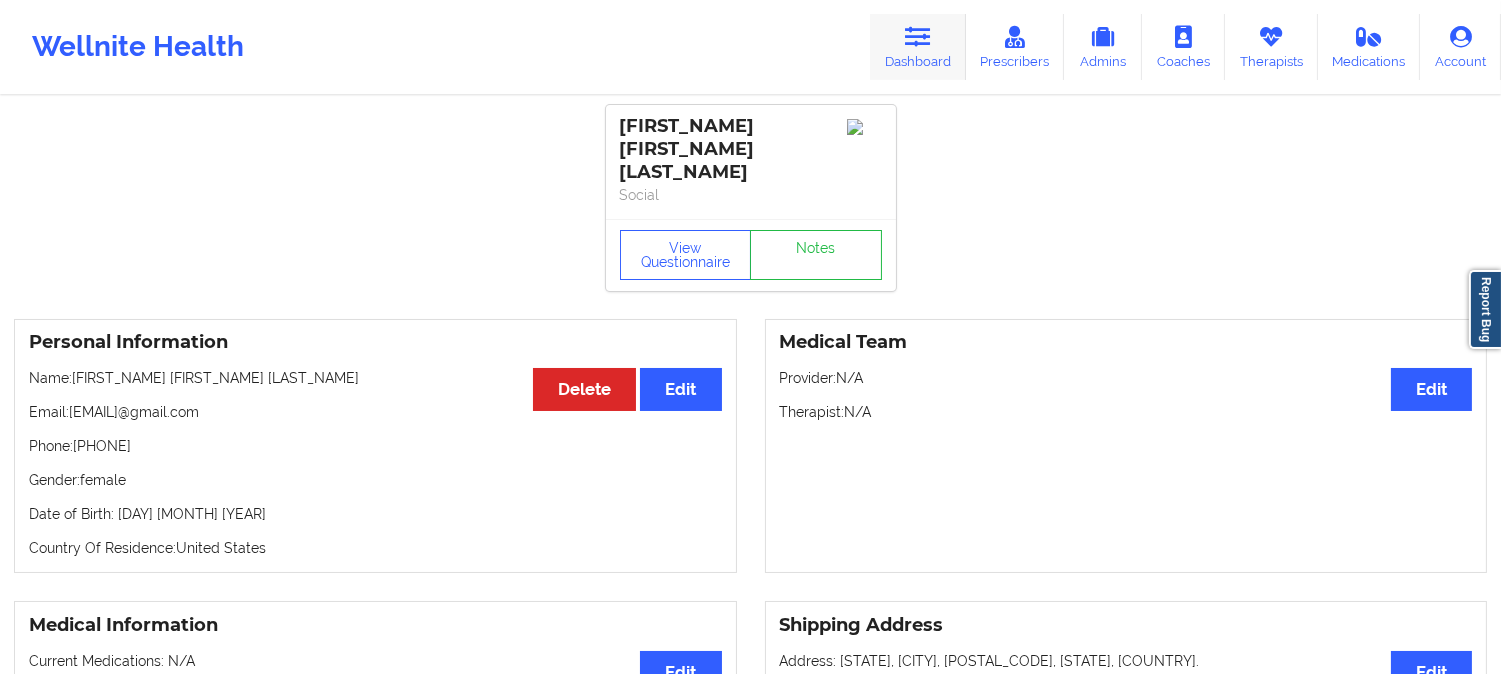 click on "Dashboard" at bounding box center (918, 47) 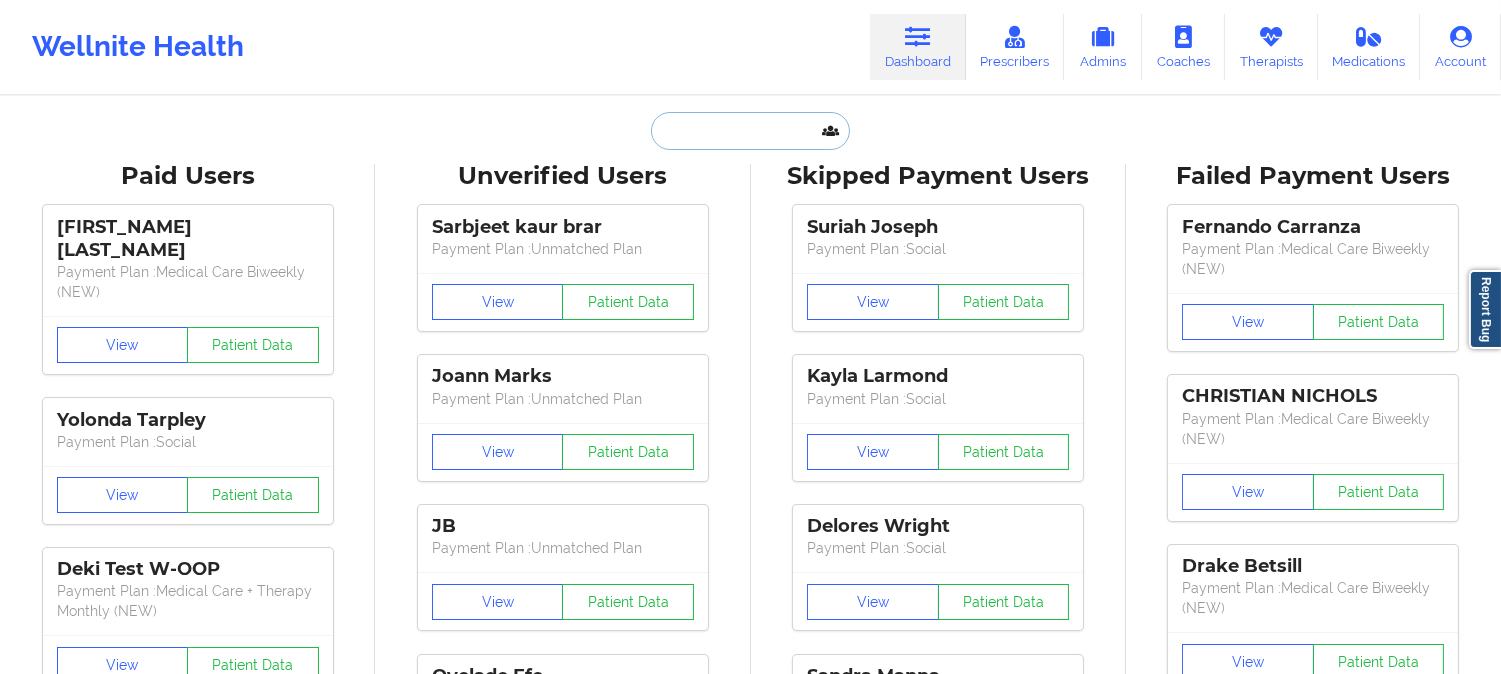 click at bounding box center [750, 131] 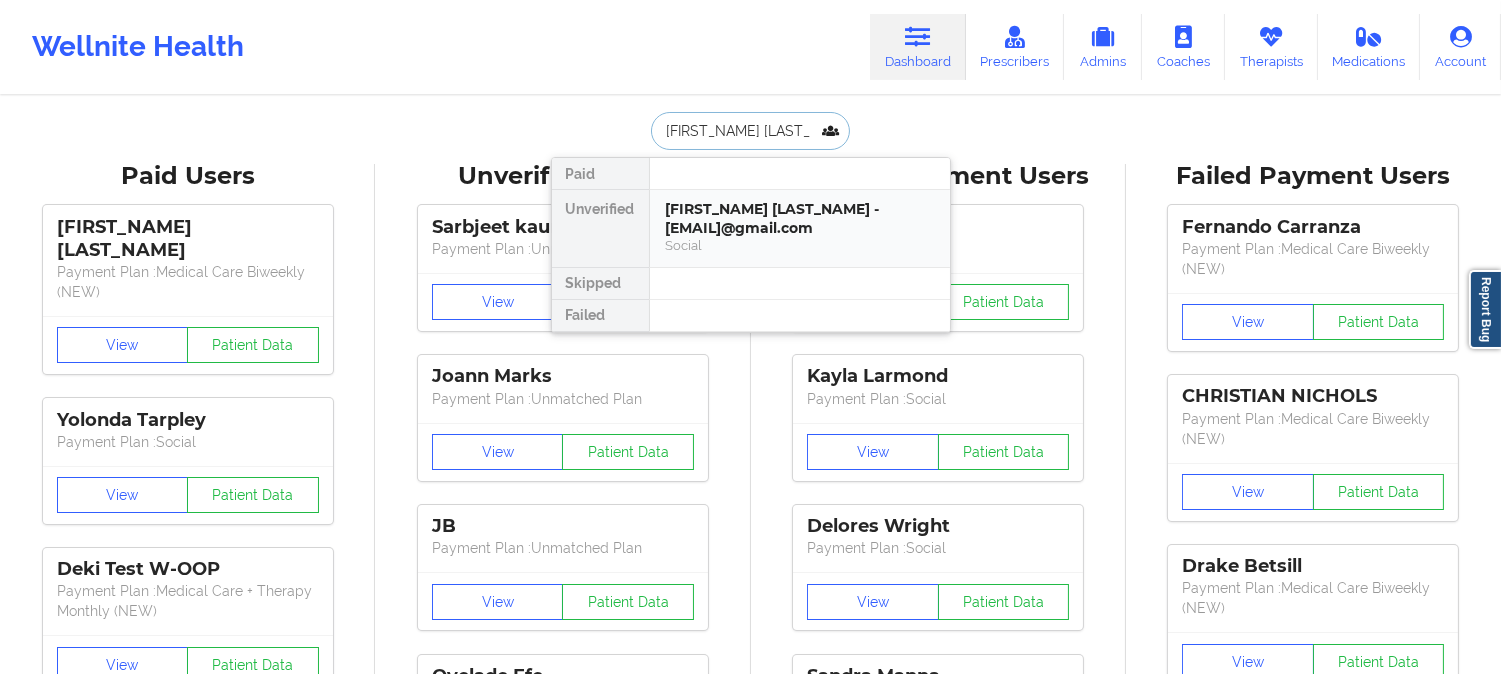 click on "[FIRST_NAME] [LAST_NAME] - [EMAIL]@gmail.com" at bounding box center [800, 218] 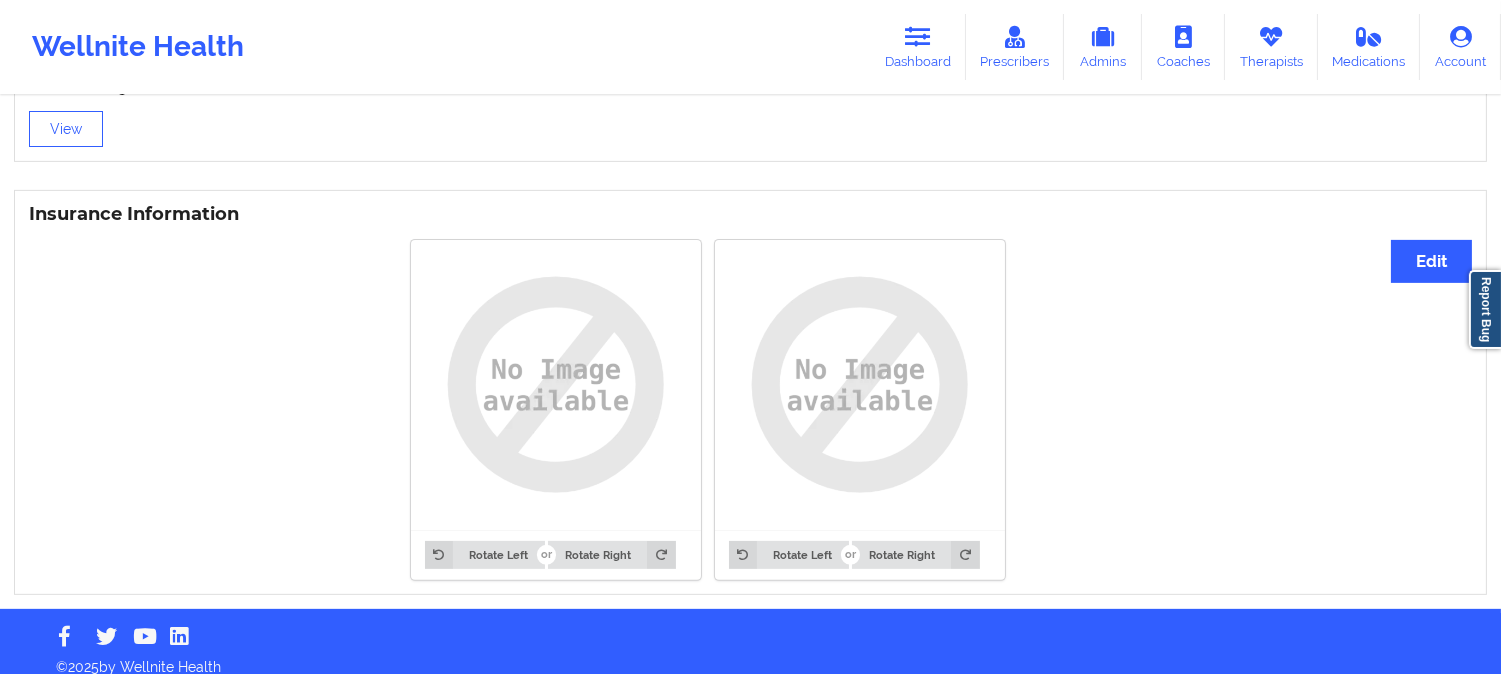 scroll, scrollTop: 1421, scrollLeft: 0, axis: vertical 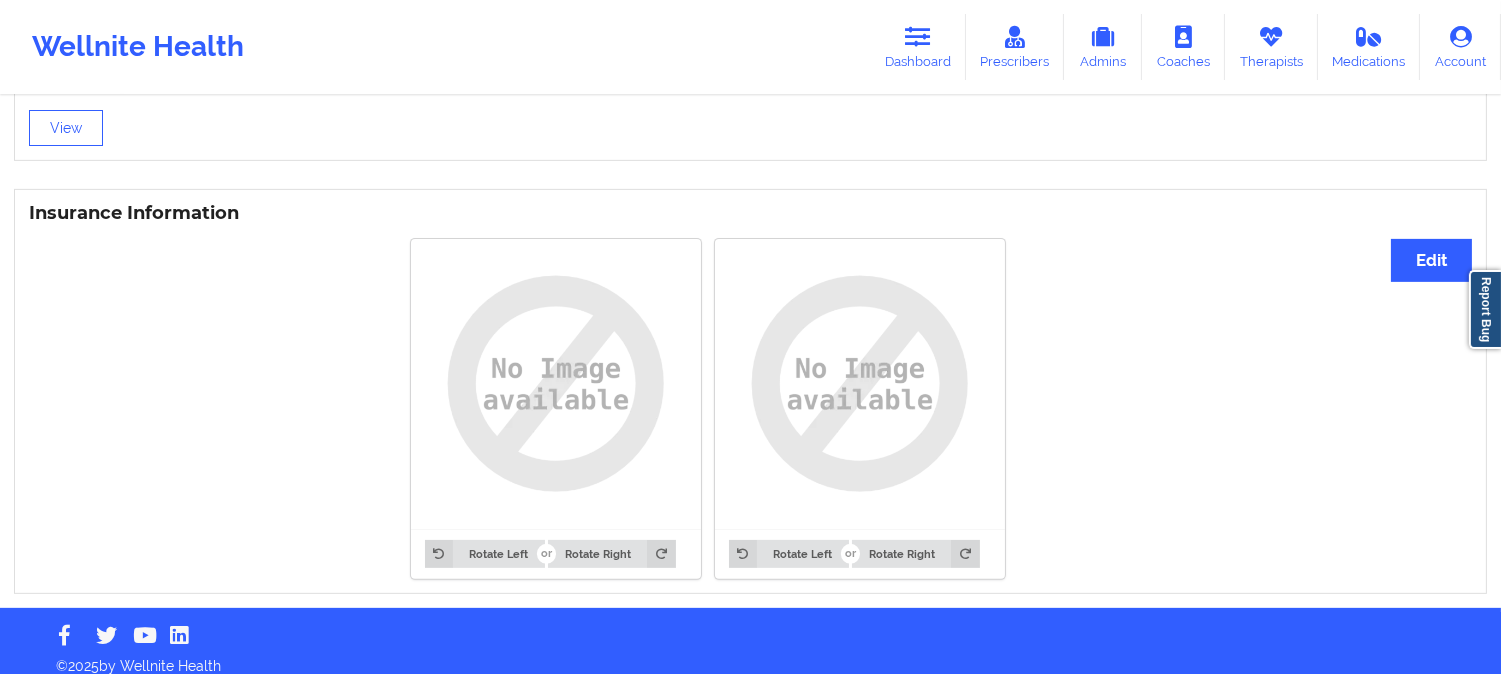 drag, startPoint x: 344, startPoint y: 403, endPoint x: 398, endPoint y: 295, distance: 120.74767 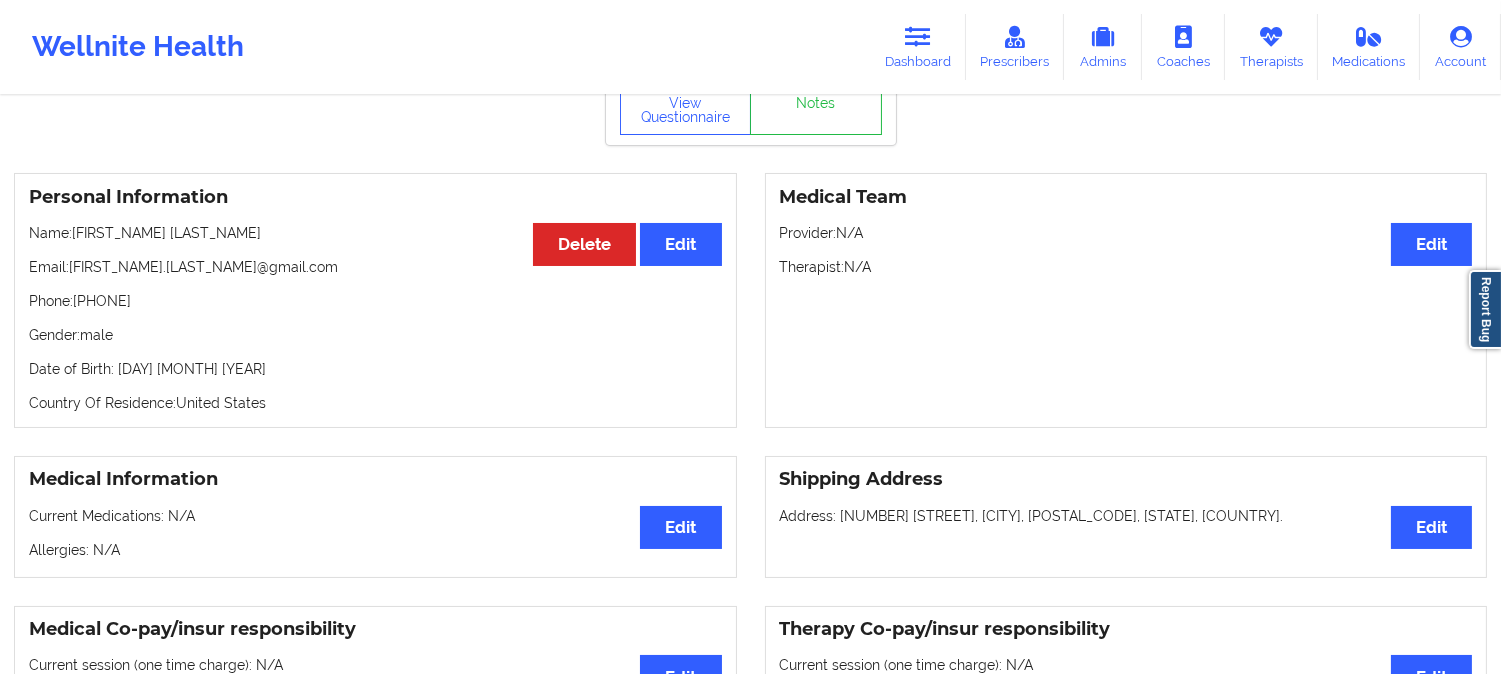scroll, scrollTop: 0, scrollLeft: 0, axis: both 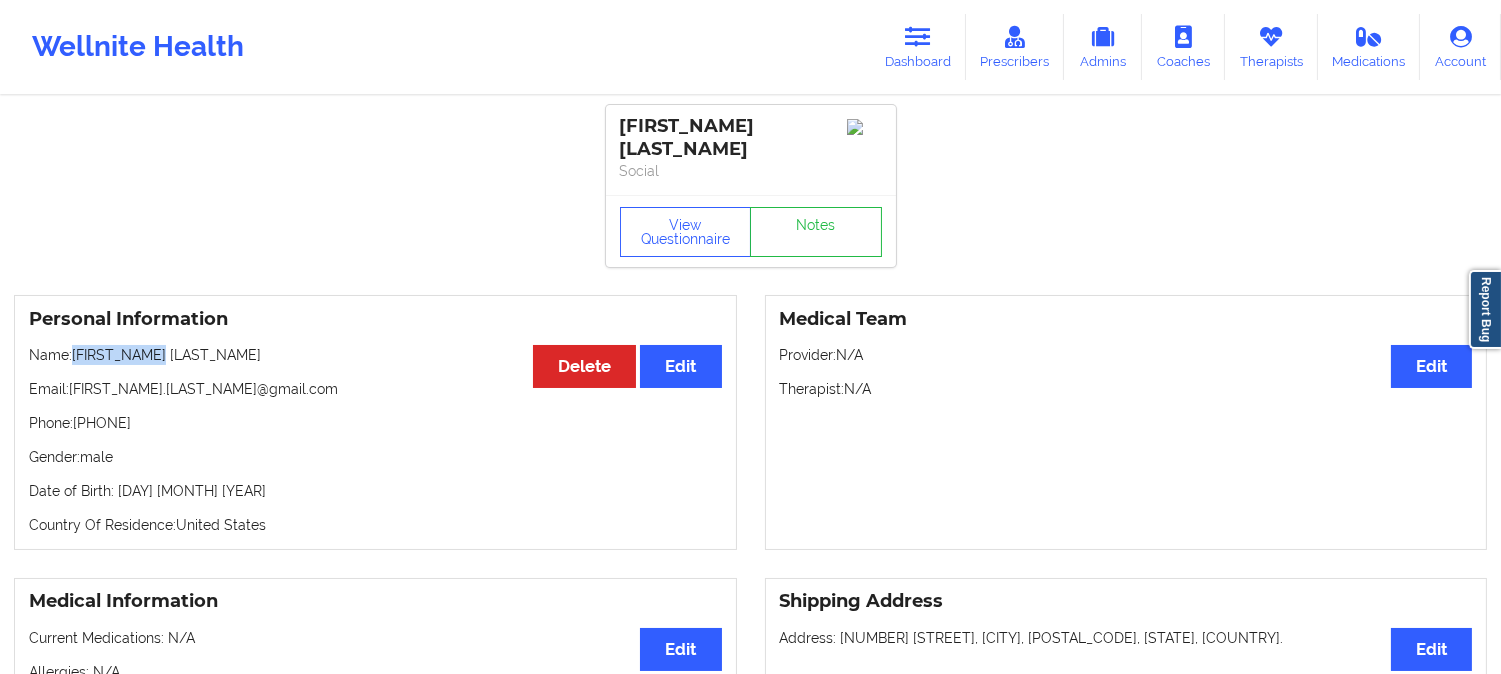 drag, startPoint x: 181, startPoint y: 337, endPoint x: 74, endPoint y: 333, distance: 107.07474 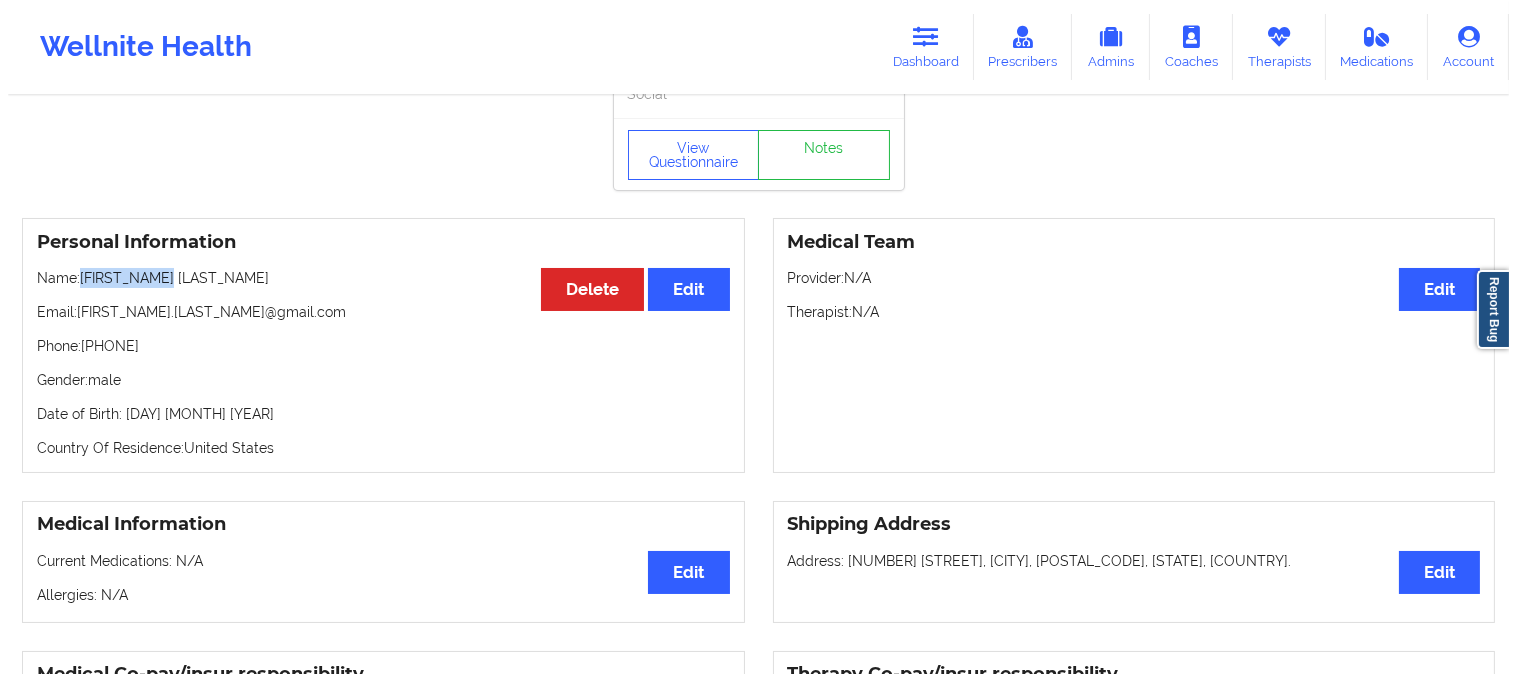 scroll, scrollTop: 0, scrollLeft: 0, axis: both 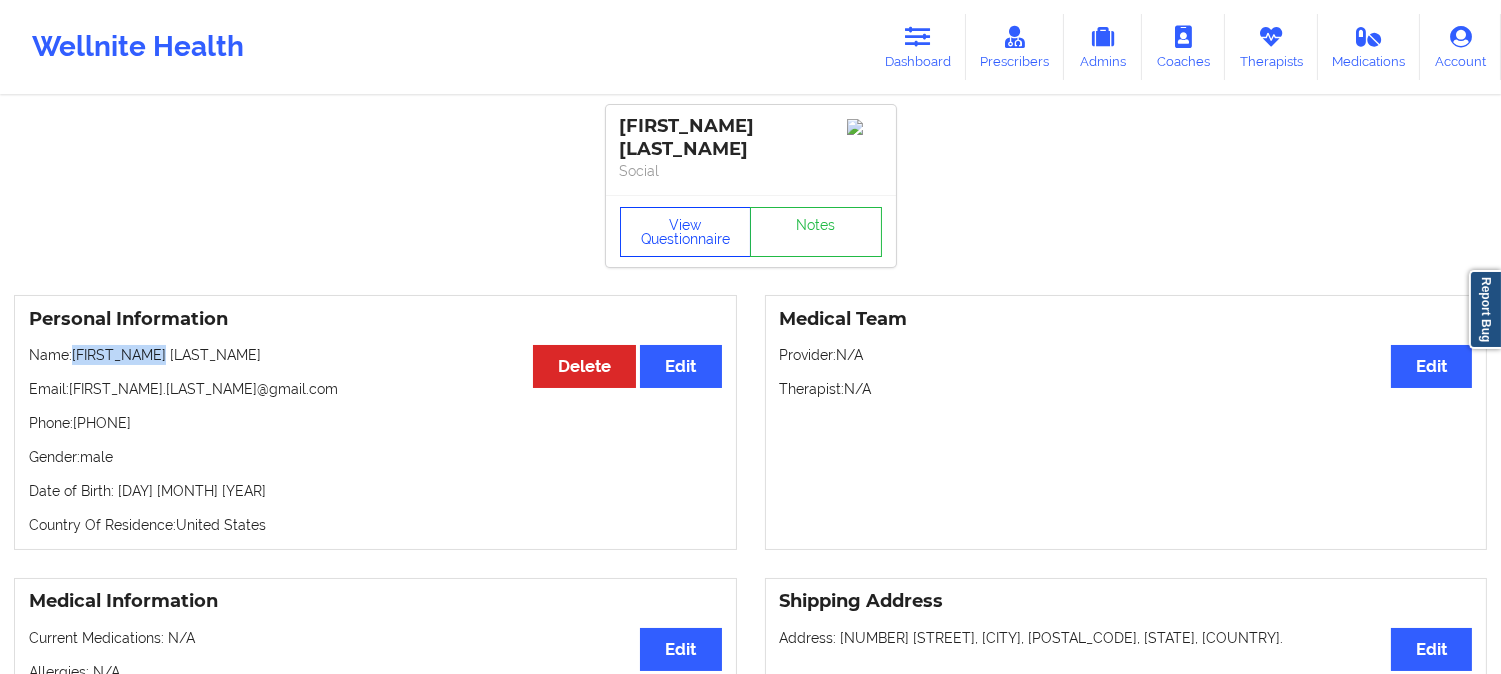 click on "View Questionnaire" at bounding box center [686, 232] 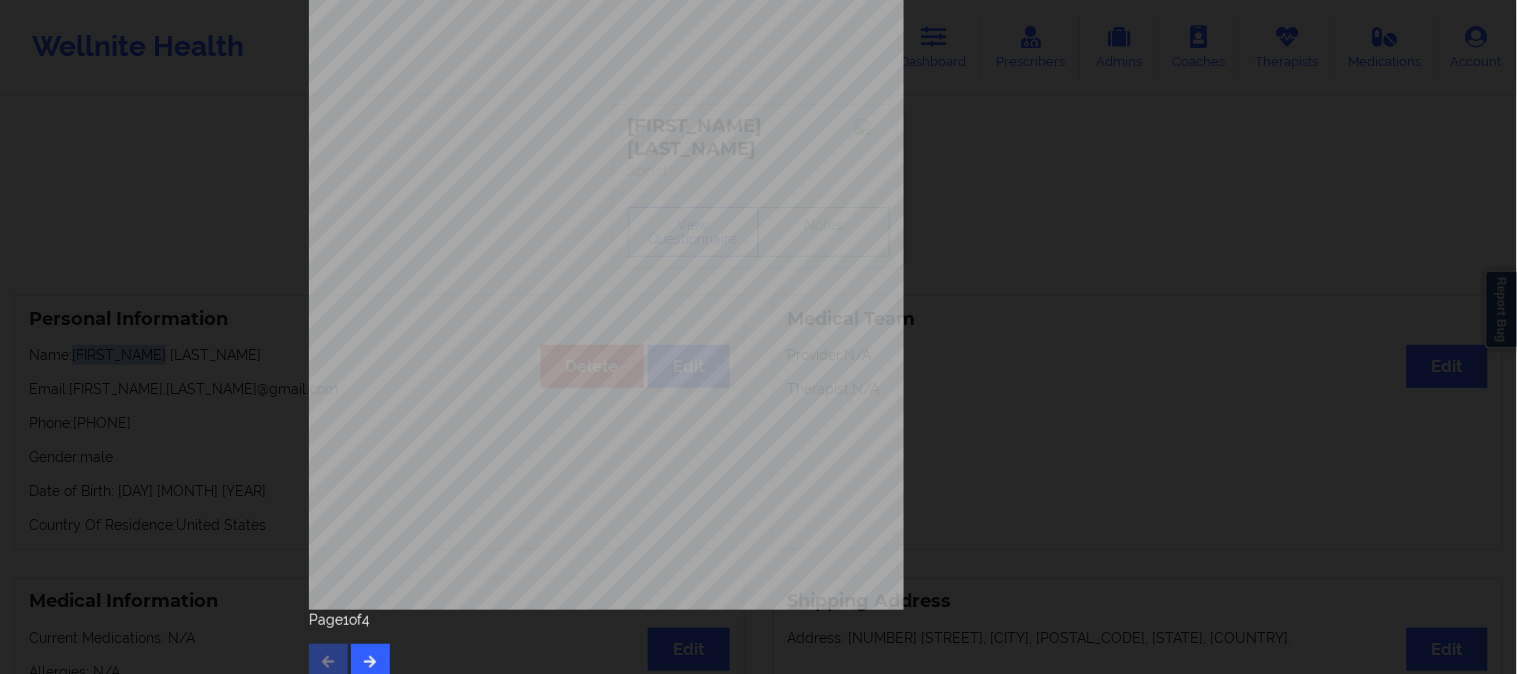 scroll, scrollTop: 280, scrollLeft: 0, axis: vertical 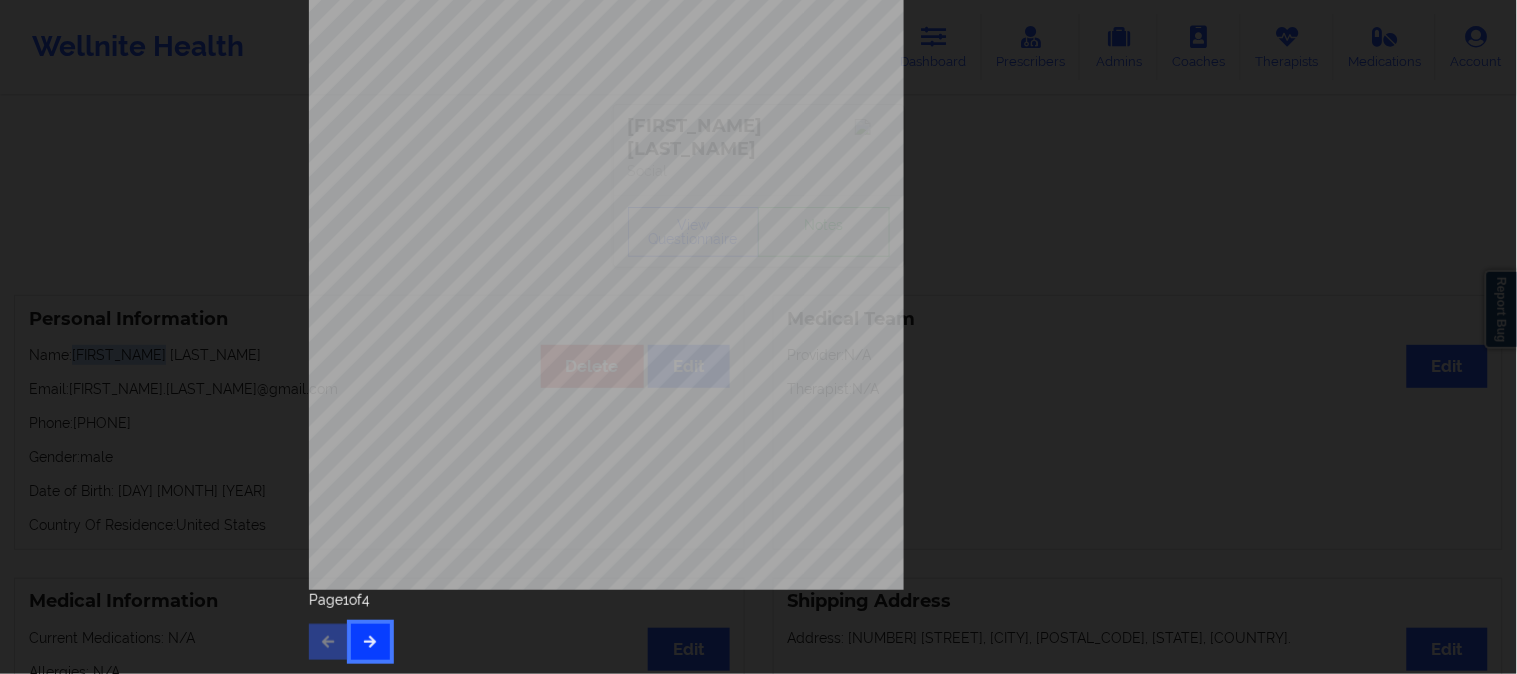 click at bounding box center [370, 642] 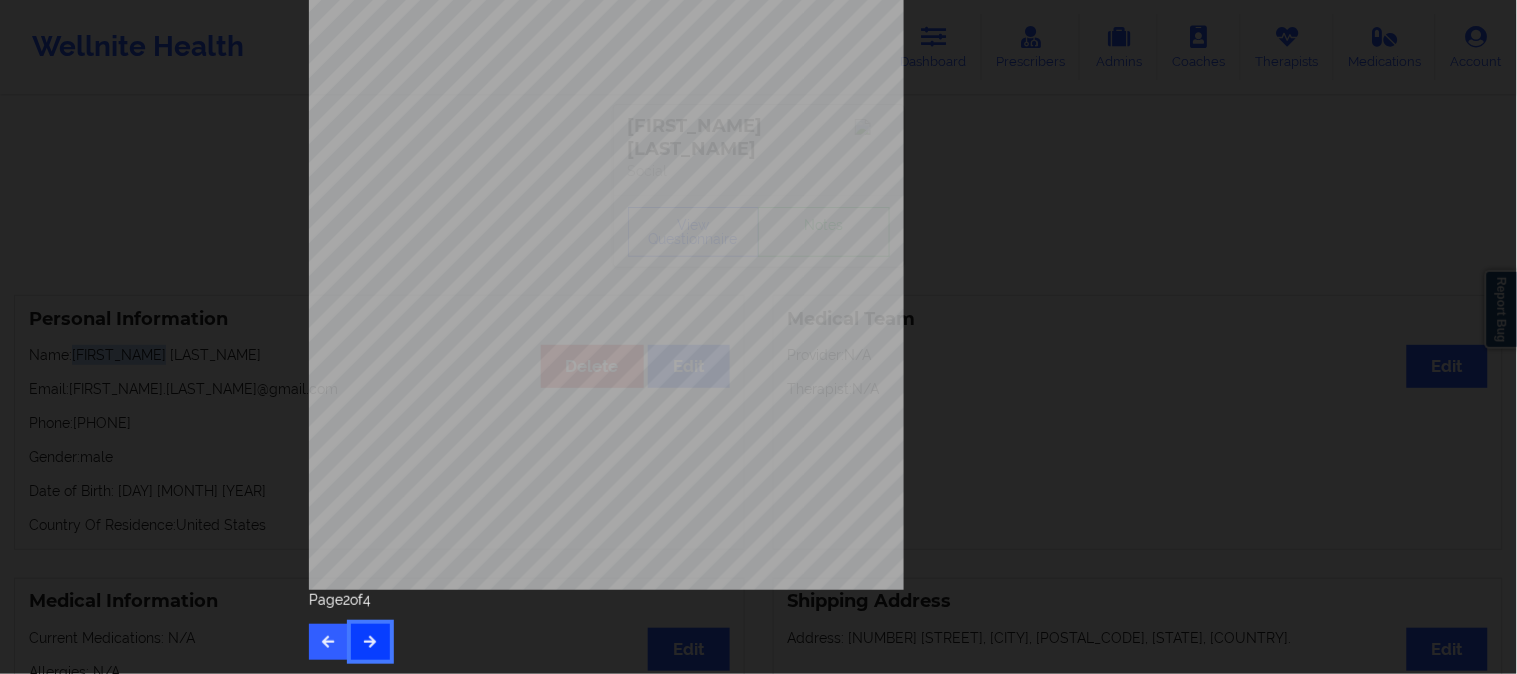 scroll, scrollTop: 0, scrollLeft: 0, axis: both 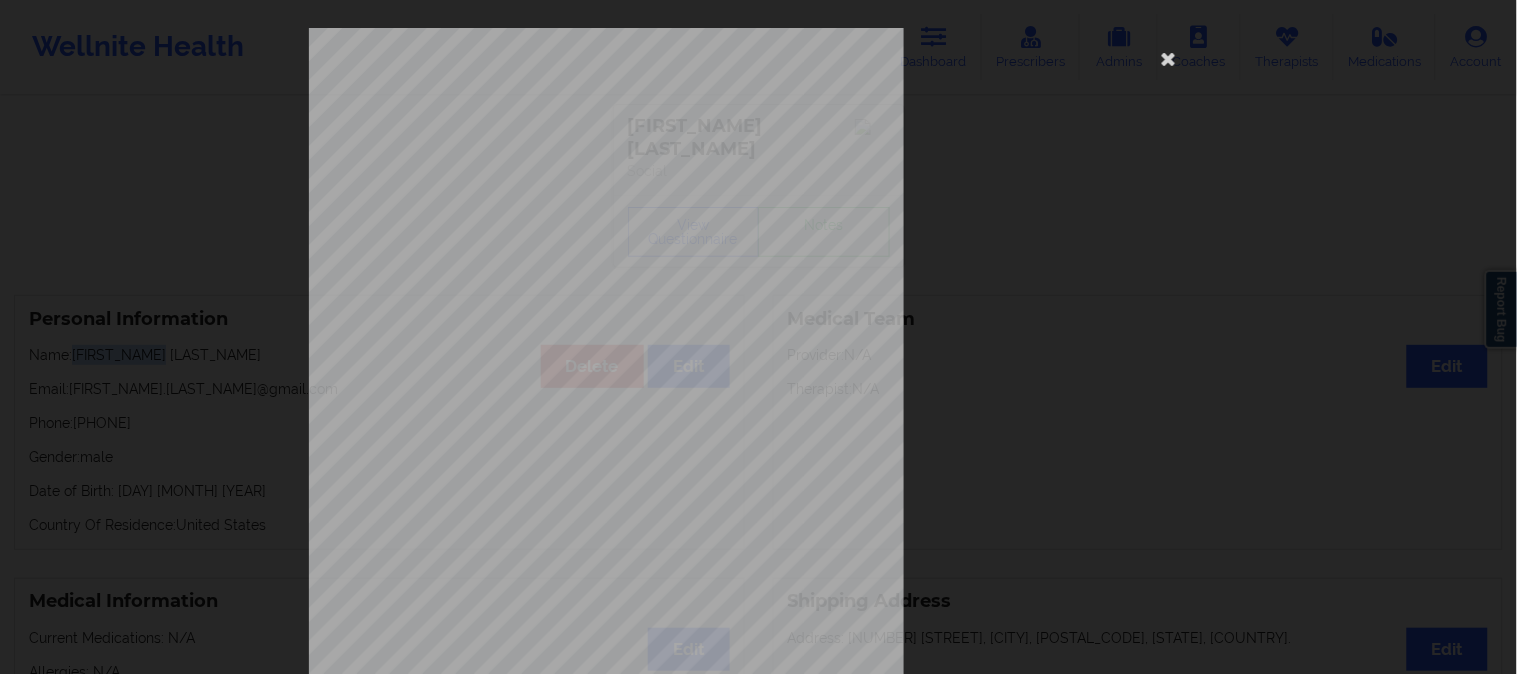 click on "Feeling nervous, anxious, or on edge Not being able to stop or control worrying Worrying too much about dif ferent things Trouble relaxing Being so restless that it is hard to sit still Becoming easily annoyed or irritable Feeling afraid, as if something awful might happen How often have you been bothered by the following , over the past 2 weeks ? Little interest or pleasure in doing things Feeling down, depressed, or hopeless Trouble falling or staying asleep, or sleeping too much Feeling tired or having little energy Poor appetite or overeating Feeling bad about yourself - or that you are a failure or have let yourself or your family down Trouble concentrating on things, such as reading the newspaper or watching television Moving or speaking so slowly that other people could have noticed? Or so fidgety or restless that you have been moving a lot more than usual Thoughts that you would be better of f dead, or thoughts of hurting yourself in some way of harming yourself or others ? Have you ever suf Page  2 4" at bounding box center [758, 337] 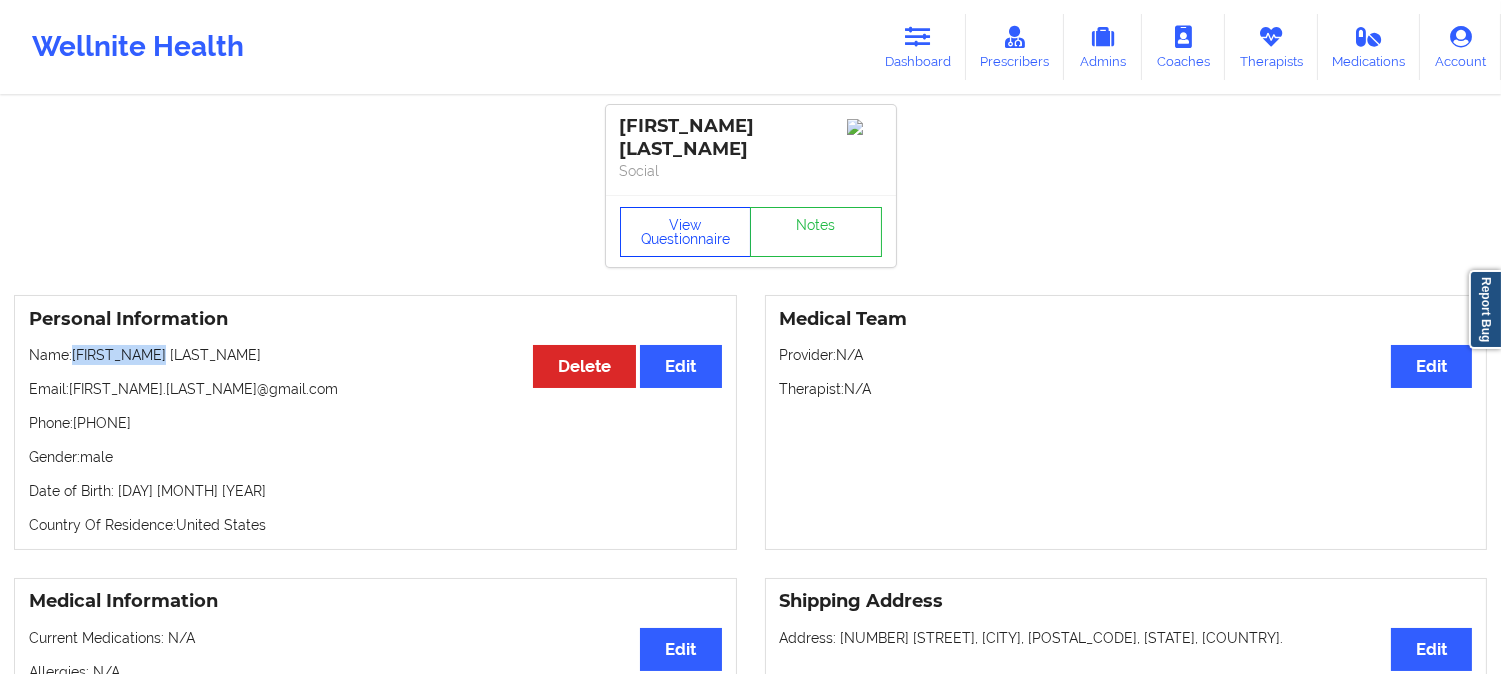 click on "View Questionnaire" at bounding box center (686, 232) 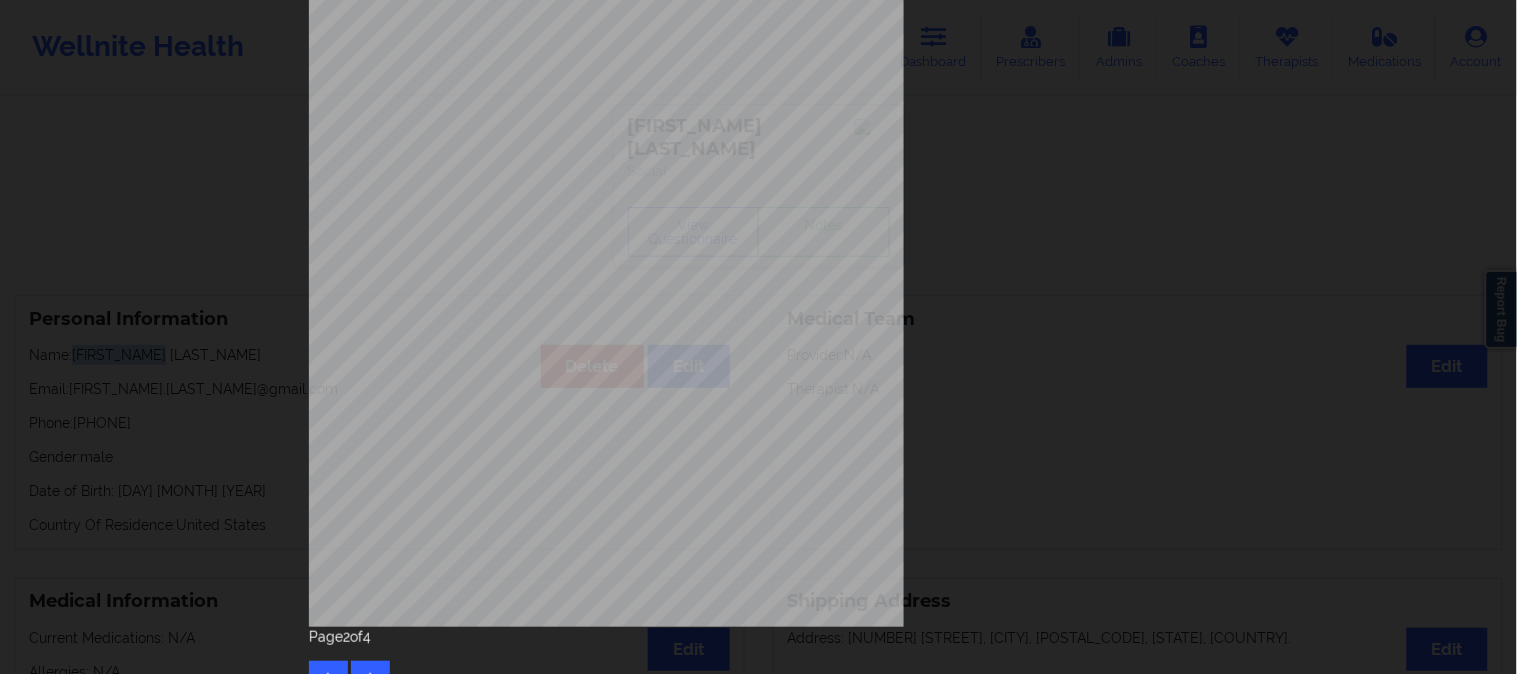 scroll, scrollTop: 280, scrollLeft: 0, axis: vertical 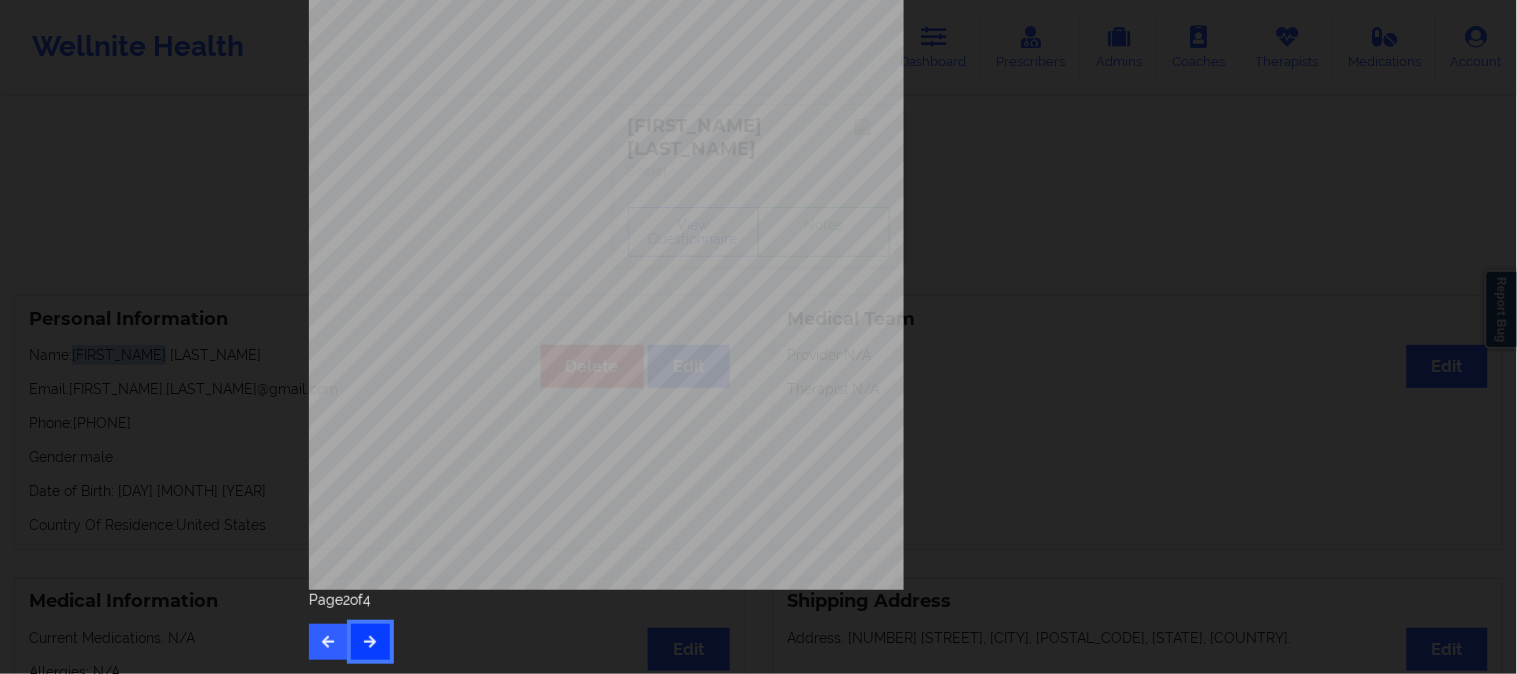 click at bounding box center (370, 642) 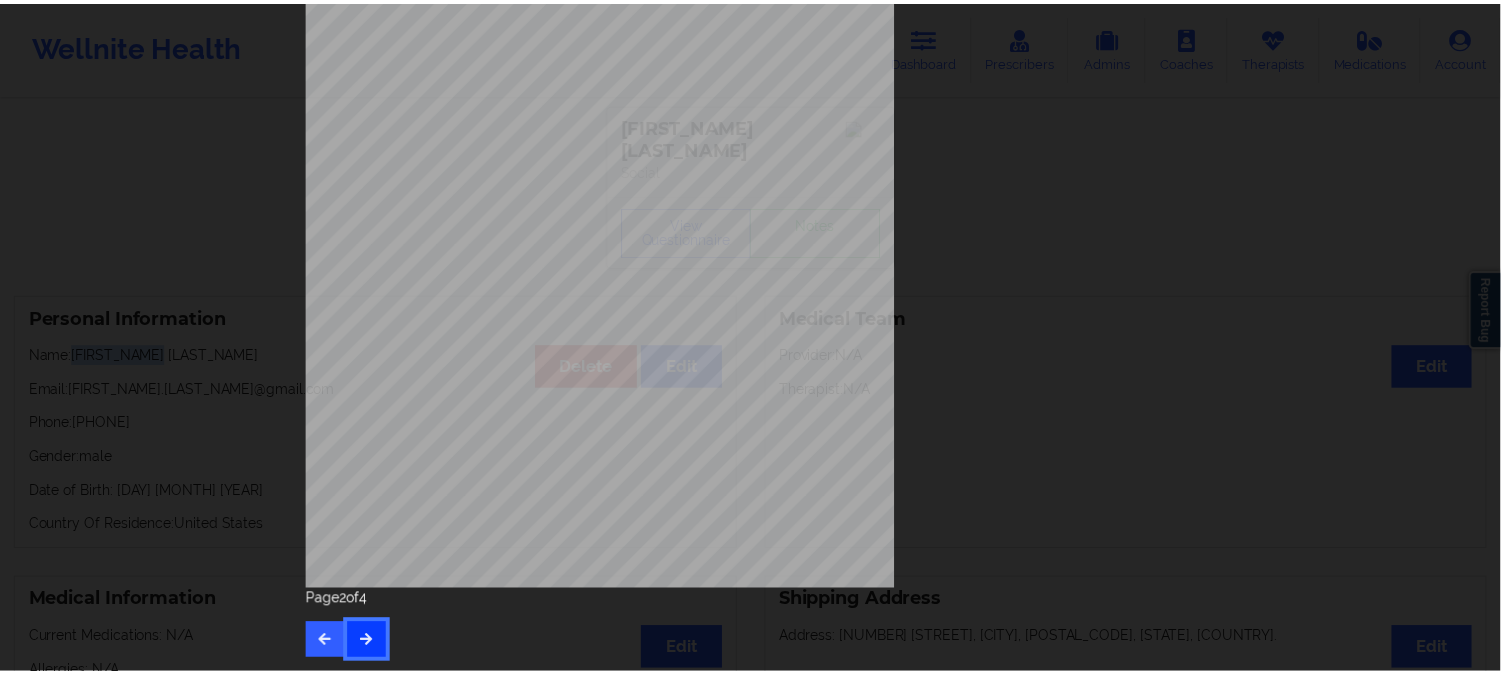 scroll, scrollTop: 0, scrollLeft: 0, axis: both 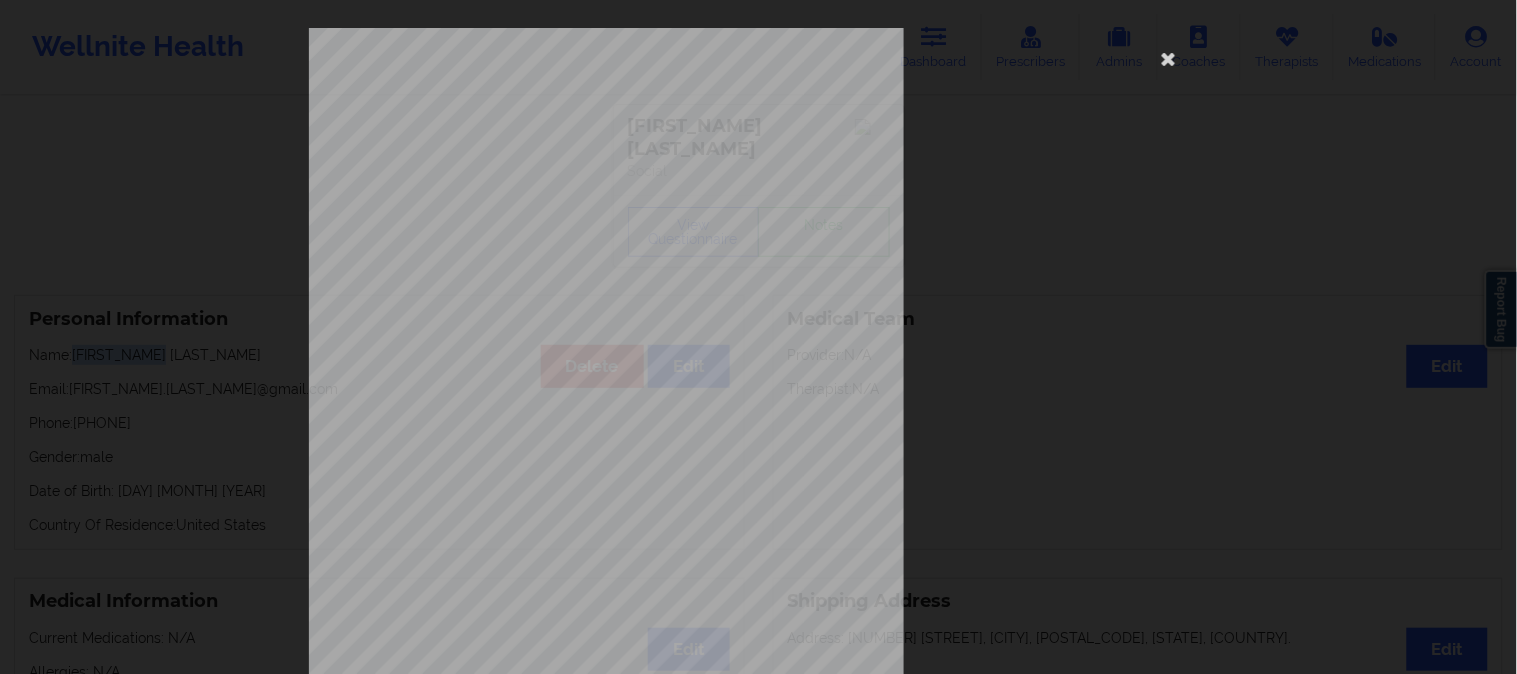 type 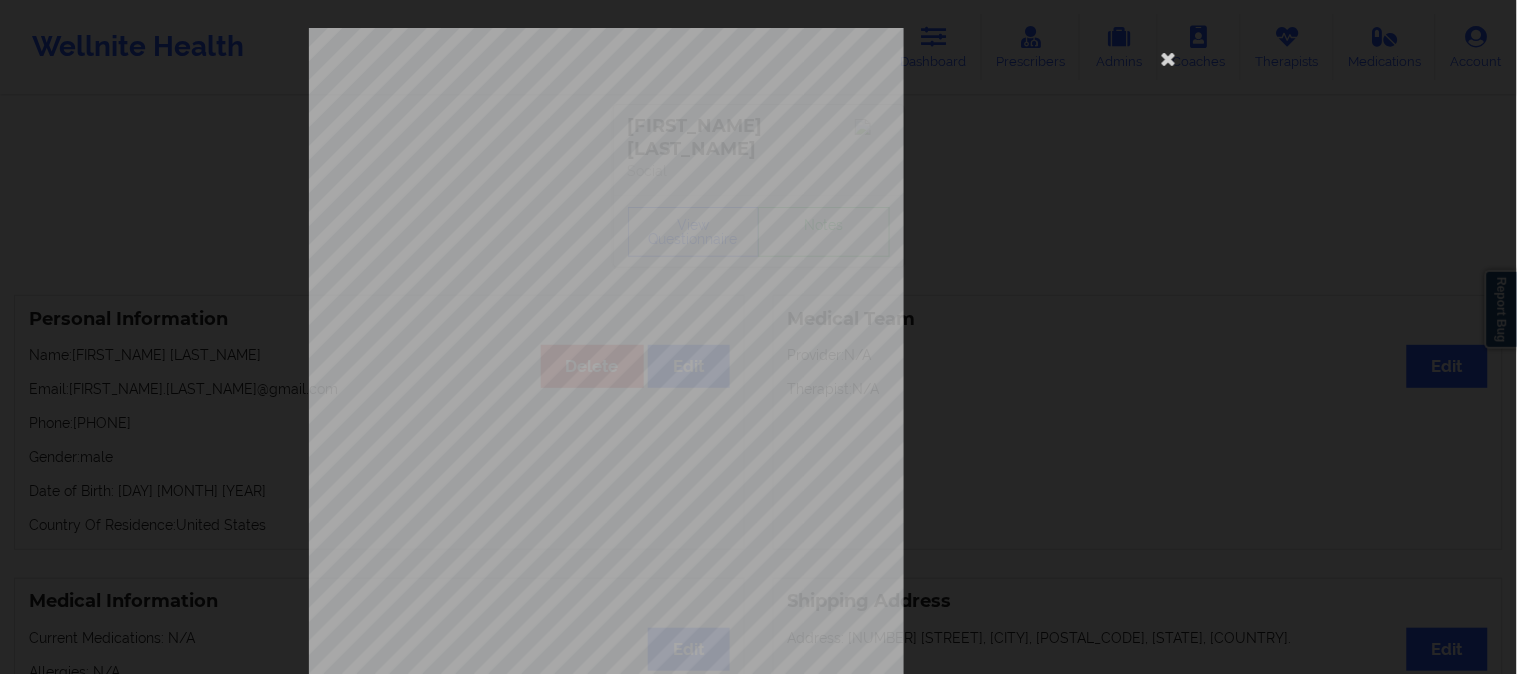 click on "commercial Insurance Member ID for patient 40559518000 Insurance company name details by patient OptumHealth Behavioral Solution Insurance Company Identity number by patient OptumHealth Behavioral Solution Insurance dependency status details by patient Own coverage Payment plan chosen by patient together Currently Suicidal None Local Pharmacy Data None Where patient came from UHC website Job Information None no Cancellation Survey Data Why do you want to cancel ? How many appointments have you had with W ellnite (including both therapist and mental health coach appointments) ? Do you have healthcare insurance ? Have you been treated for anxiety and/or depression in the past ? Are you currently taking any medication for anxiety and/or depression ? How would you rate your overall experience with your doctor/provider ? How would you rate your experience with our text-based support team ? Which of the following would make W ellnite a better experience for you ? Page  3  of  4" at bounding box center [758, 337] 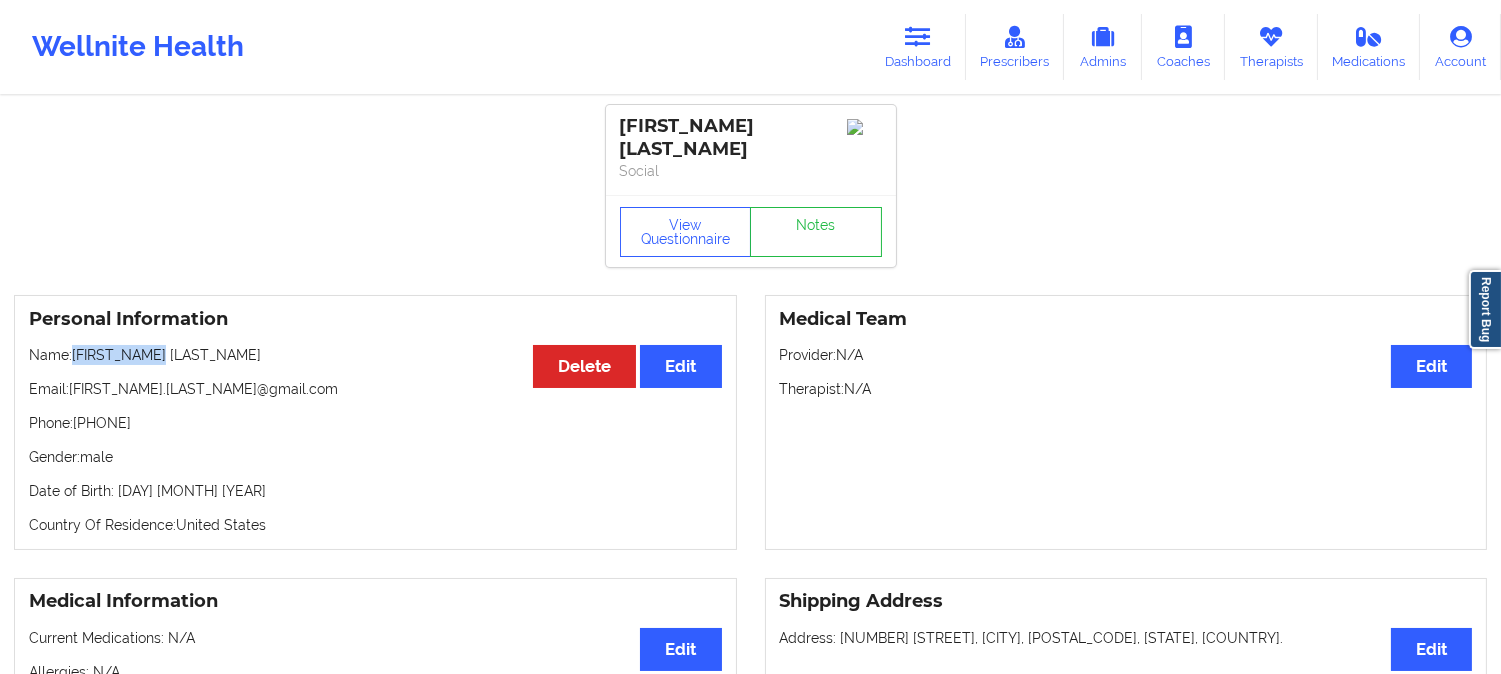 drag, startPoint x: 185, startPoint y: 340, endPoint x: 75, endPoint y: 328, distance: 110.65261 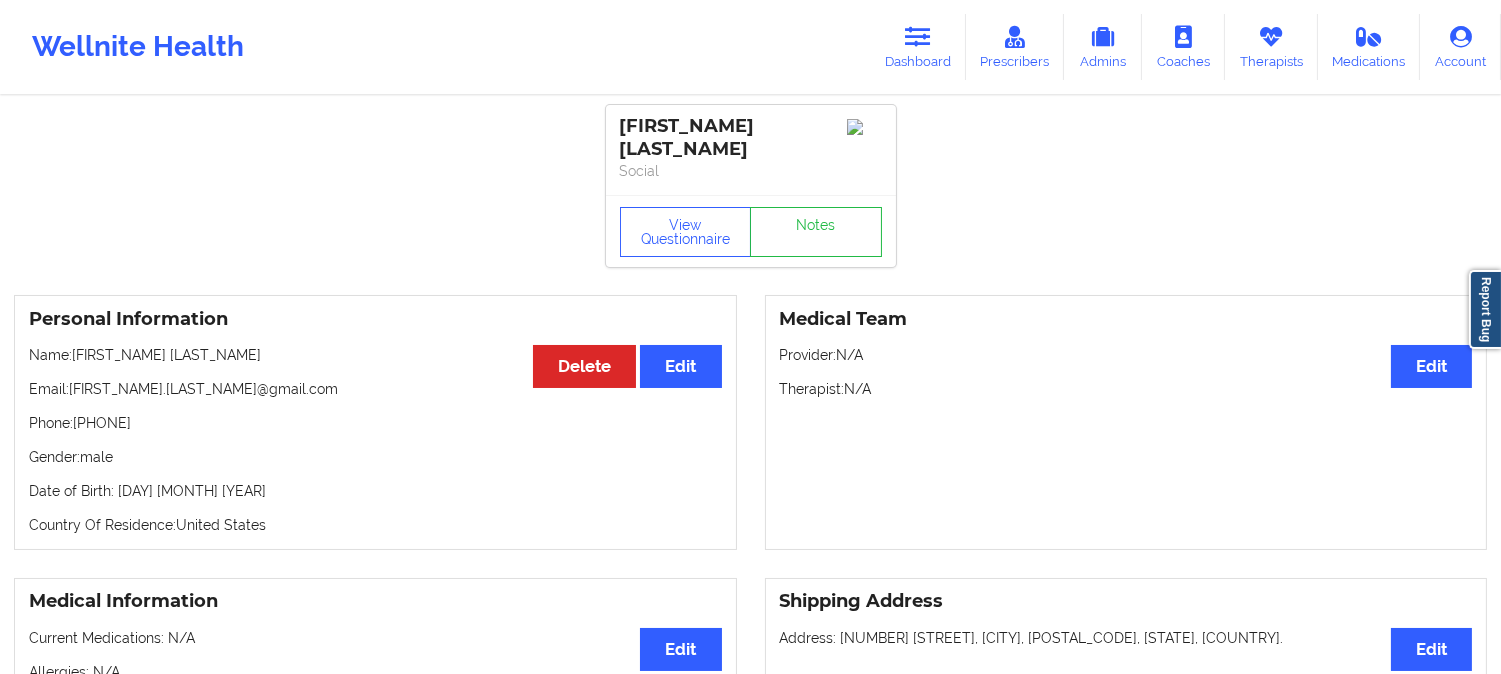 click on "Derek Hopper Social View Questionnaire Notes Personal Information Edit Delete Name:  Derek Hopper Email:  derek.hopper22@gmail.com Phone:  7036229819 Gender:  male Date of Birth:   22nd of October 1978 Country Of Residence: United States Medical Team Edit Provider:  N/A Therapist:  N/A Medical Information Edit Current Medications:   N/A Allergies:   N/A Shipping Address Edit Address:   7845 Flager Cir, Manassas, 20109, VA, United States. Medical Co-pay/insur responsibility Edit Current session (one time charge): N/A Recurring co-pay charge - all prescriber sessions :   N/A Recurring co-pay charge - prescriber 10 min :   N/A Recurring co-pay charge - prescriber 30 min :   N/A Therapy Co-pay/insur responsibility Edit Current session (one time charge): N/A Recurring co-pay charge - all therapy sessions :   50 Recurring co-pay charge - therapy 30 min :   50 Recurring co-pay charge - therapy 45 min :   50 Recurring co-pay charge - therapy 60 min :   50 State of Residence Edit State:   Virginia Insurance Address" at bounding box center [750, 1014] 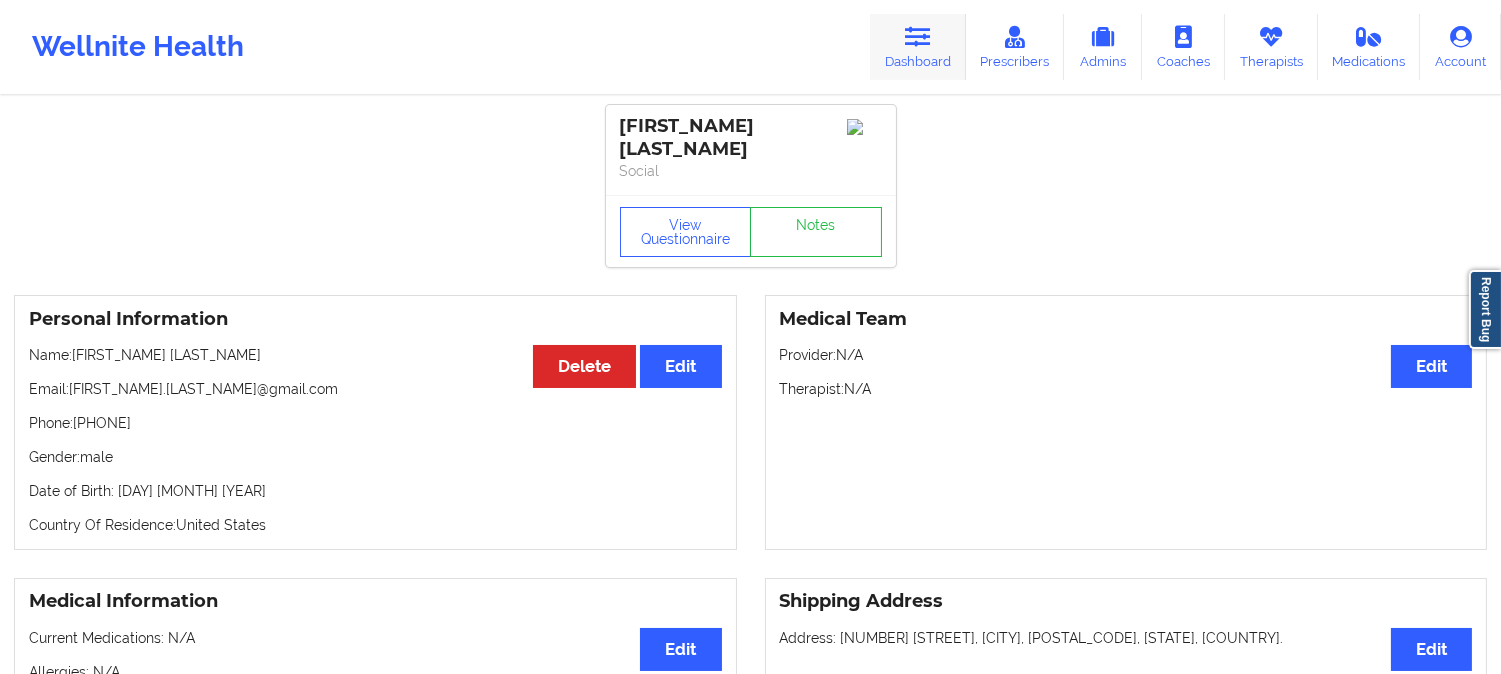 click on "Dashboard" at bounding box center (918, 47) 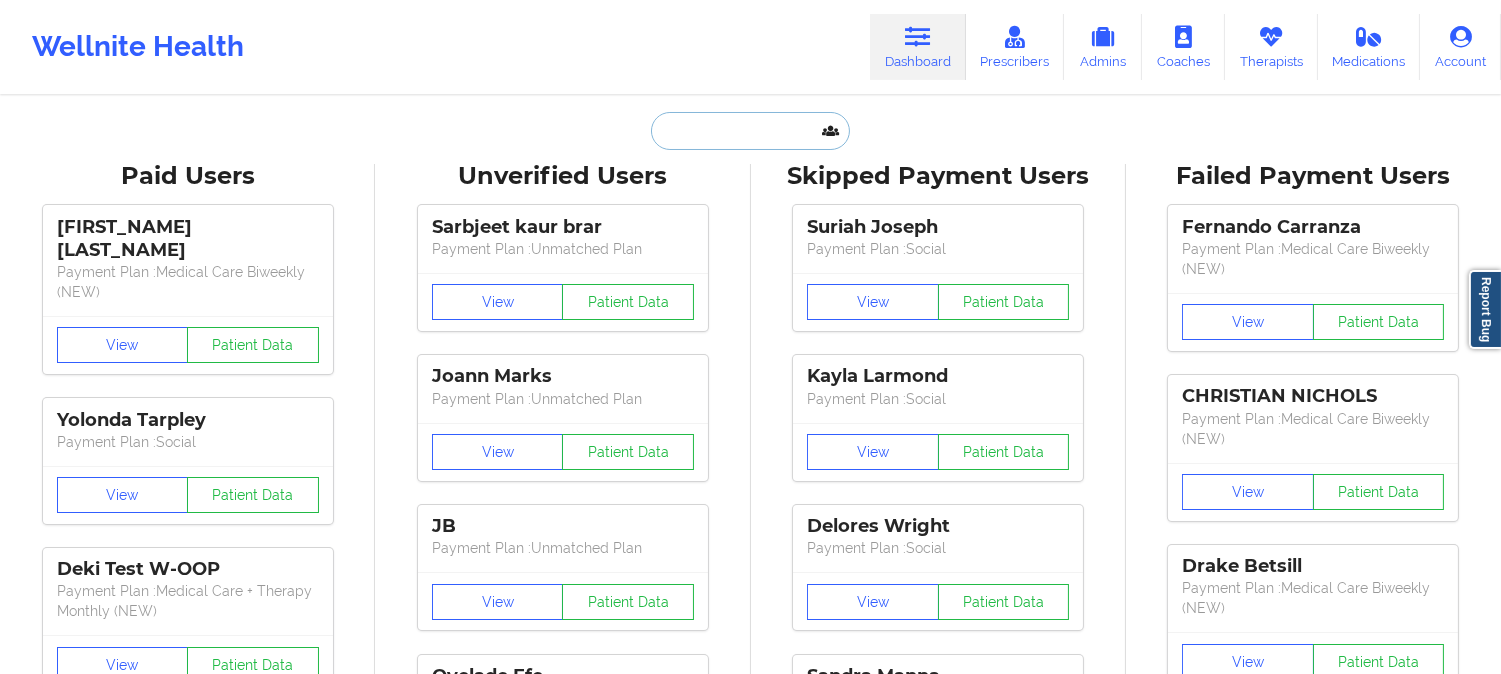 click at bounding box center (750, 131) 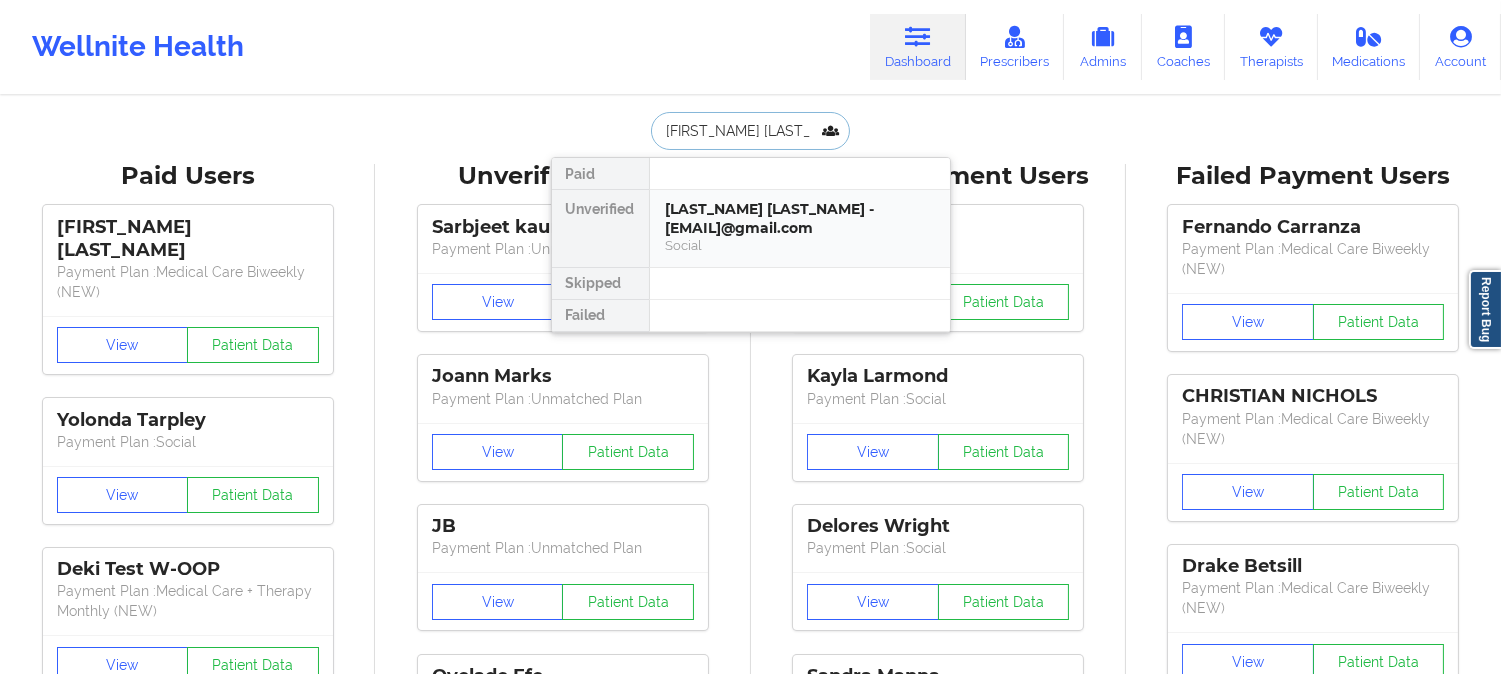 click on "Social" at bounding box center (800, 245) 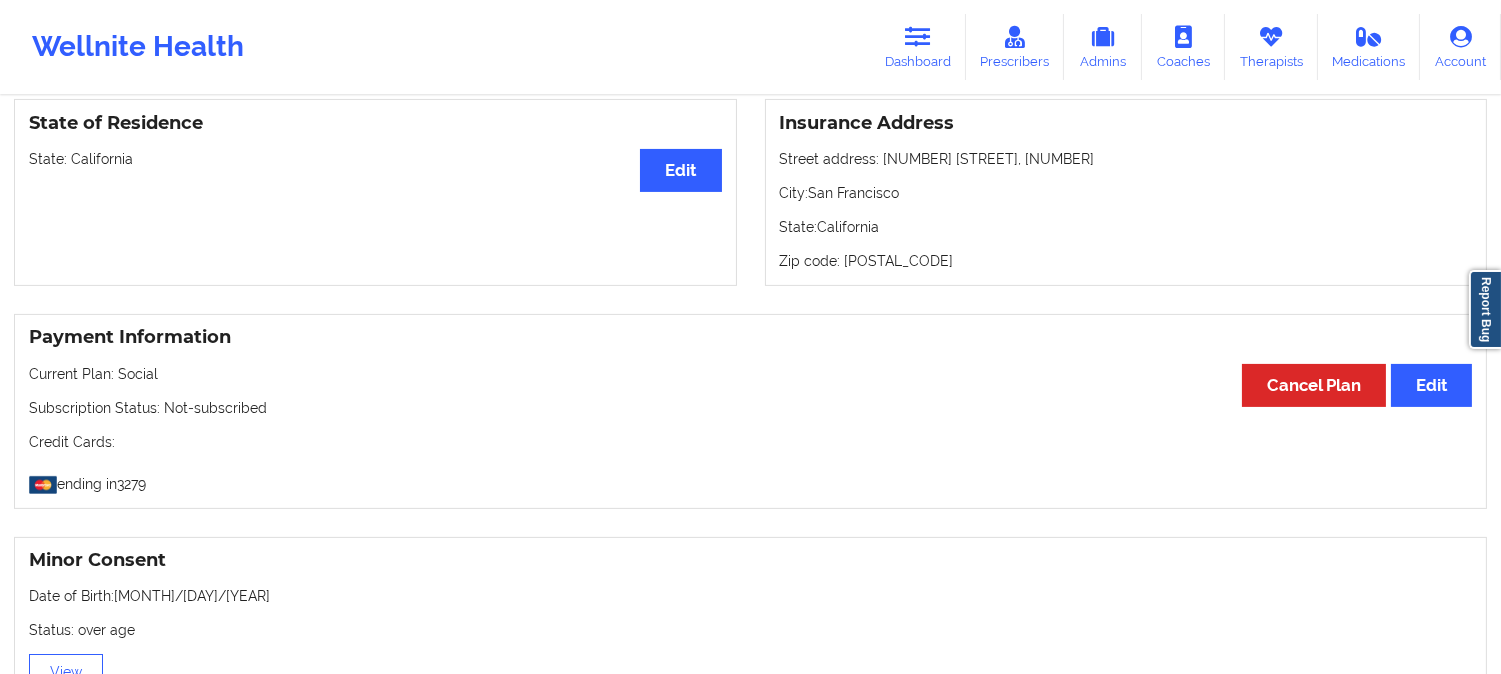 scroll, scrollTop: 1111, scrollLeft: 0, axis: vertical 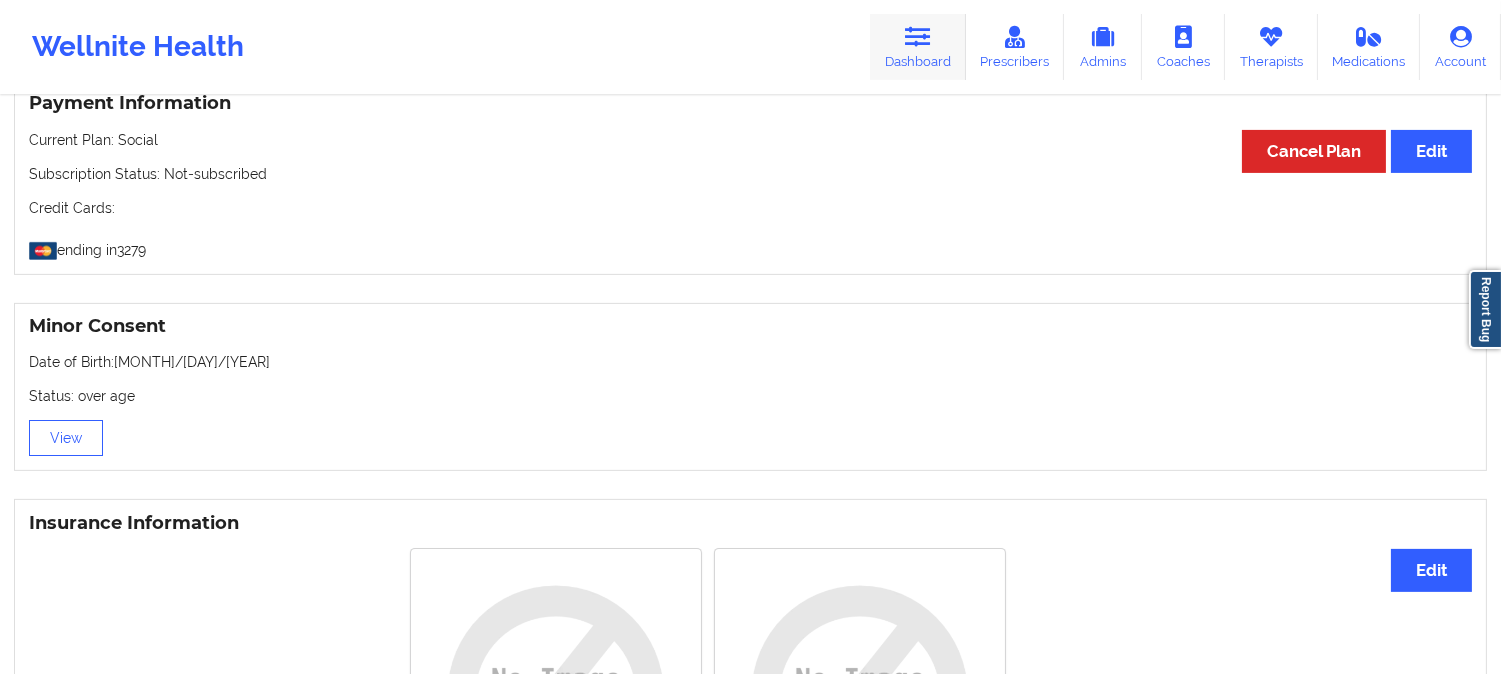 click on "Dashboard" at bounding box center [918, 47] 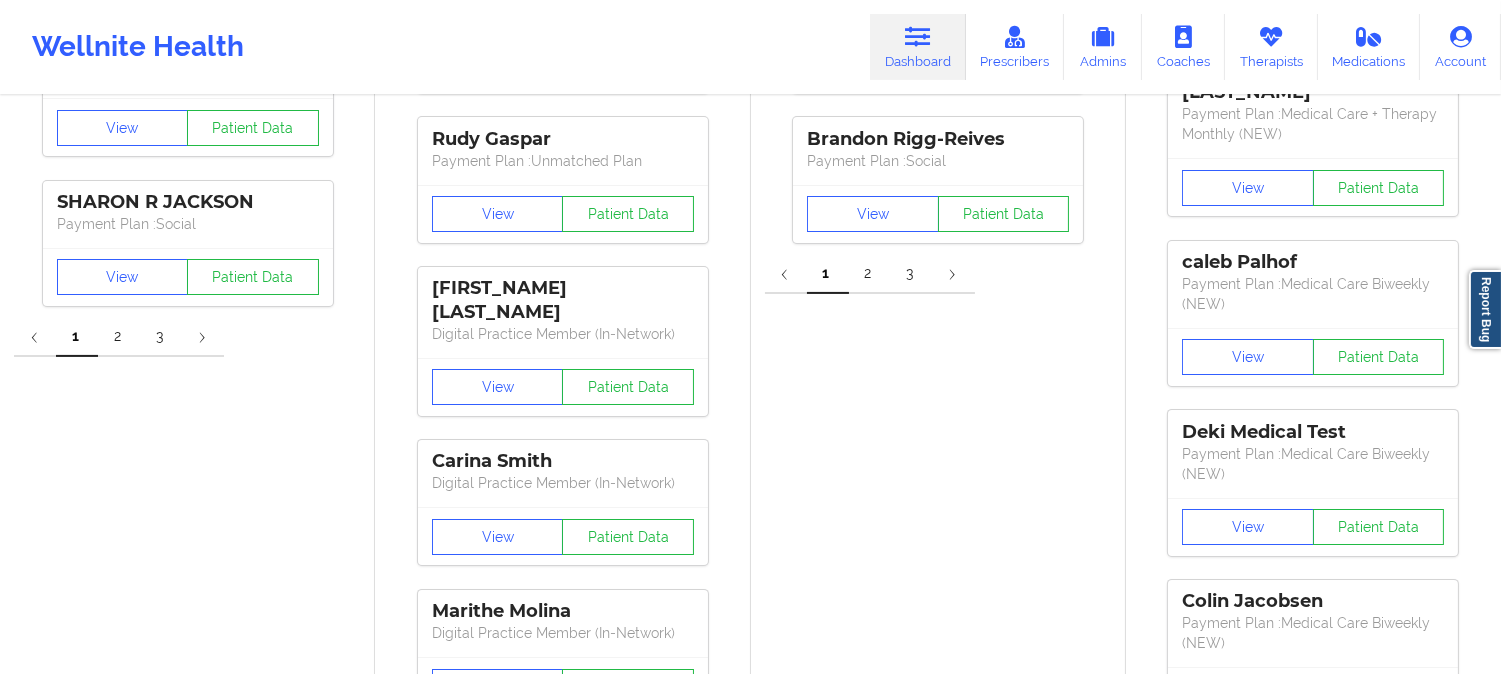 scroll, scrollTop: 0, scrollLeft: 0, axis: both 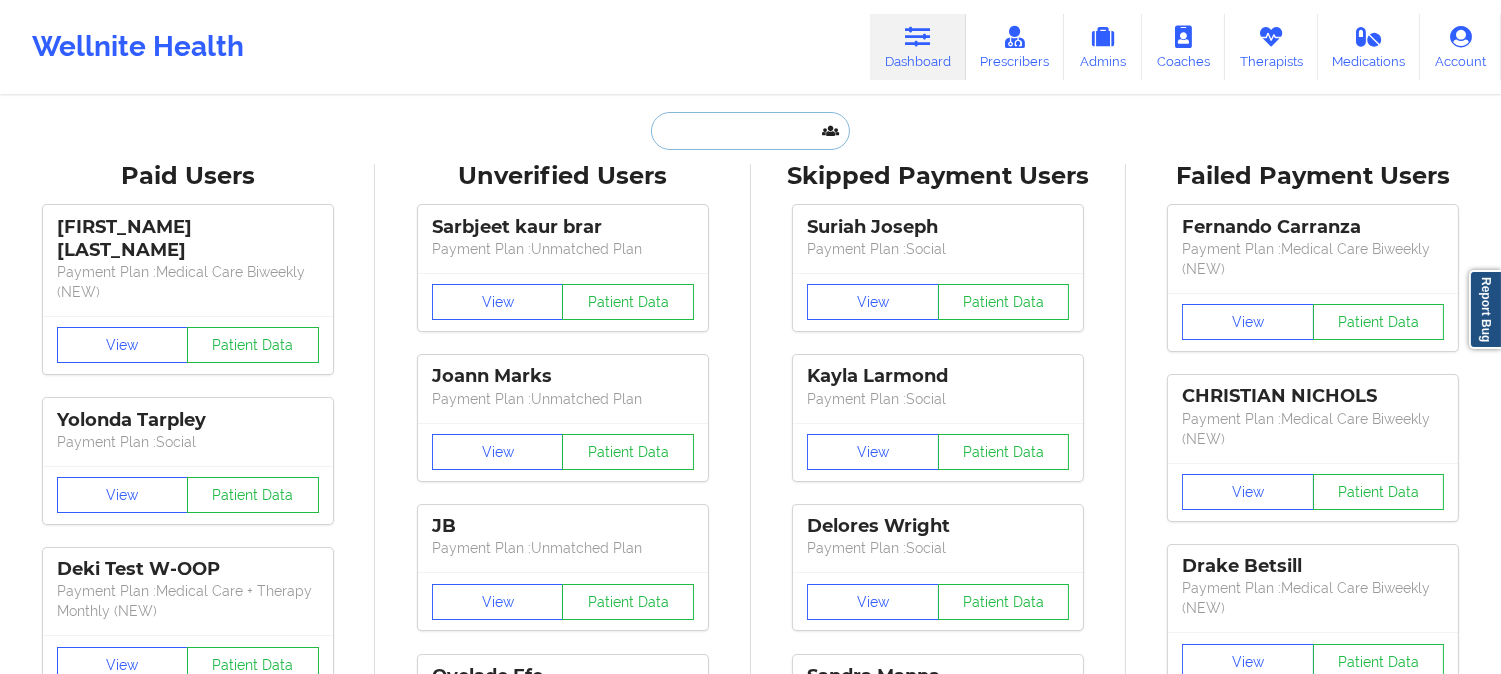 click at bounding box center (750, 131) 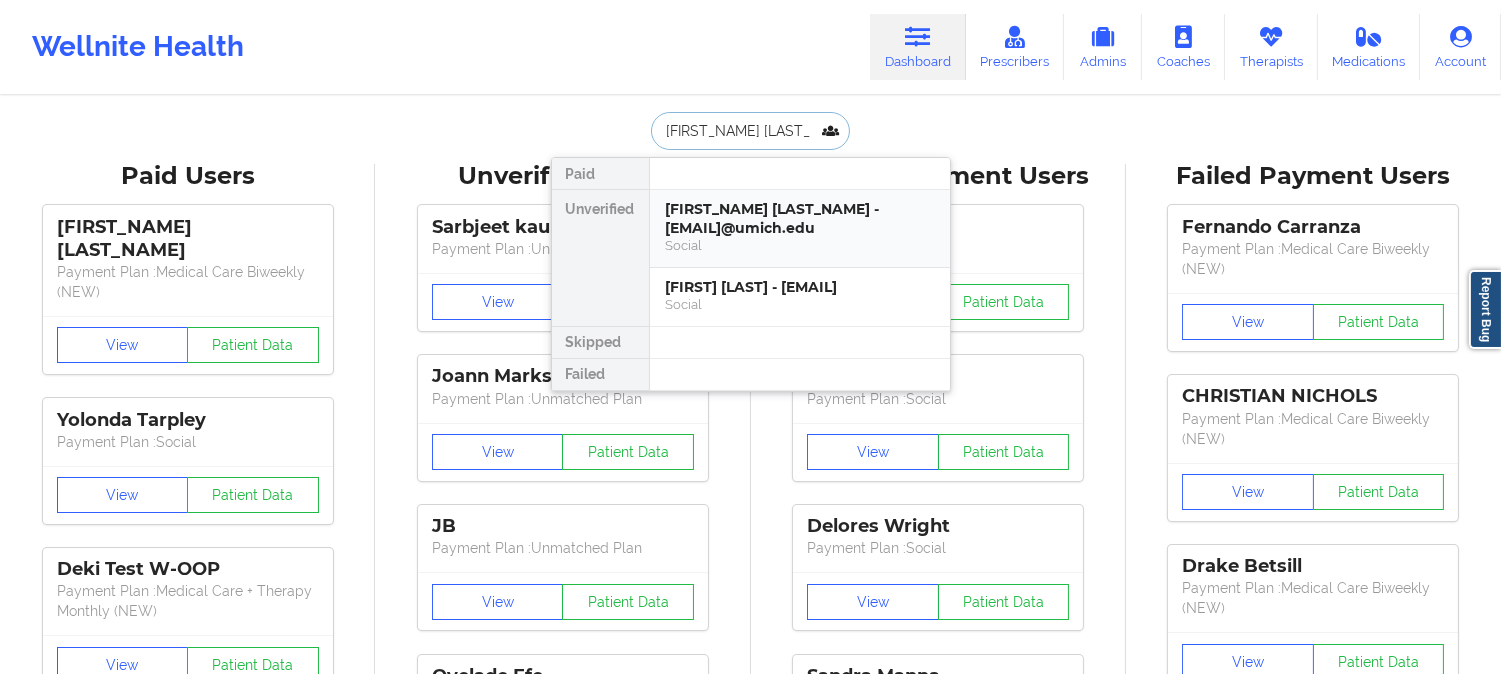 click on "Social" at bounding box center [800, 245] 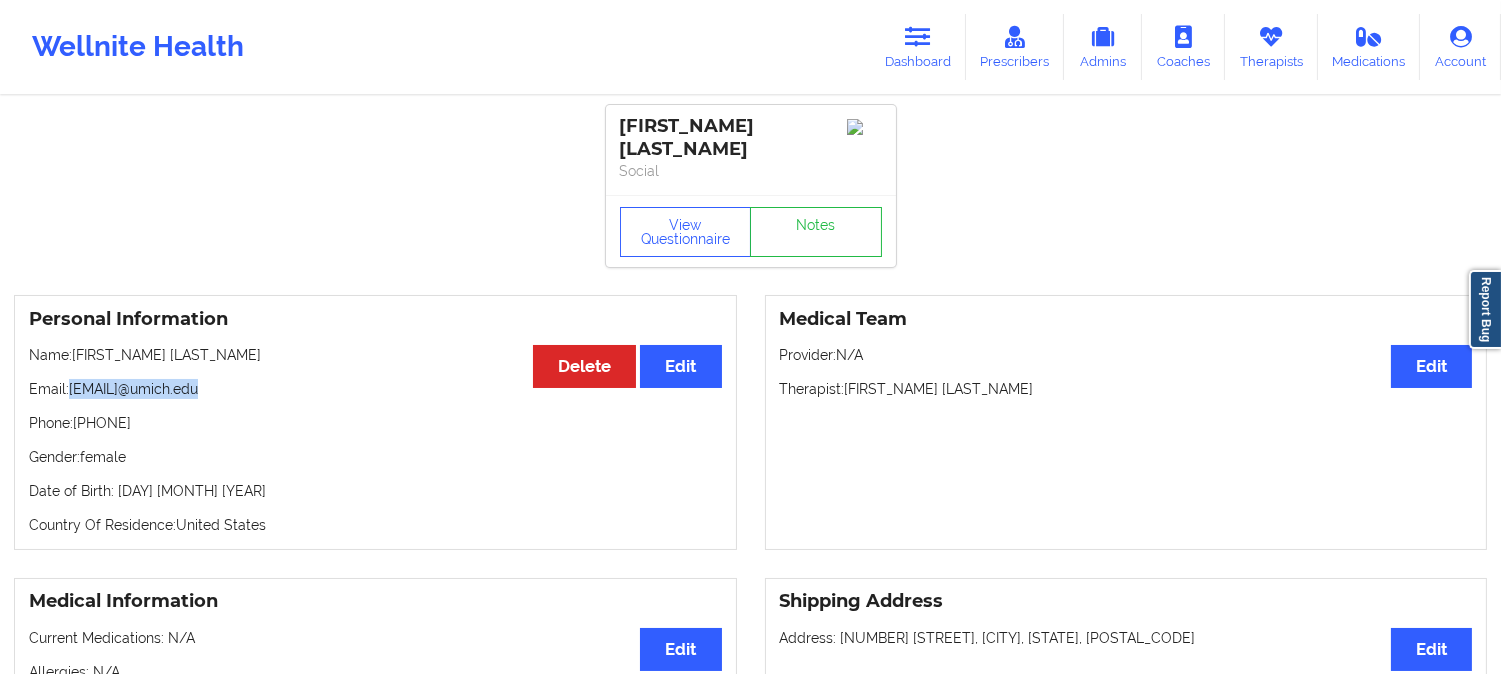 drag, startPoint x: 210, startPoint y: 372, endPoint x: 74, endPoint y: 366, distance: 136.1323 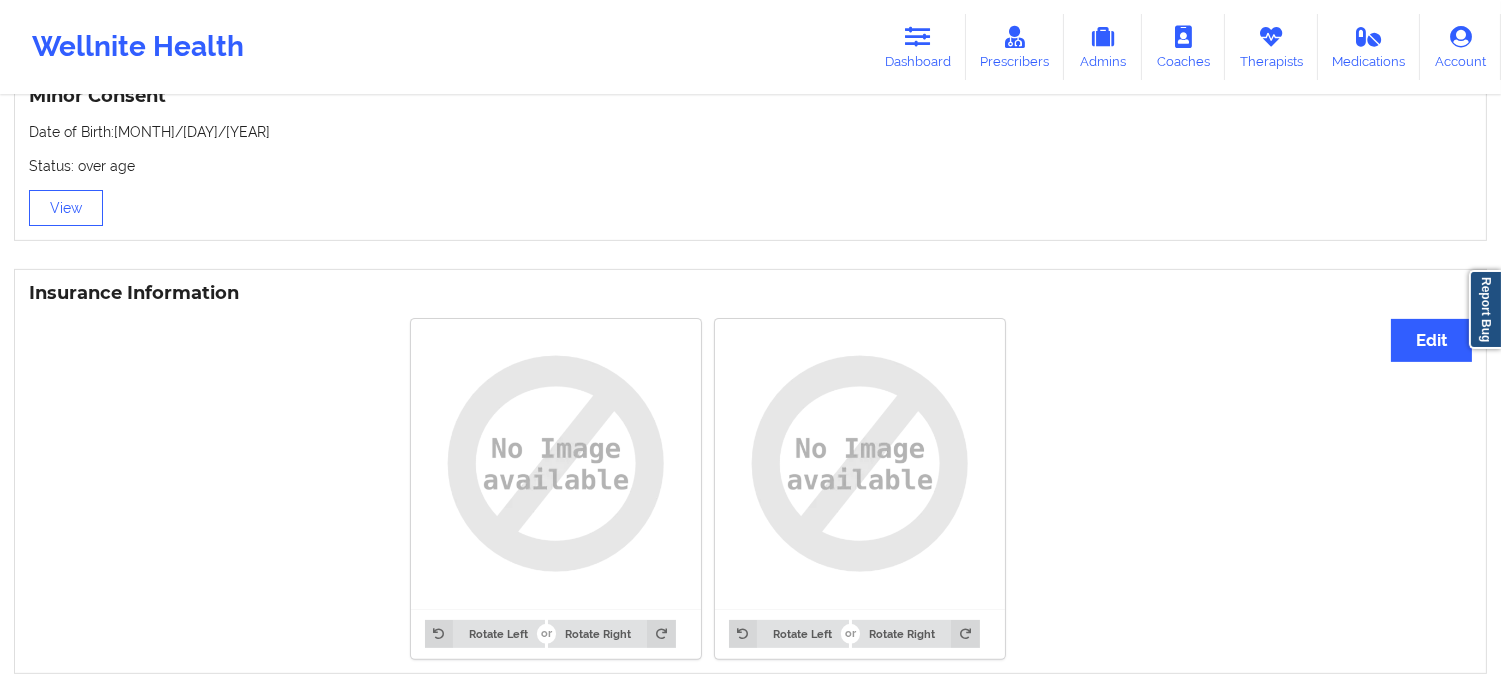 scroll, scrollTop: 1198, scrollLeft: 0, axis: vertical 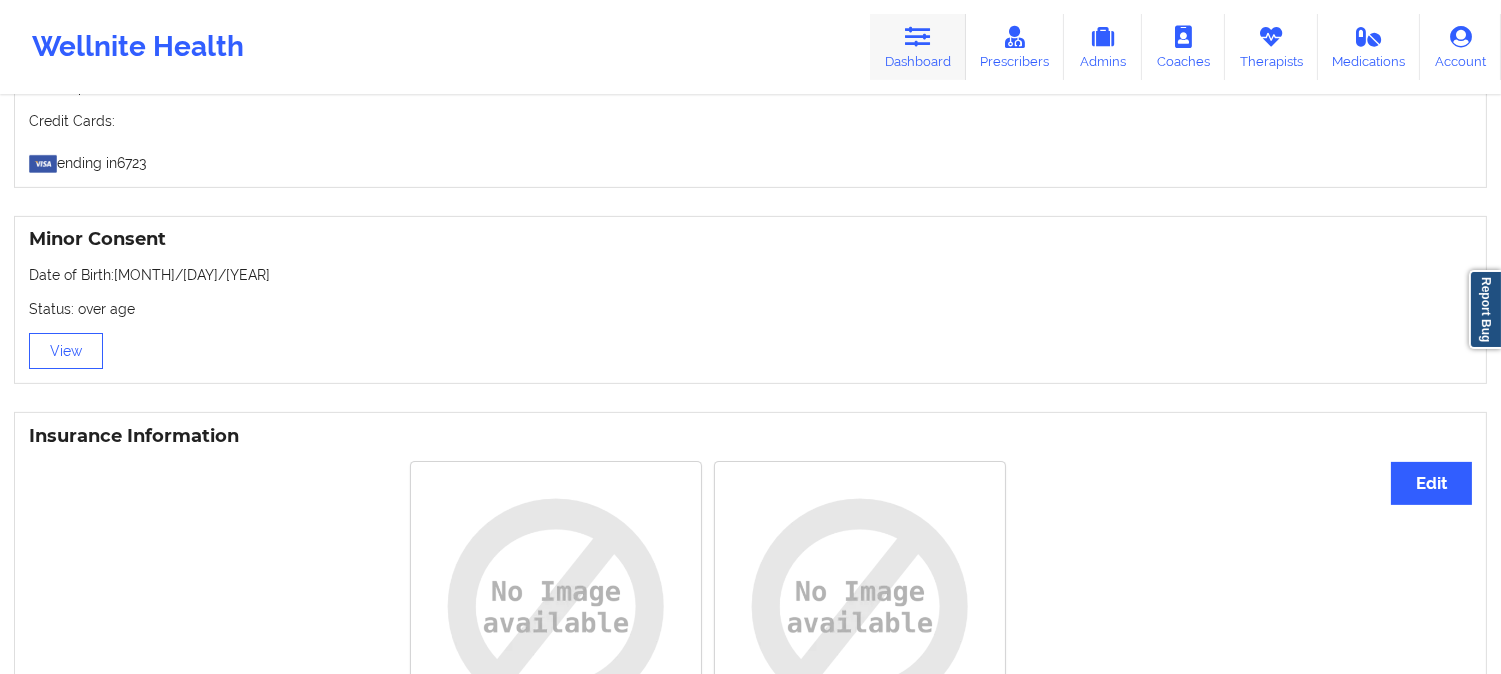 click on "Dashboard" at bounding box center (918, 47) 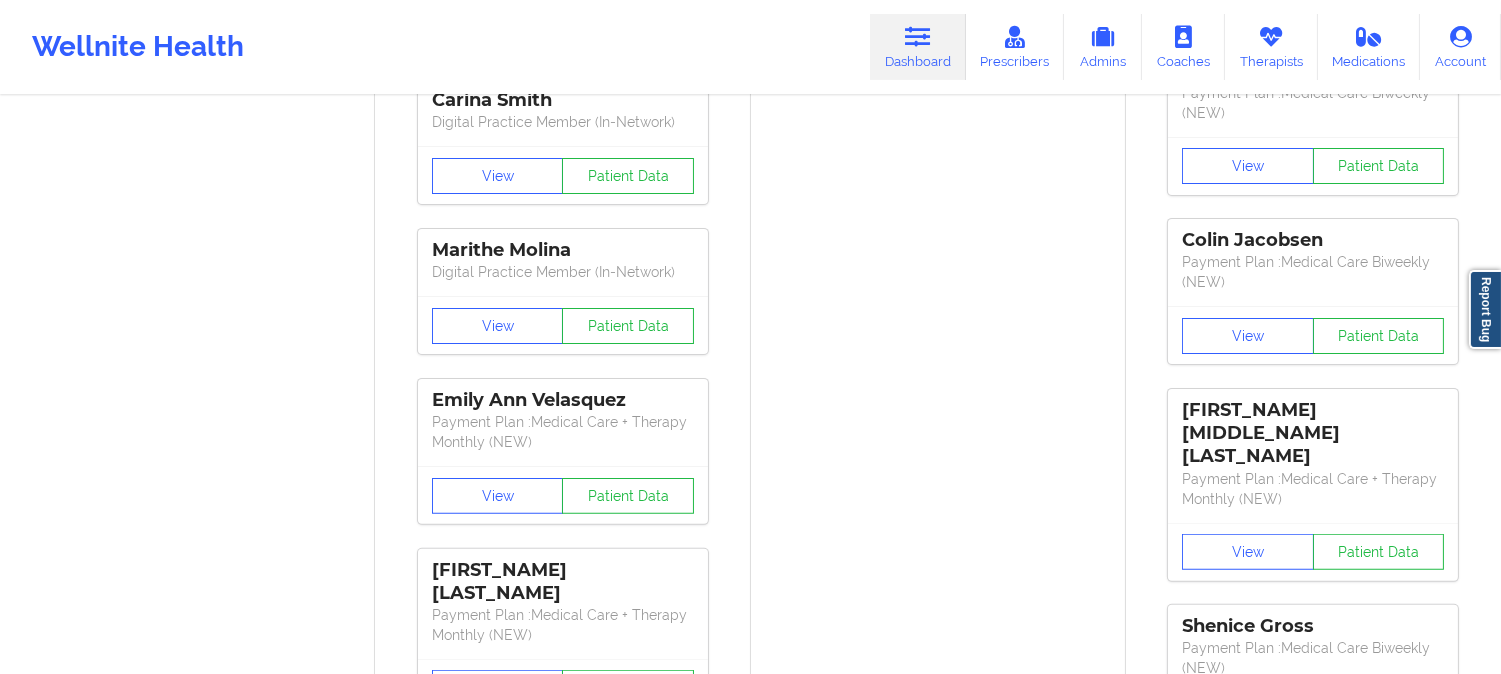 drag, startPoint x: 778, startPoint y: 455, endPoint x: 790, endPoint y: 380, distance: 75.95393 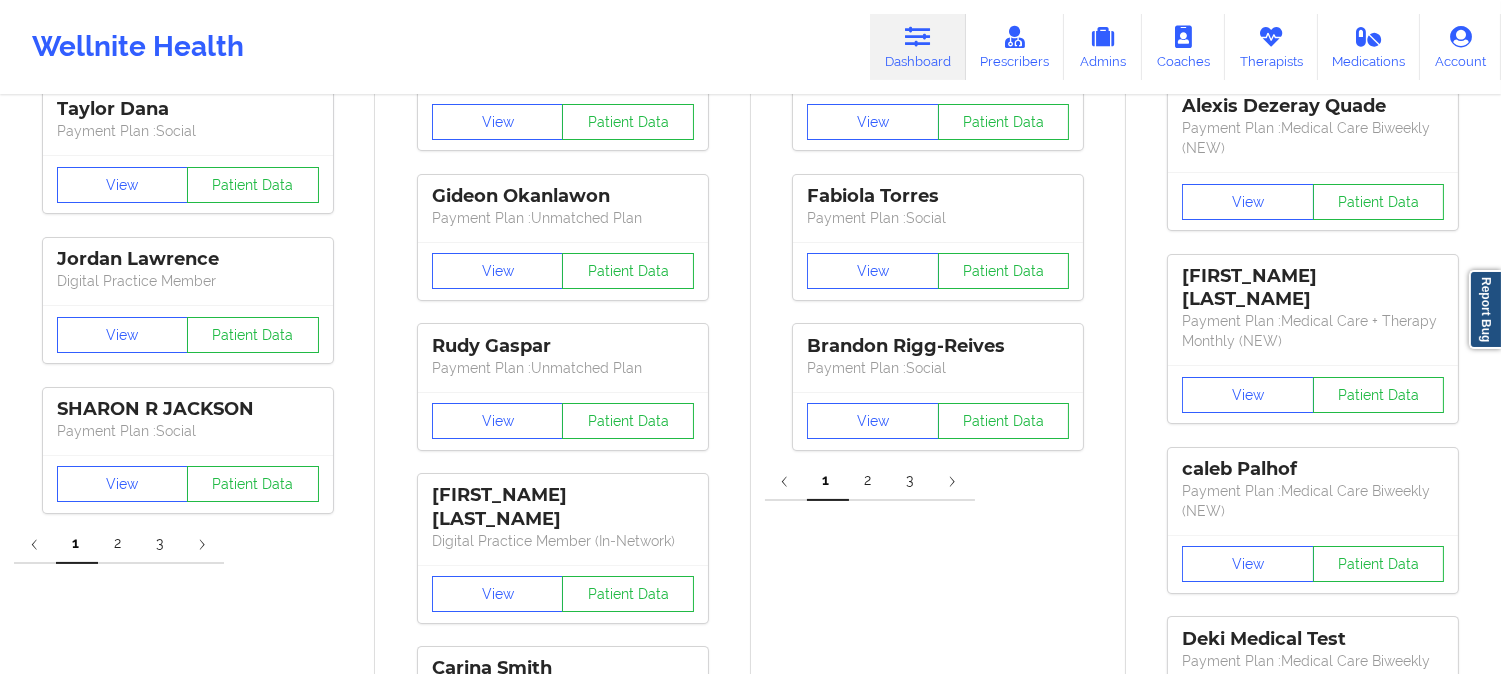 scroll, scrollTop: 0, scrollLeft: 0, axis: both 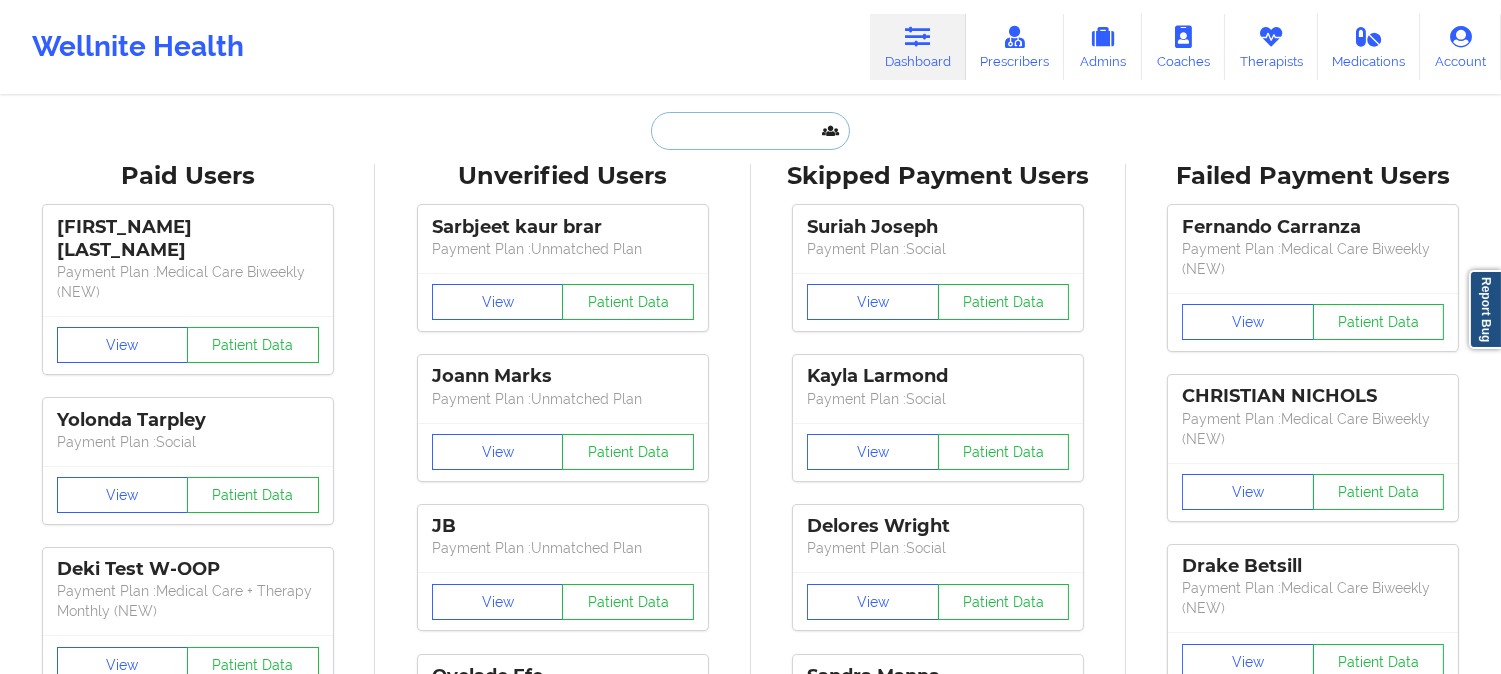click at bounding box center (750, 131) 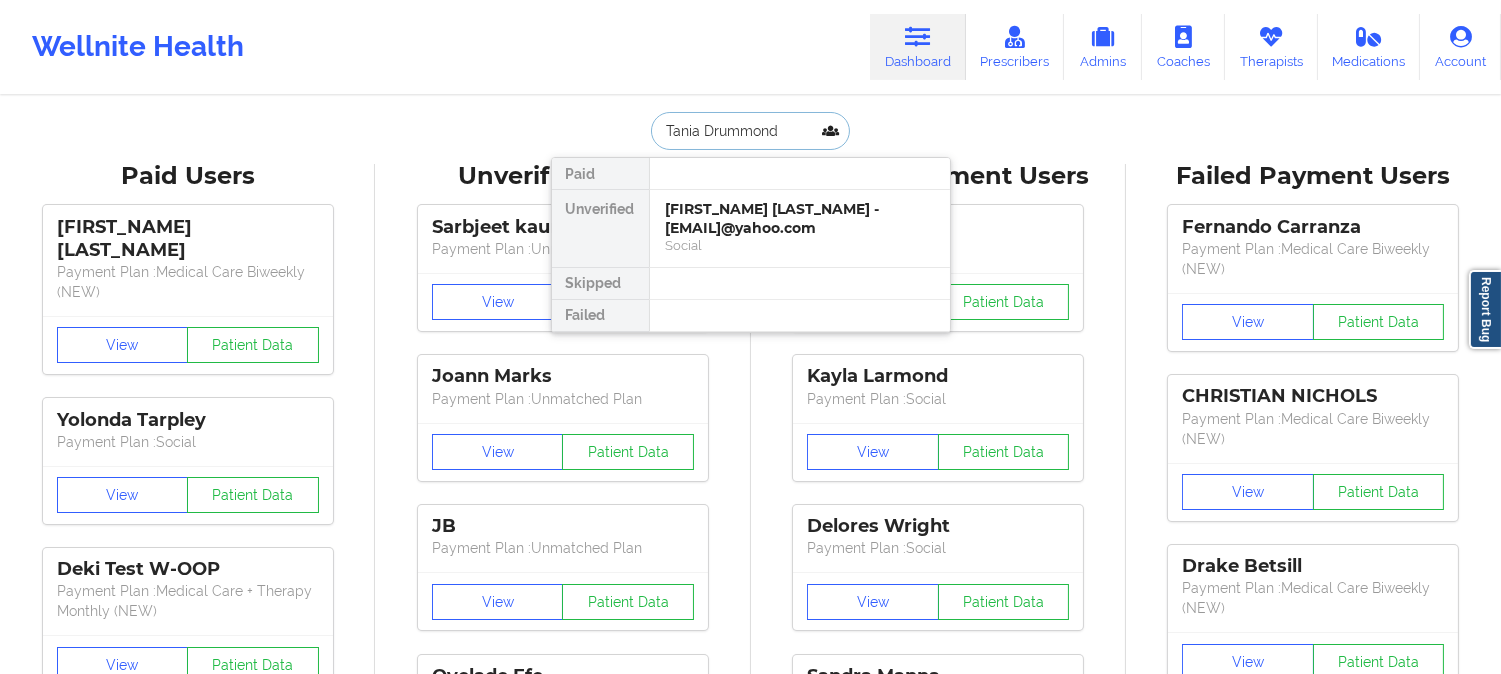 type on "Tania Drummond" 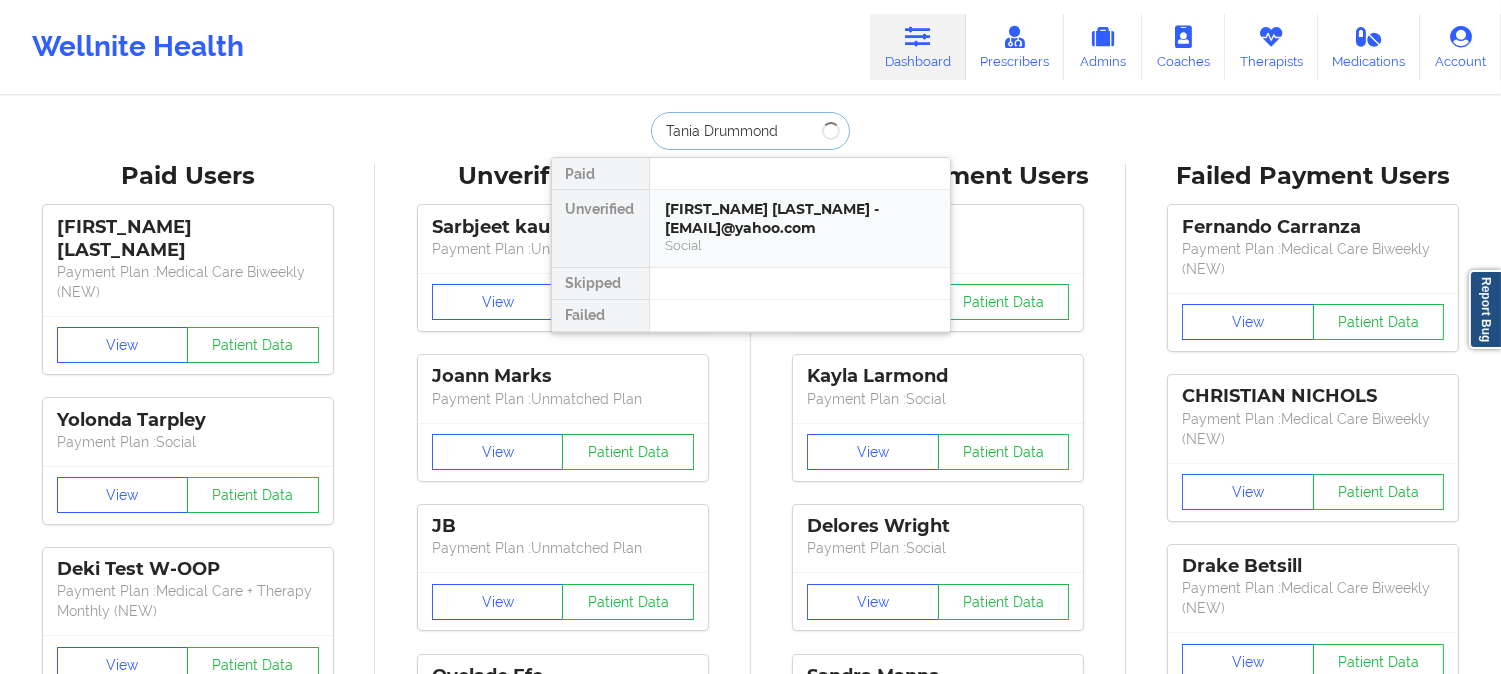 click on "Tania Drummond  - drummond.tania@yahoo.com" at bounding box center (800, 218) 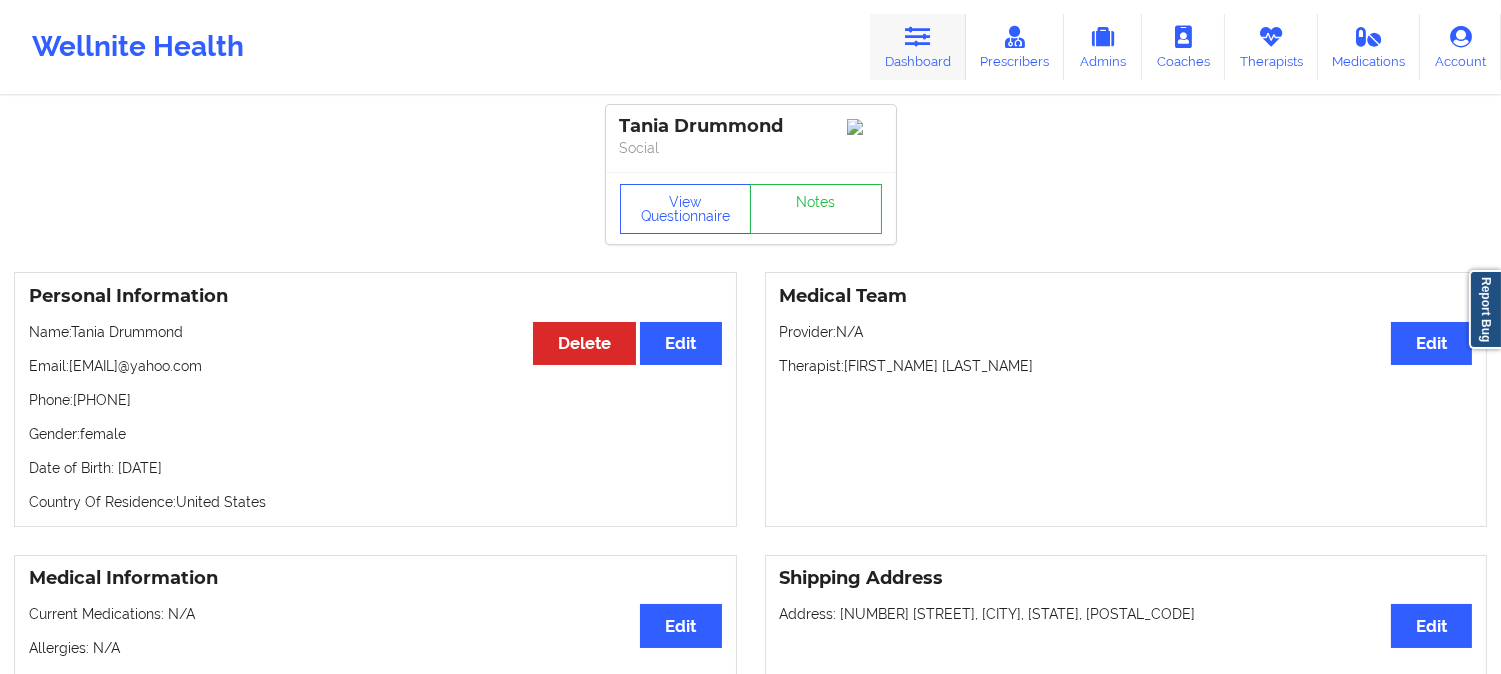 click at bounding box center [918, 37] 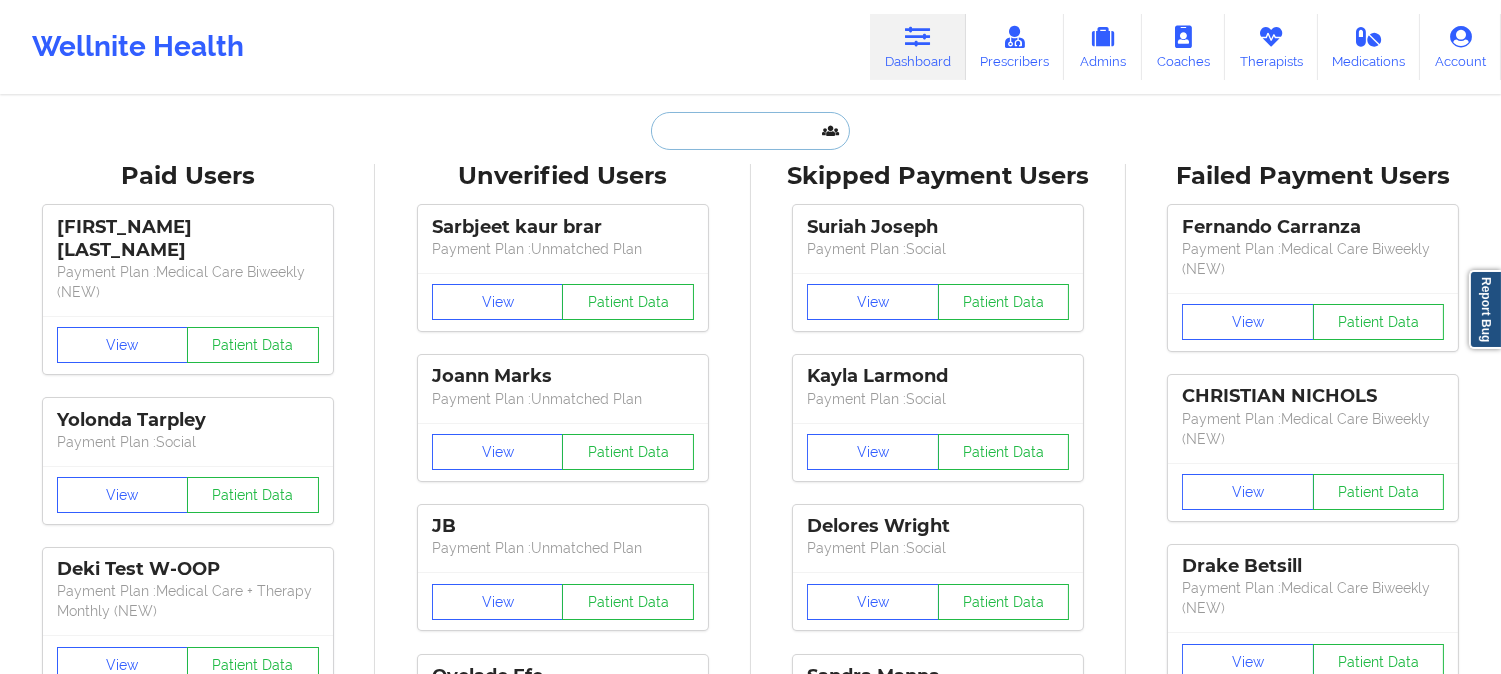 click at bounding box center (750, 131) 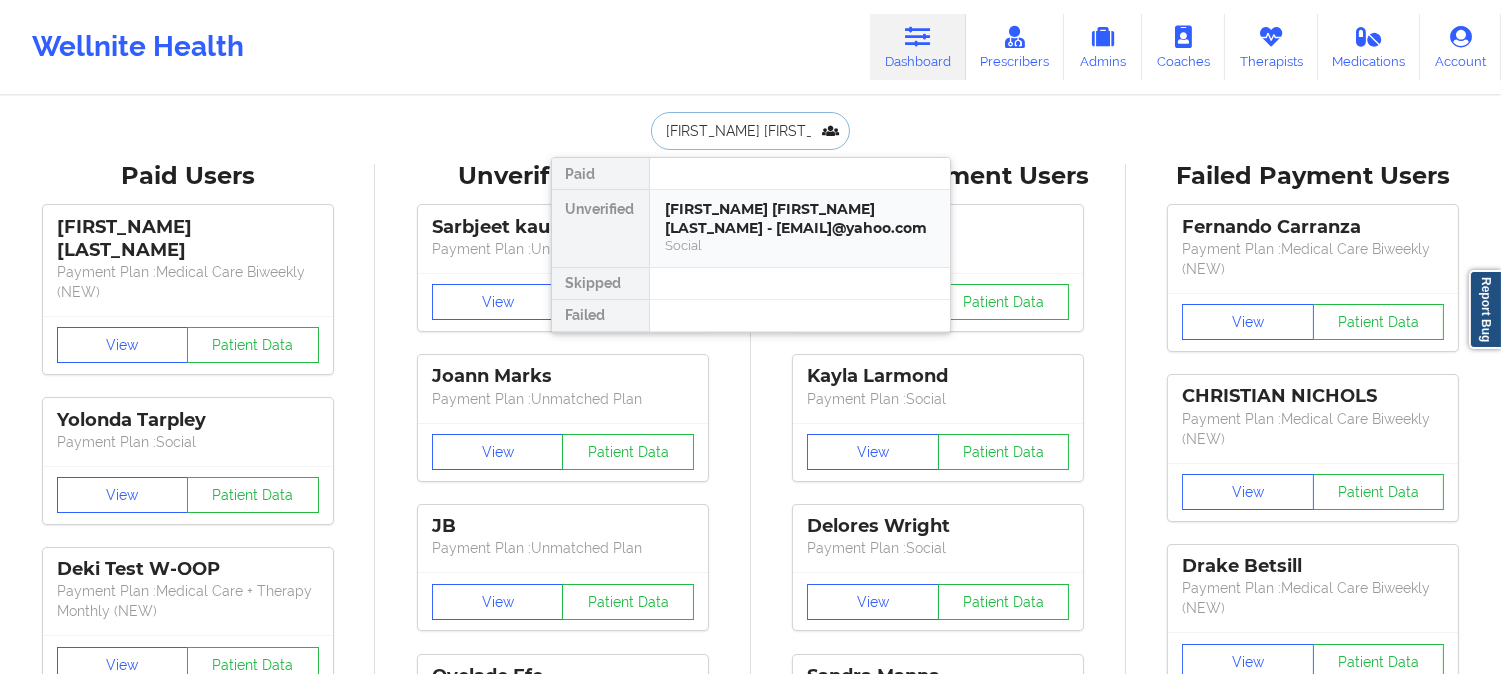 click on "Derrick J Johnson - derrick112290@yahoo.com" at bounding box center [800, 218] 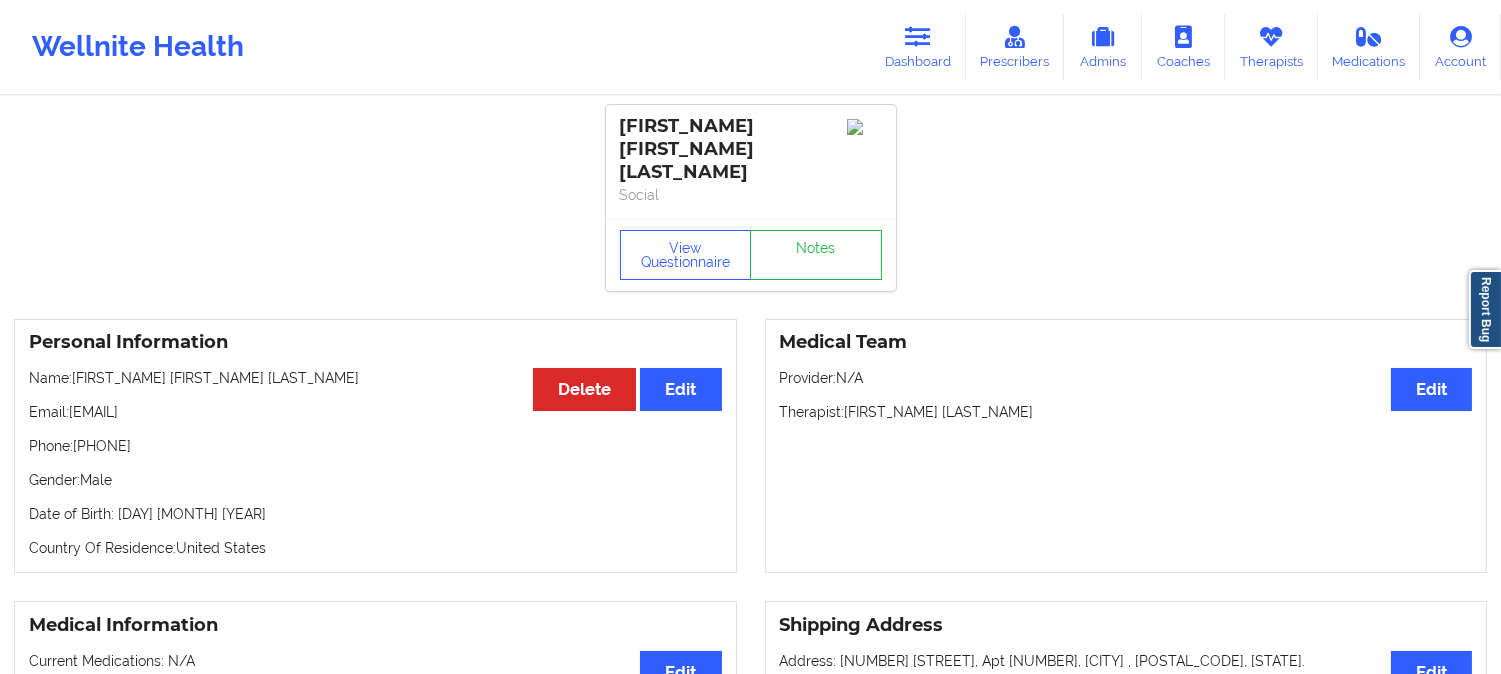 scroll, scrollTop: 111, scrollLeft: 0, axis: vertical 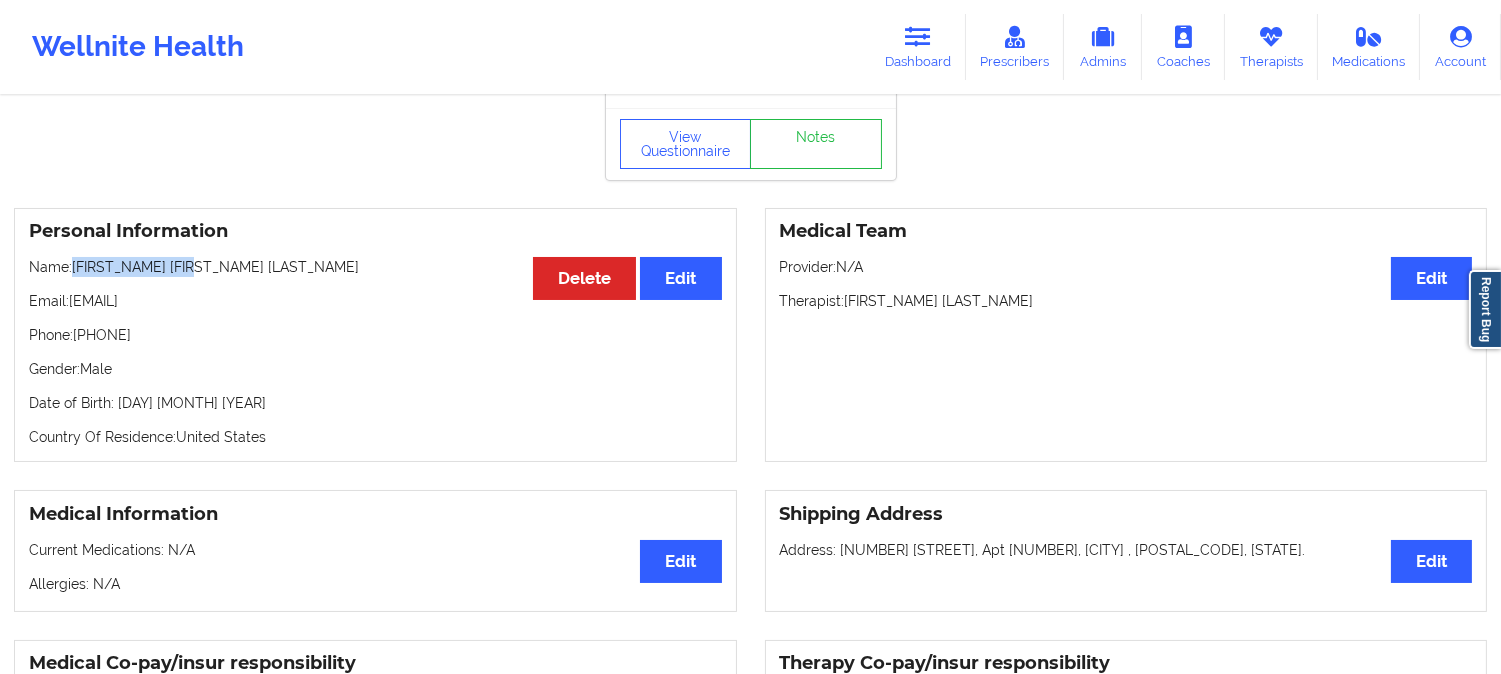 drag, startPoint x: 222, startPoint y: 234, endPoint x: 75, endPoint y: 221, distance: 147.57372 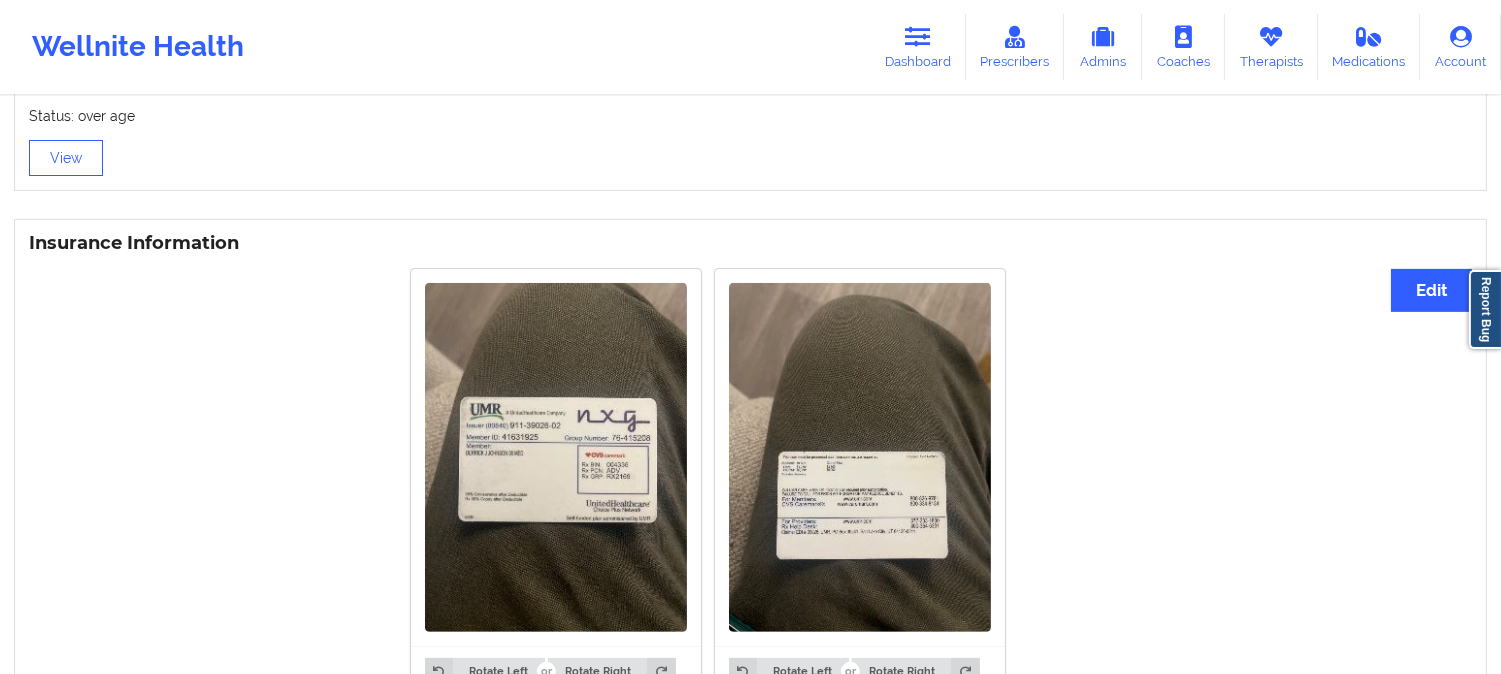 scroll, scrollTop: 1507, scrollLeft: 0, axis: vertical 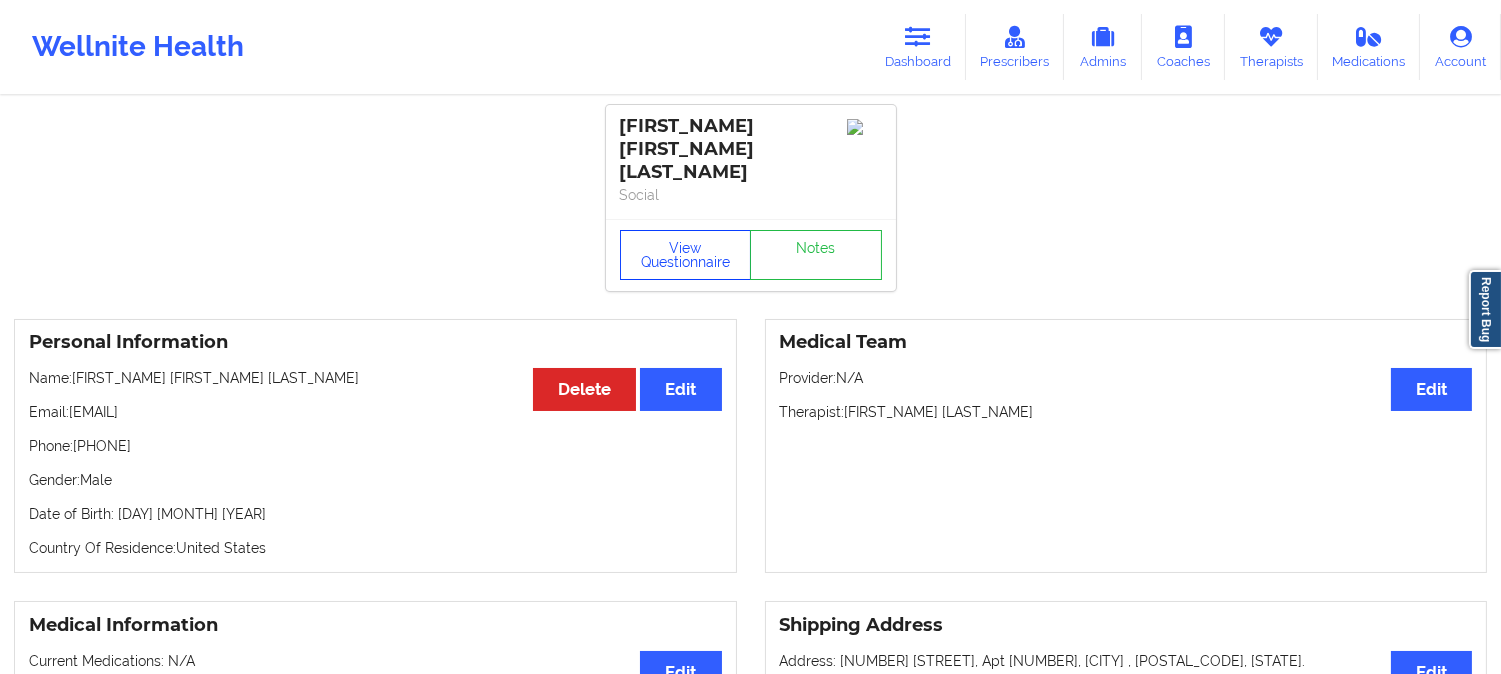 click on "View Questionnaire" at bounding box center (686, 255) 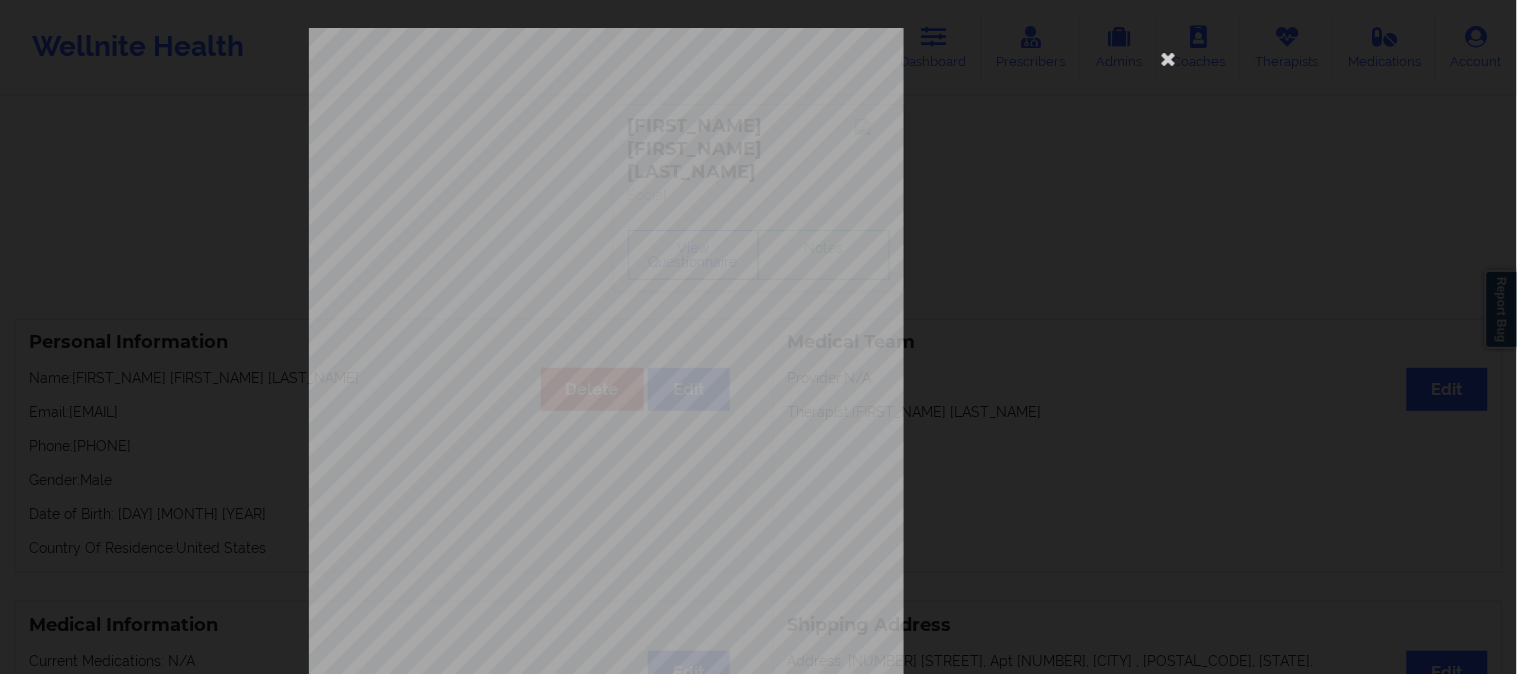 click on "1161 Mission St San Francisco, CA, 94103 What state do you live in ? Arizona Full Name Derrick J Johnson Date of Birth 5/30/1994 Gender Male Are you pregnant, breastfeeding or postnatal ? (Check all that apply) None Do you have any drug allergies ? No Please list all of your drug allergies. None Please tell us your shipping address Street  Address 7007 E. Gold Dust  Ave, Apt 1024 City Phoenix State Arizona Postal Code 85253 Country Have you seen a Psychiatrist or Doctor for depression/anxiety ? neverBeenSeenForDepressionAndOrAnxiety Have you been diagnosed with any of the following conditions ? (Choose all that apply) none Are you currently taking medication for depression and/or anxiety ? None Please list all of your current medications, including prescriptions and over-the-counter supplements. Are you here for depression or anxiety ? Page  1  of  6" at bounding box center [758, 337] 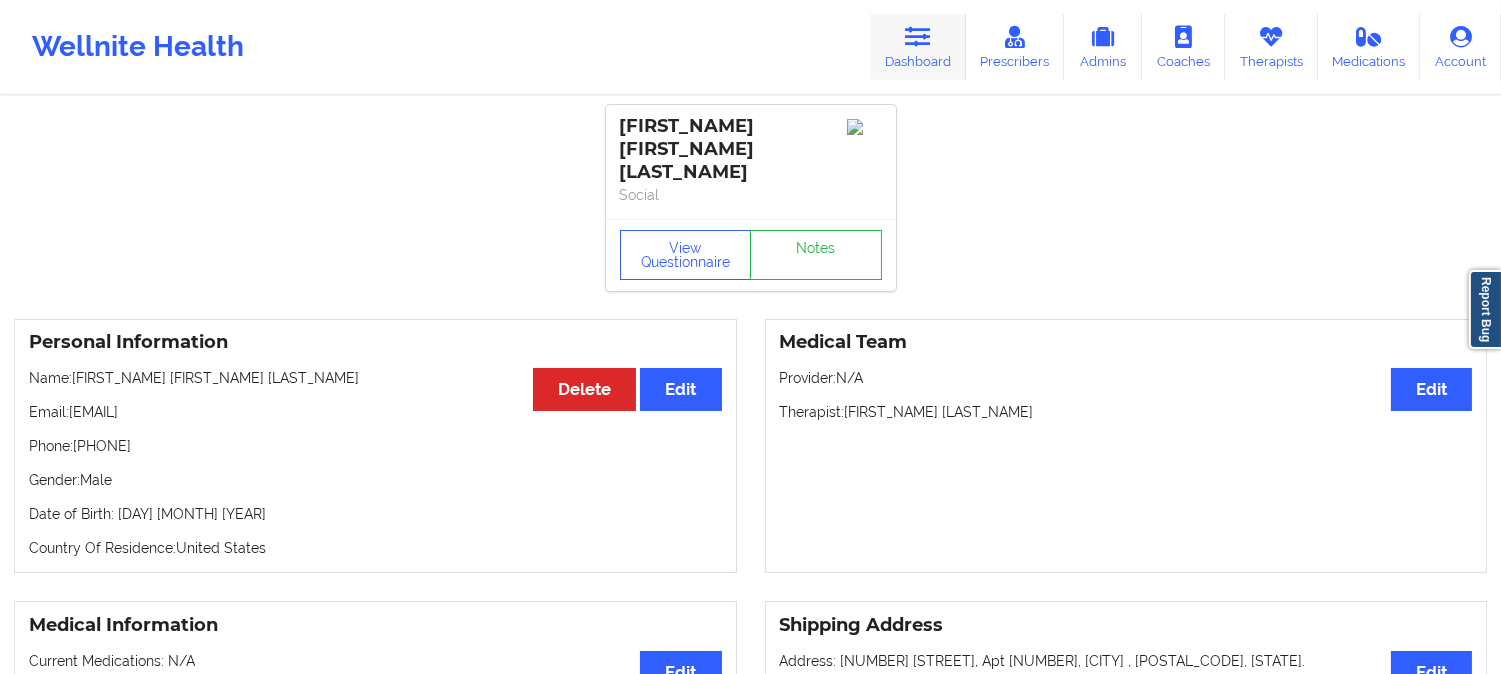 click on "Dashboard" at bounding box center (918, 47) 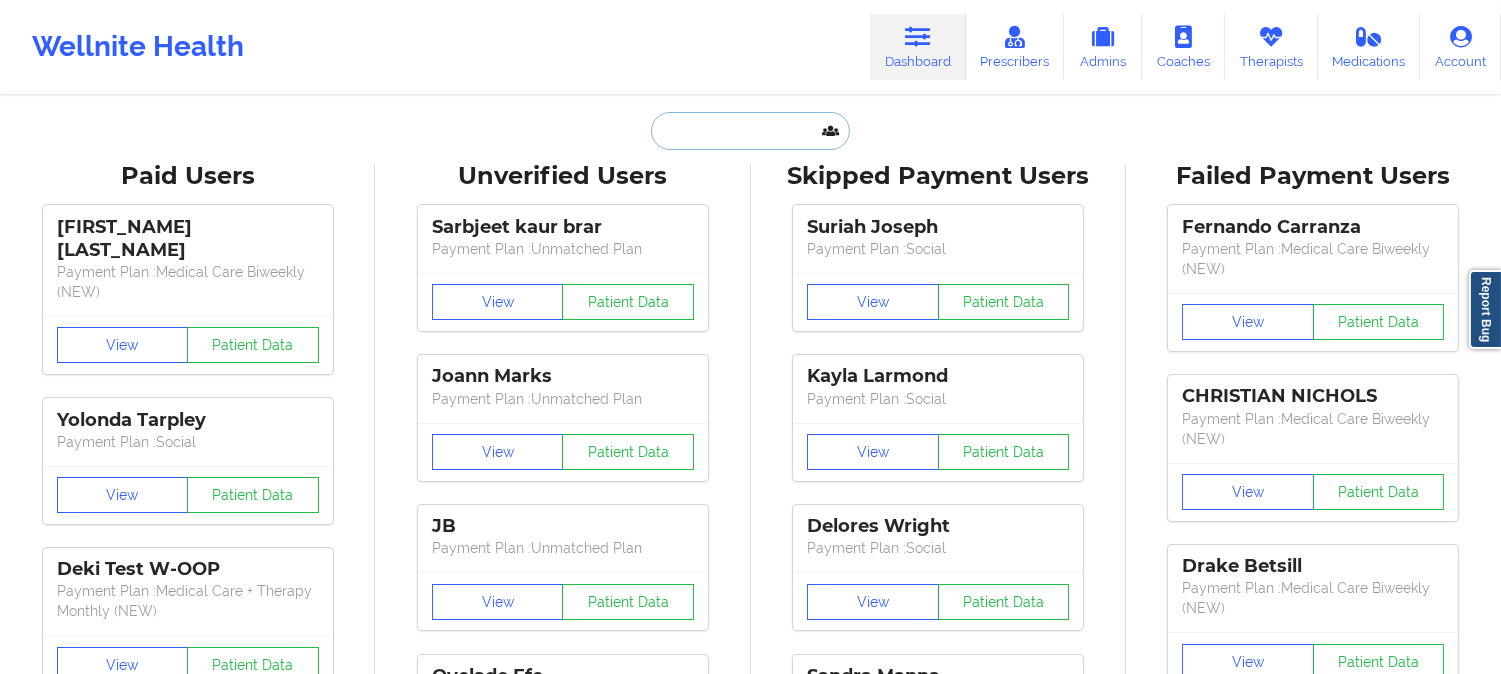 click at bounding box center [750, 131] 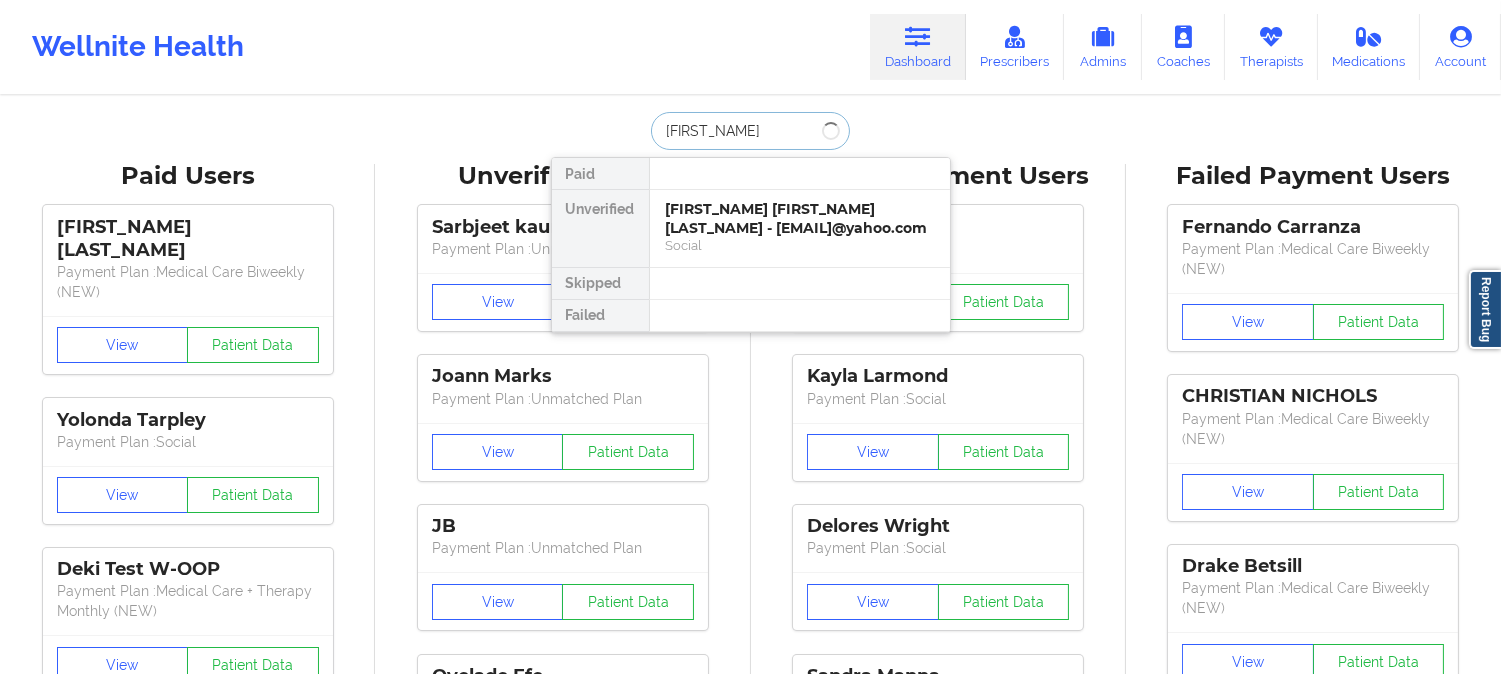 type on "jake t" 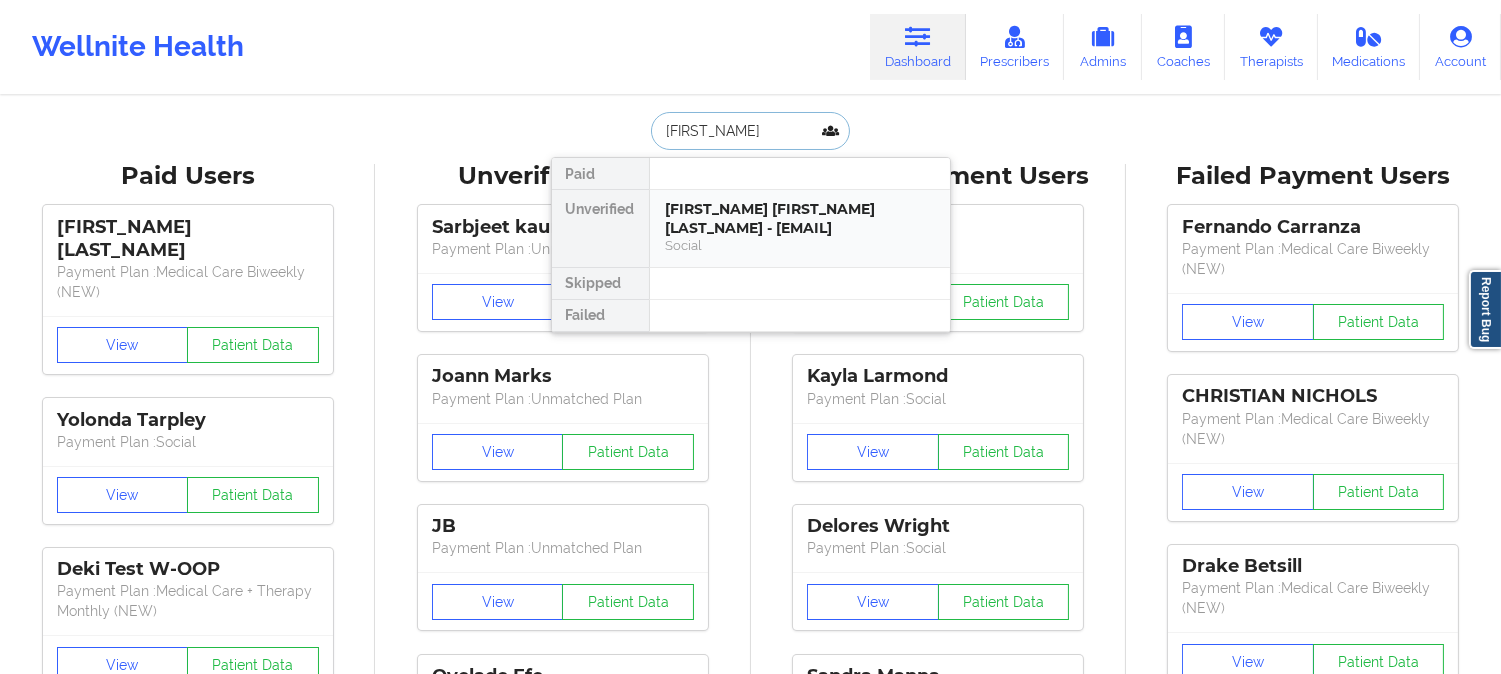 click on "Jake T Shetter Griffith  - tag13158@gmail.com" at bounding box center (800, 218) 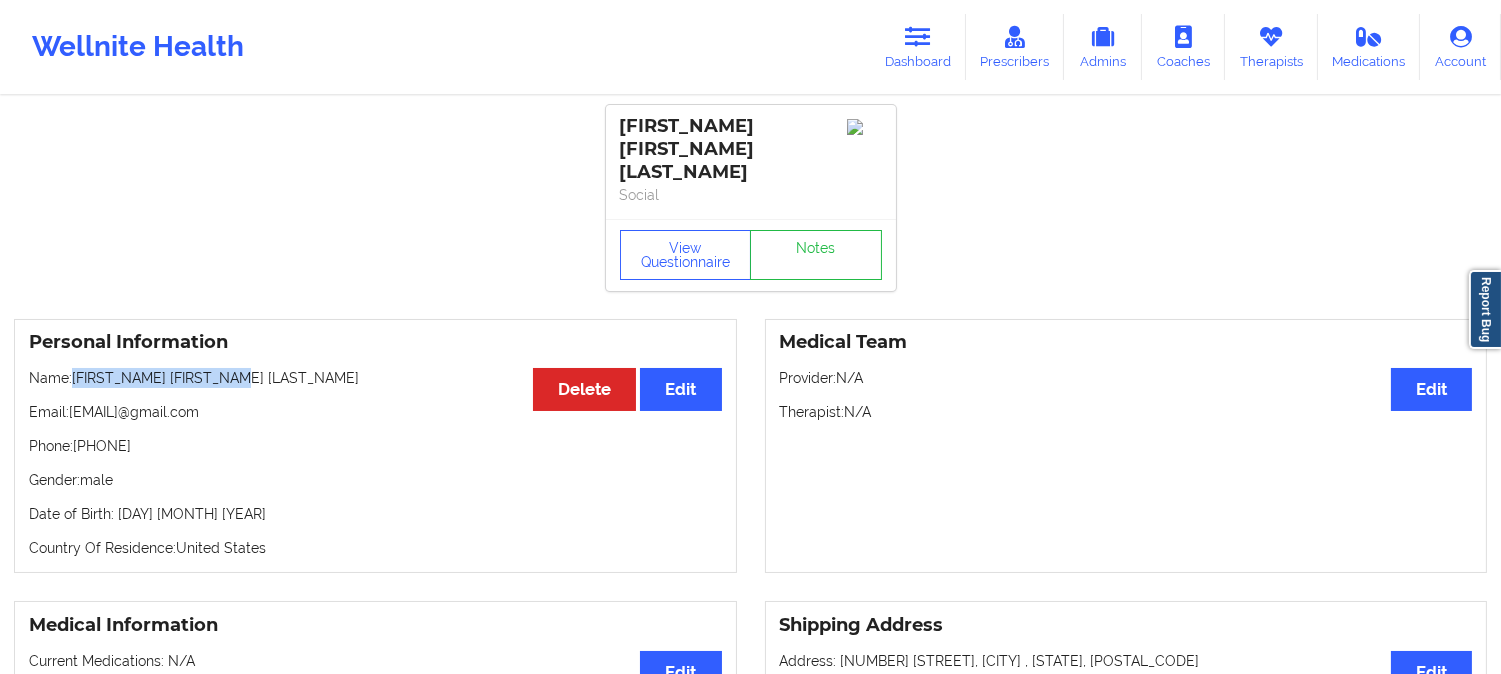 drag, startPoint x: 220, startPoint y: 340, endPoint x: 75, endPoint y: 341, distance: 145.00345 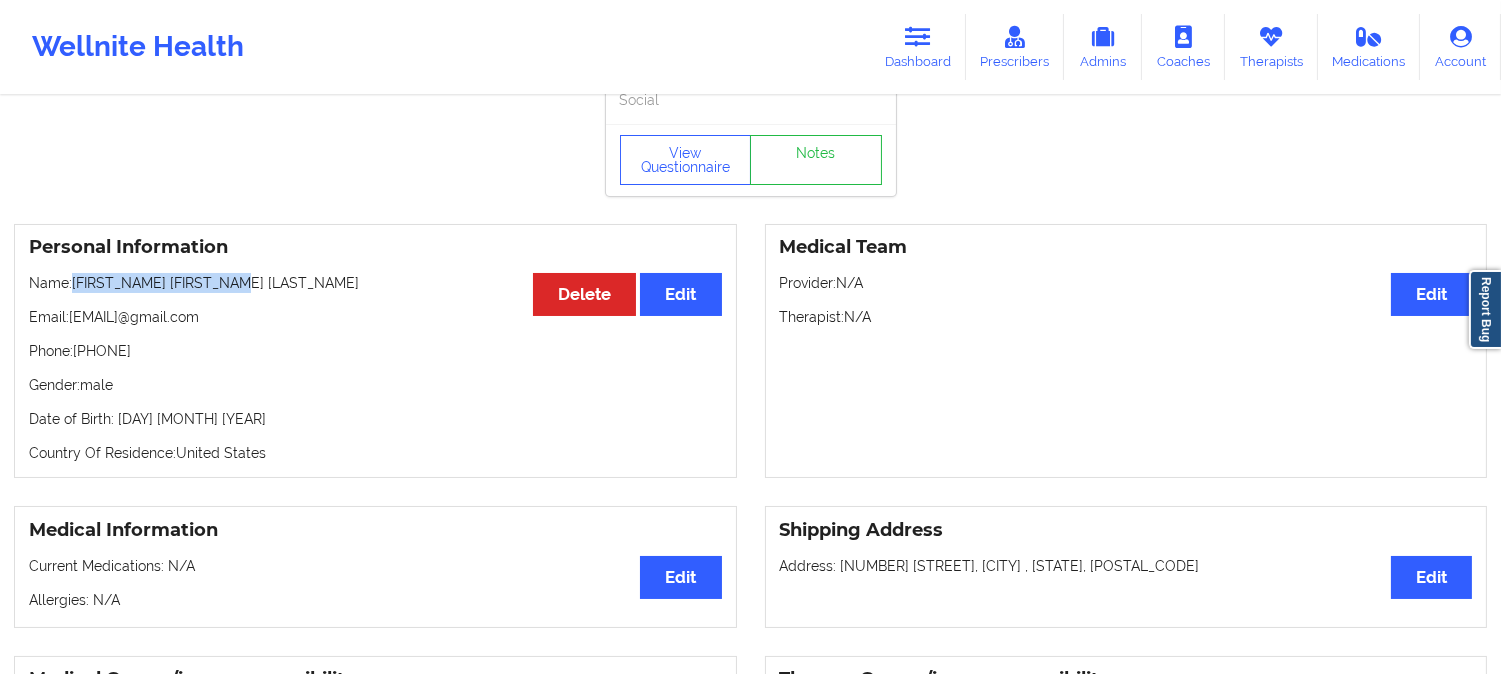 scroll, scrollTop: 0, scrollLeft: 0, axis: both 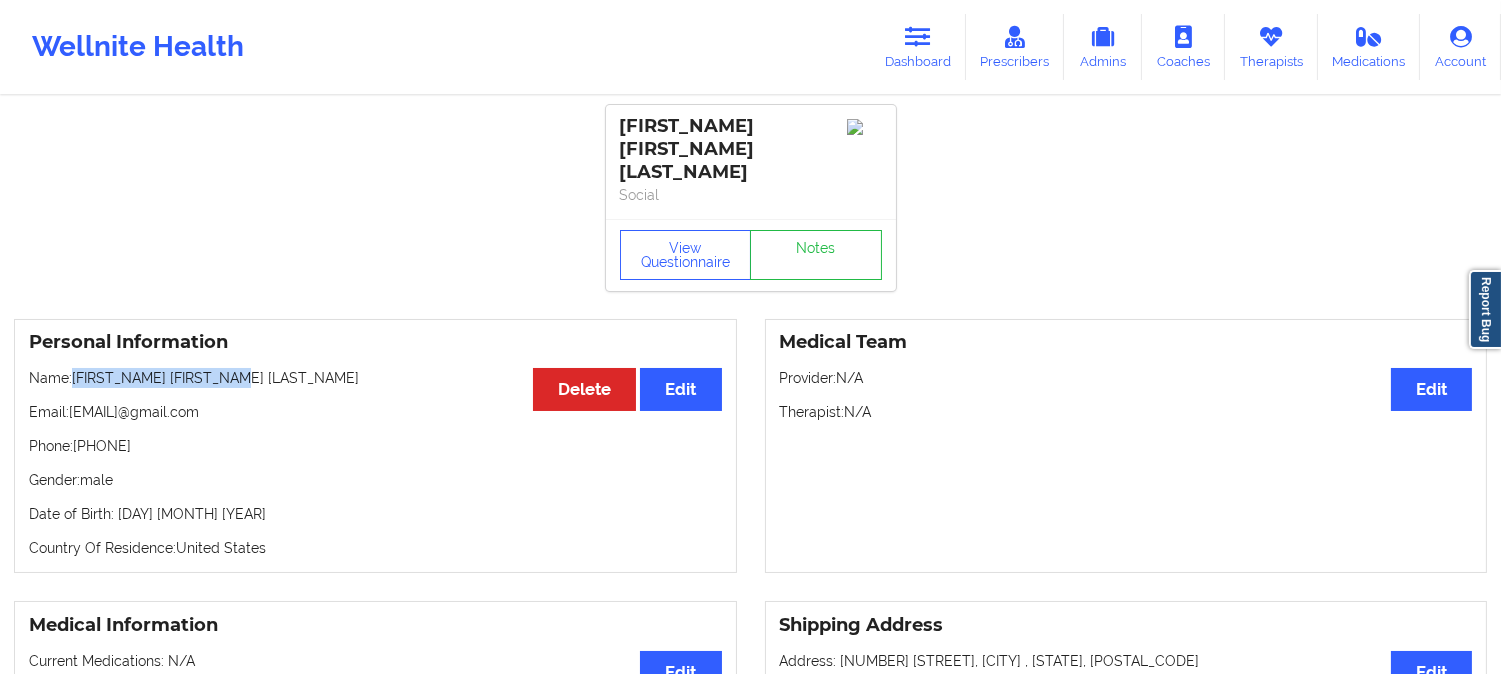 copy on "Jake T Shetter Griffith" 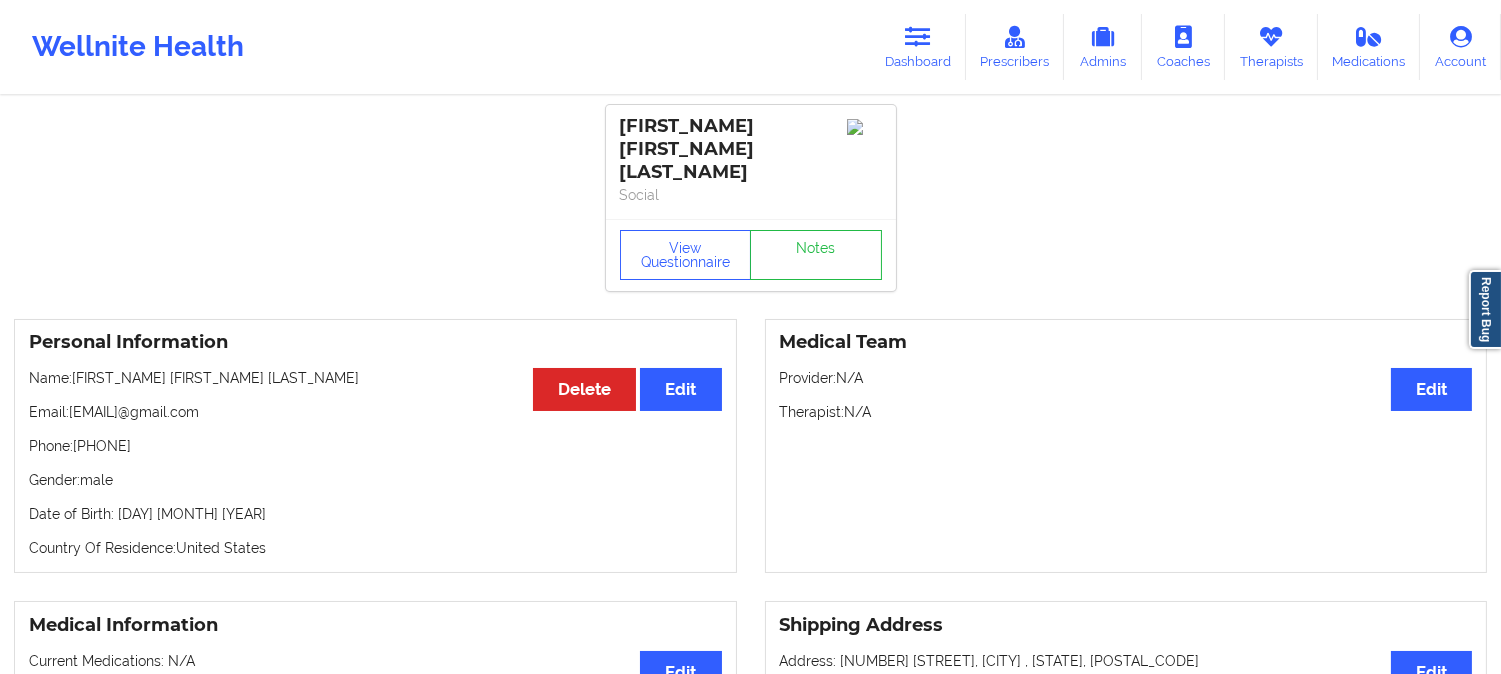 click on "Jake T Shetter Griffith  Social View Questionnaire Notes Personal Information Edit Delete Name:  Jake T Shetter Griffith  Email:  tag13158@gmail.com Phone:  +13865627038 Gender:  male Date of Birth:   25th of August 1994 Country Of Residence: United States Medical Team Edit Provider:  N/A Therapist:  N/A Medical Information Edit Current Medications:   N/A Allergies:   N/A Shipping Address Edit Address:   1321 Edgewater Rd, Daytona Beach , Fl, 32114 Medical Co-pay/insur responsibility Edit Current session (one time charge): N/A Recurring co-pay charge - all prescriber sessions :   N/A Recurring co-pay charge - prescriber 10 min :   N/A Recurring co-pay charge - prescriber 30 min :   N/A Therapy Co-pay/insur responsibility Edit Current session (one time charge): N/A Recurring co-pay charge - all therapy sessions :   N/A Recurring co-pay charge - therapy 30 min :   N/A Recurring co-pay charge - therapy 45 min :   N/A Recurring co-pay charge - therapy 60 min :   N/A State of Residence Edit State:   Florida" at bounding box center (750, 1069) 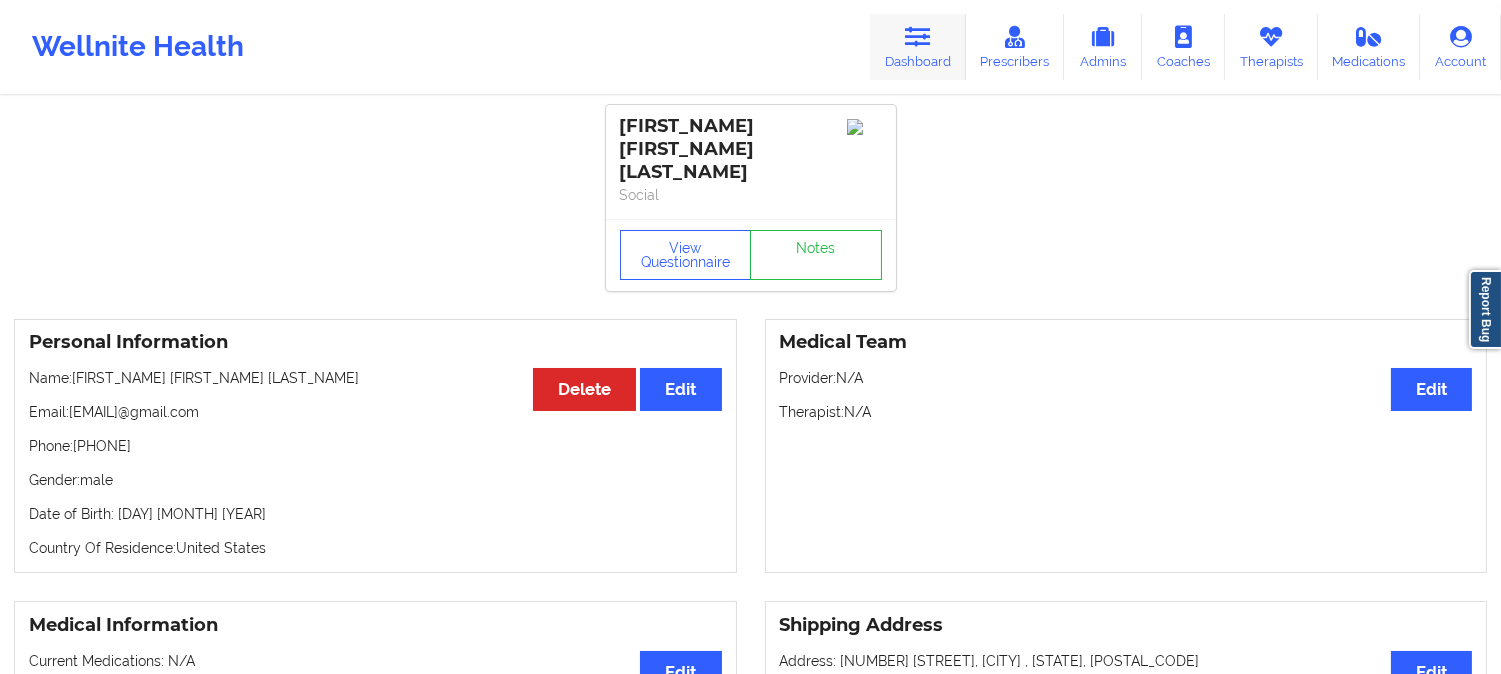 click at bounding box center [918, 37] 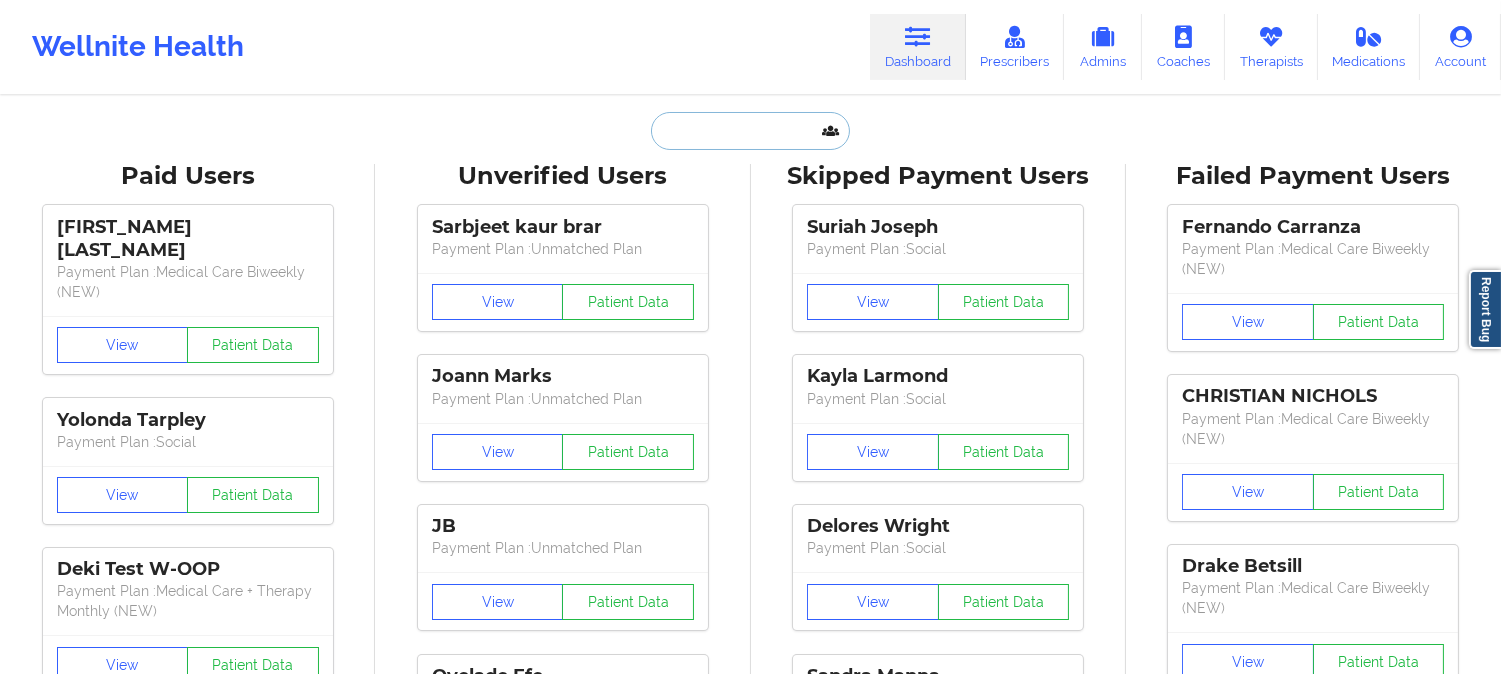 click at bounding box center [750, 131] 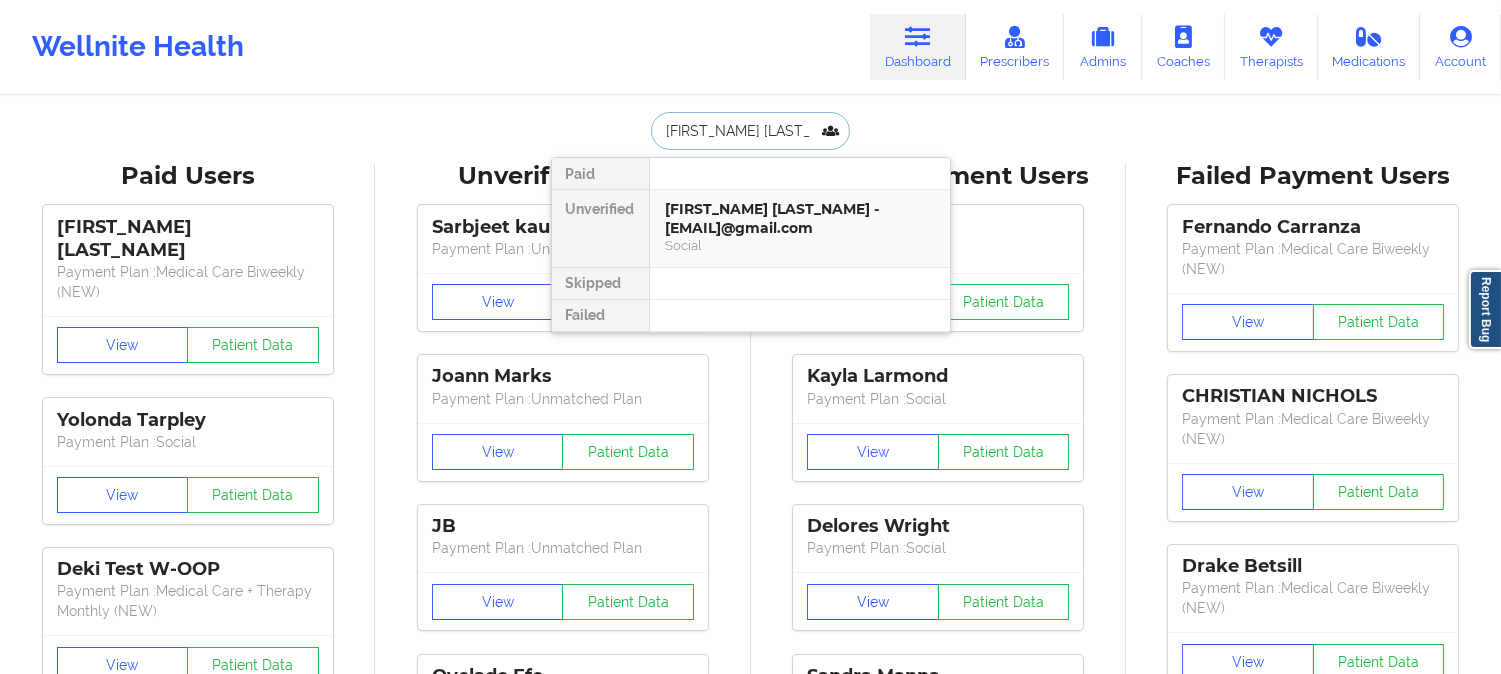click on "Josefina Vega - josiesignsloans@gmail.com Social" at bounding box center [800, 228] 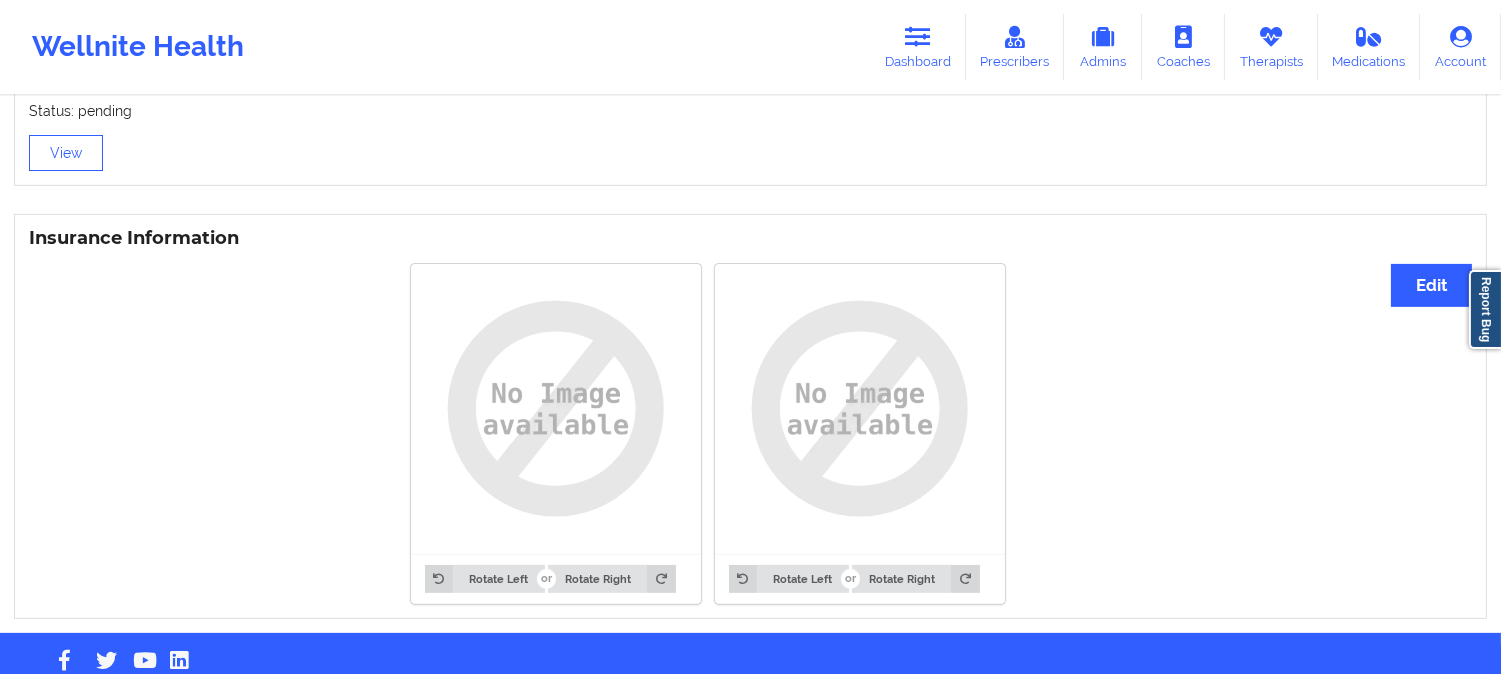scroll, scrollTop: 1413, scrollLeft: 0, axis: vertical 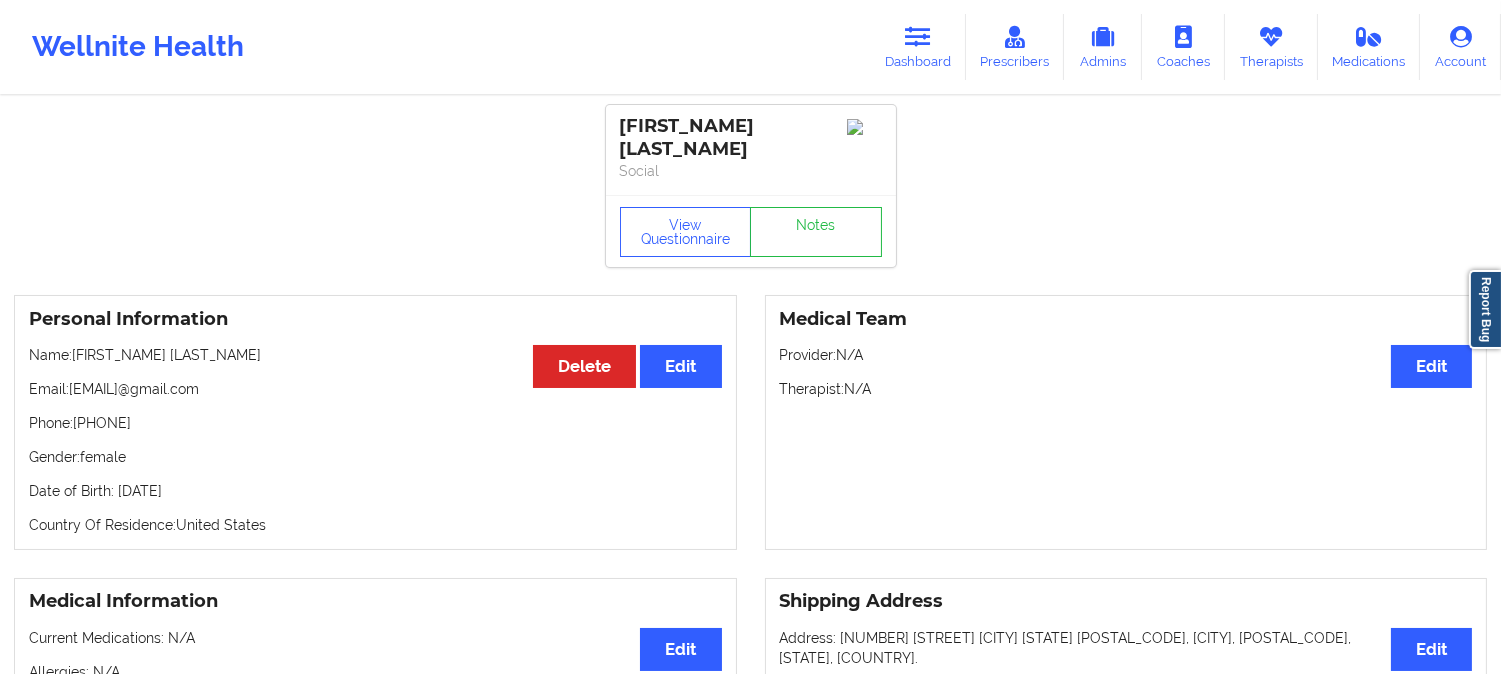 click on "Name:  Josefina Vega" at bounding box center [375, 355] 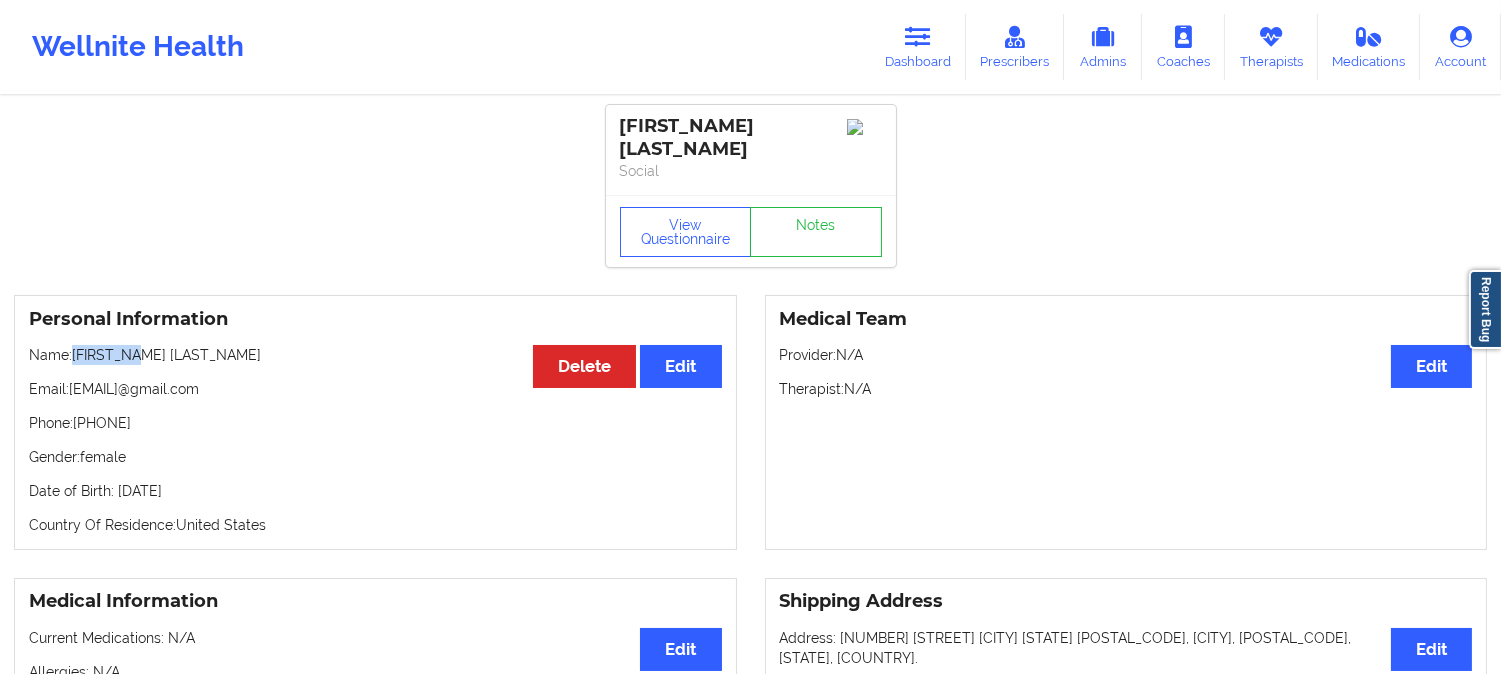 click on "Name:  Josefina Vega" at bounding box center [375, 355] 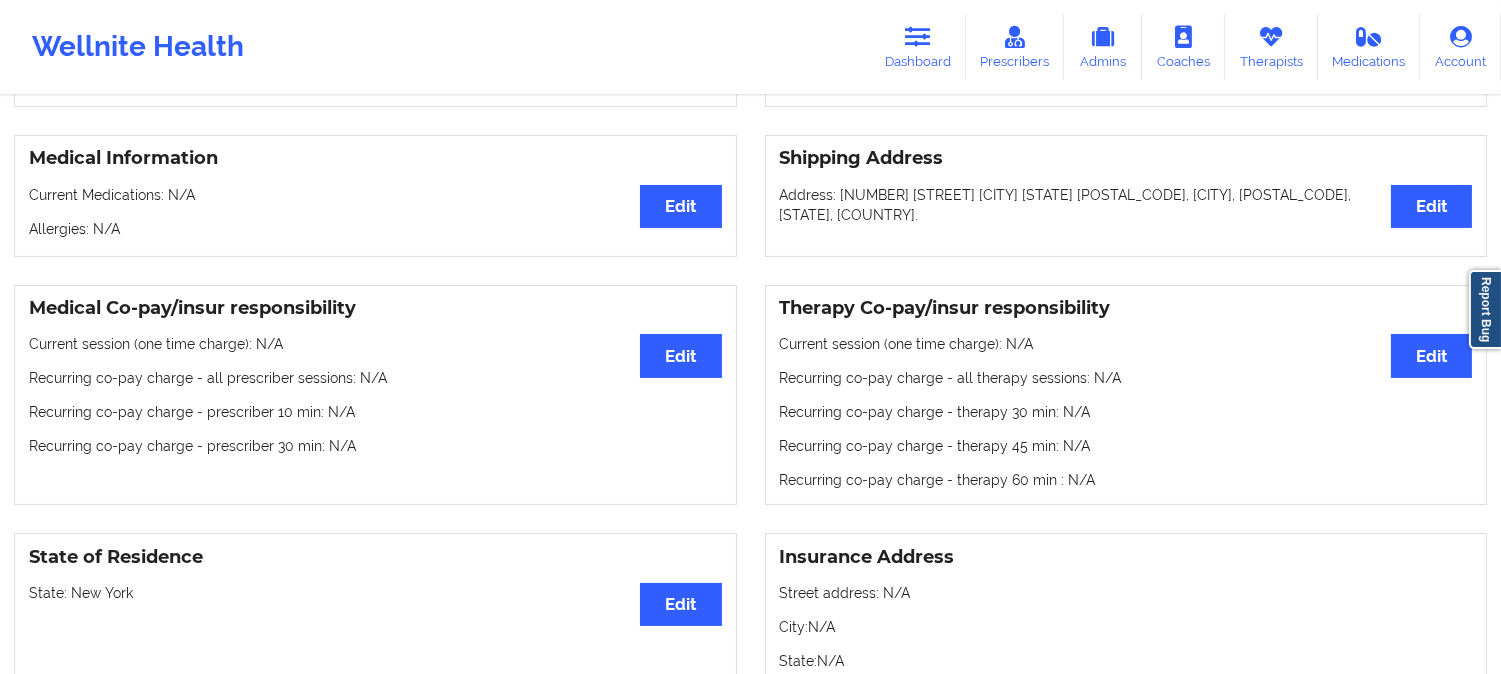 scroll, scrollTop: 444, scrollLeft: 0, axis: vertical 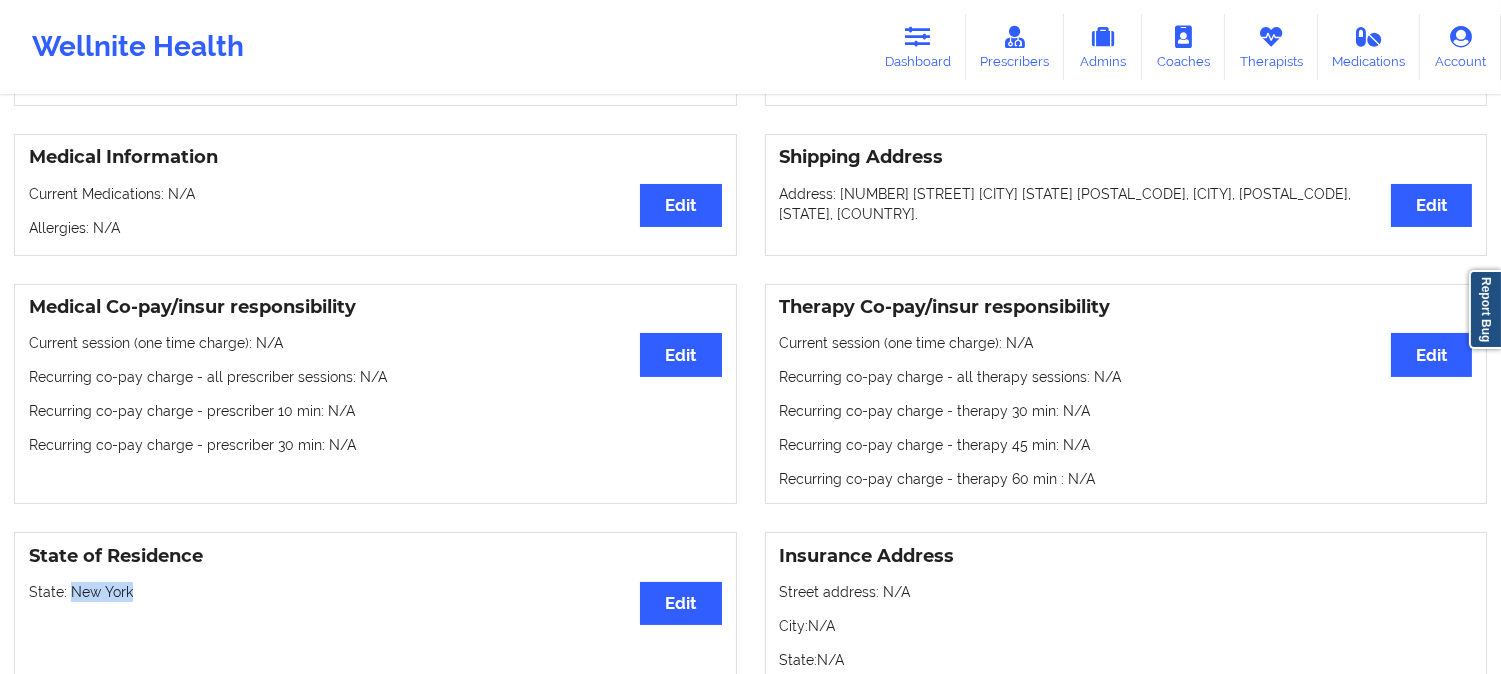 drag, startPoint x: 138, startPoint y: 581, endPoint x: 71, endPoint y: 567, distance: 68.44706 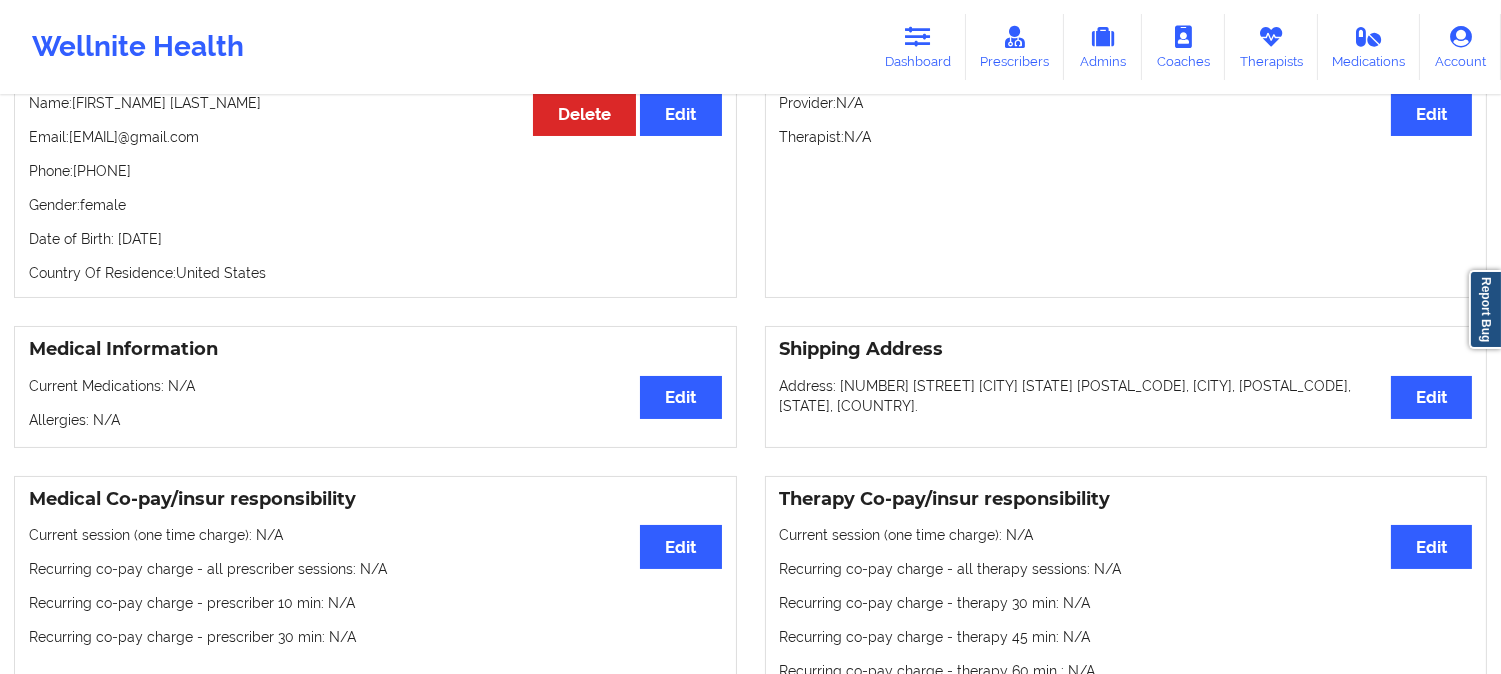 scroll, scrollTop: 0, scrollLeft: 0, axis: both 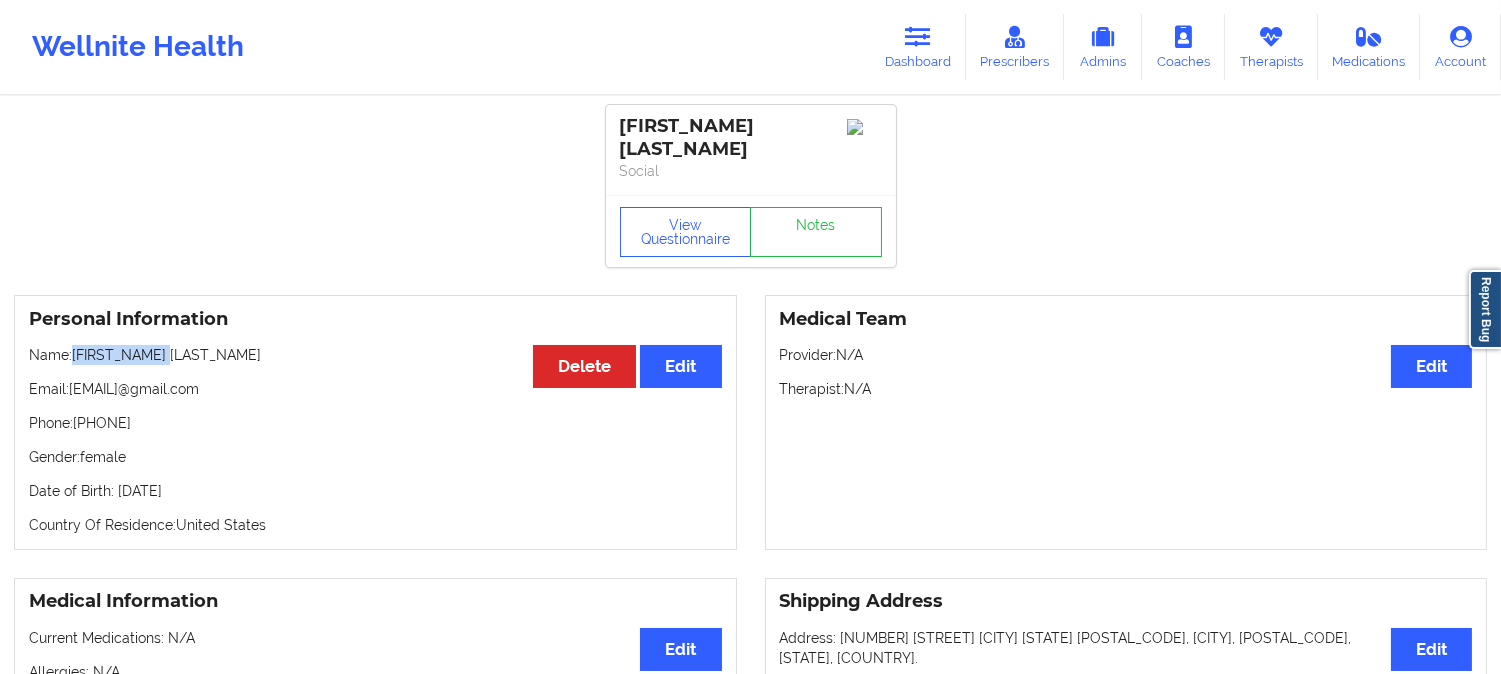 drag, startPoint x: 178, startPoint y: 344, endPoint x: 74, endPoint y: 332, distance: 104.69002 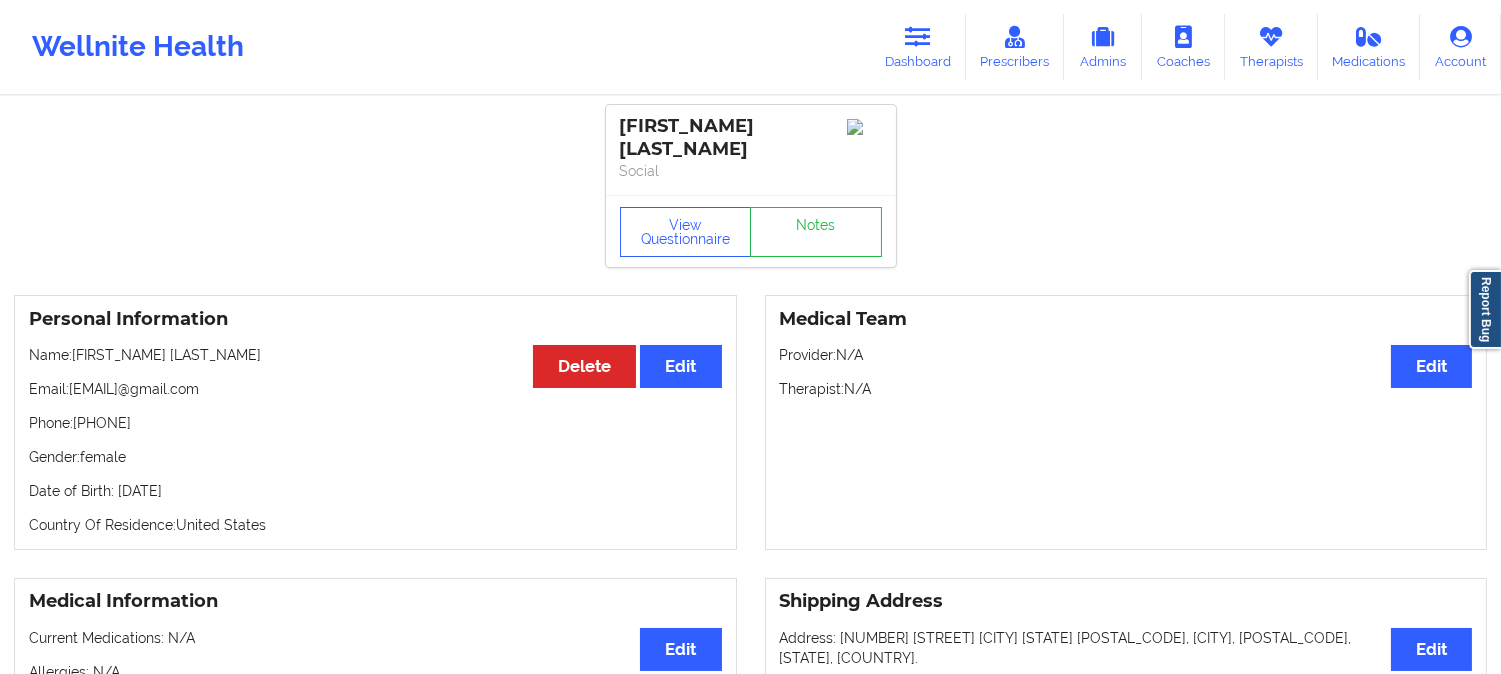 click on "Wellnite Health Dashboard Prescribers Admins Coaches Therapists Medications Account" at bounding box center [750, 47] 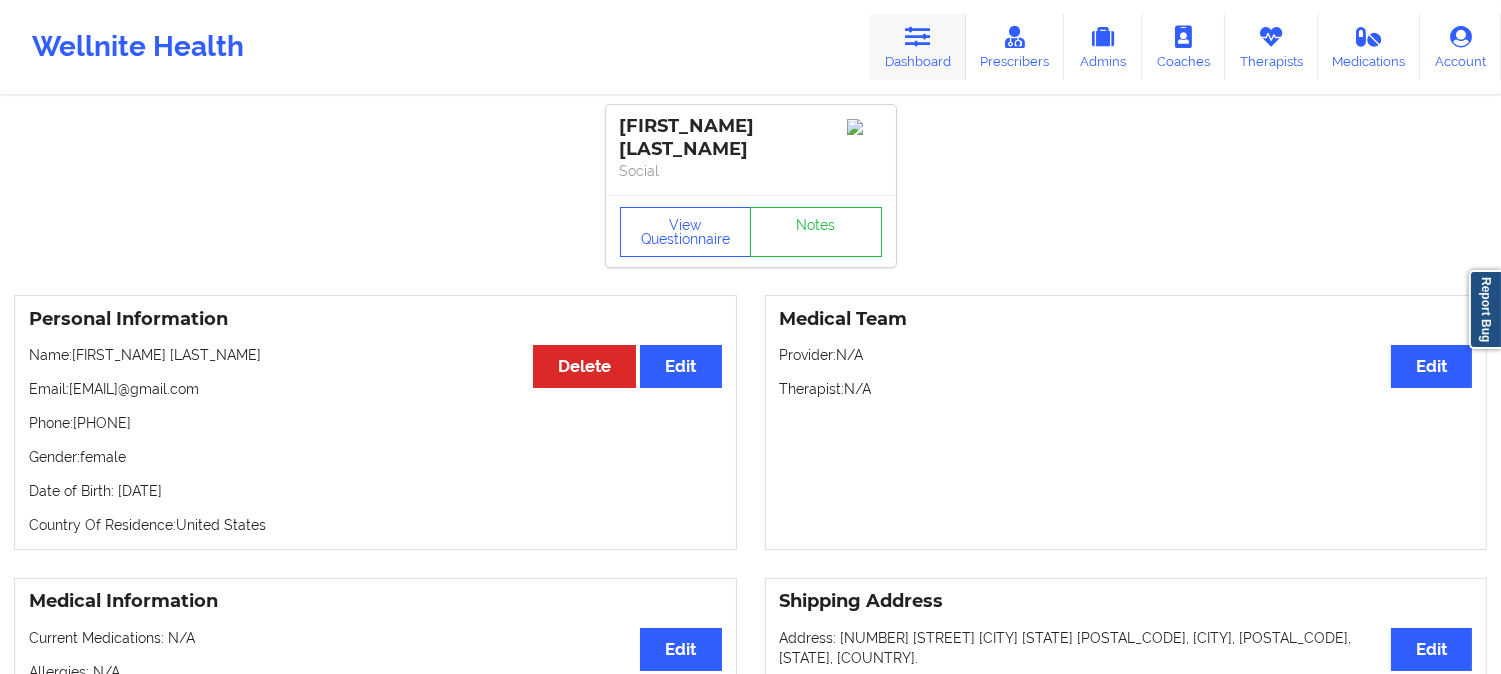 click at bounding box center (918, 37) 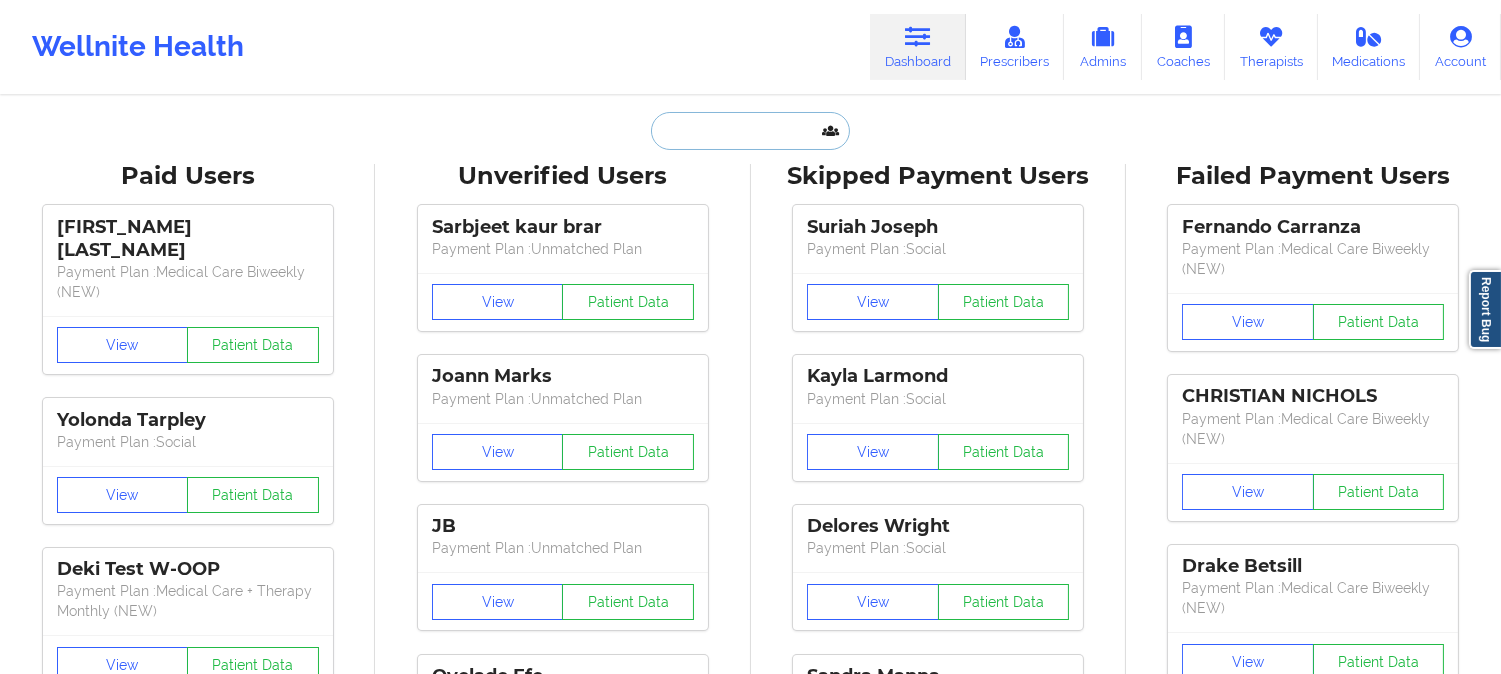 click at bounding box center [750, 131] 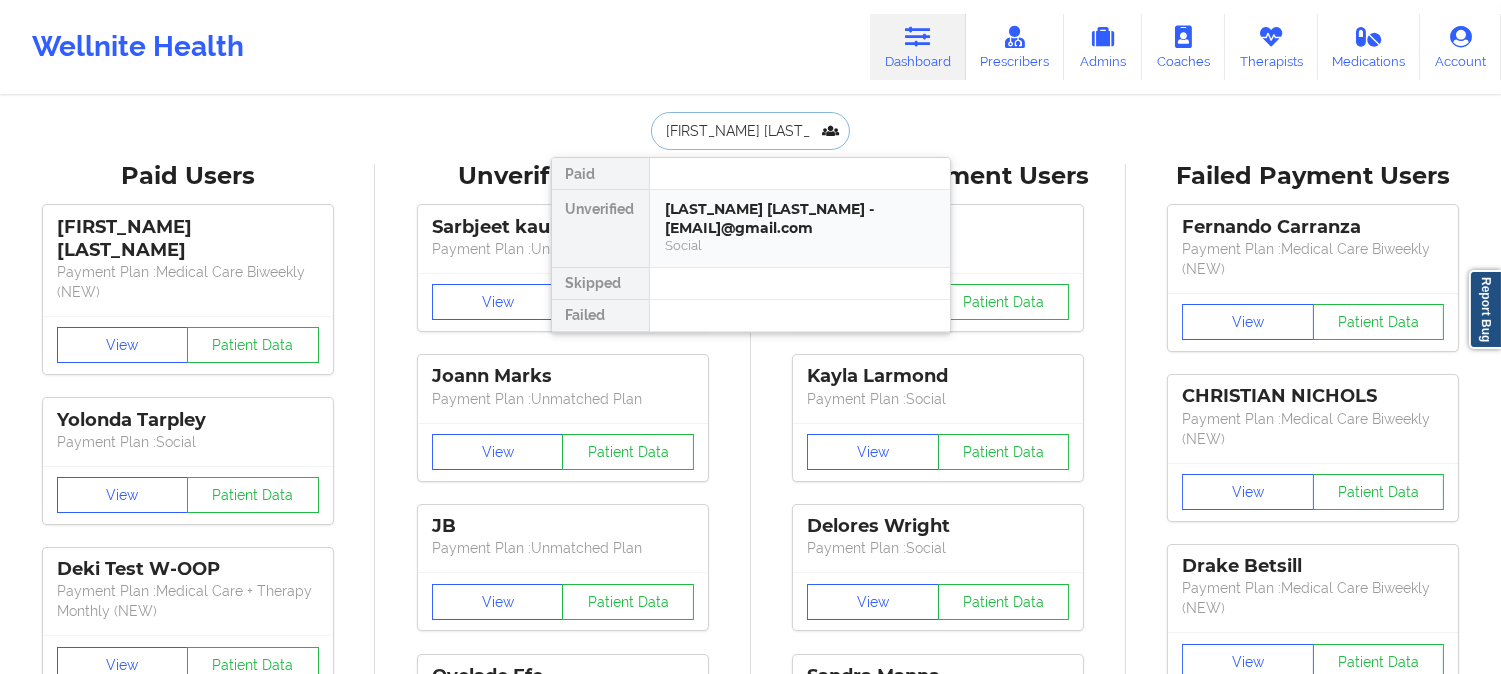 click on "Kelley Shivak - kmshivak@gmail.com" at bounding box center (800, 218) 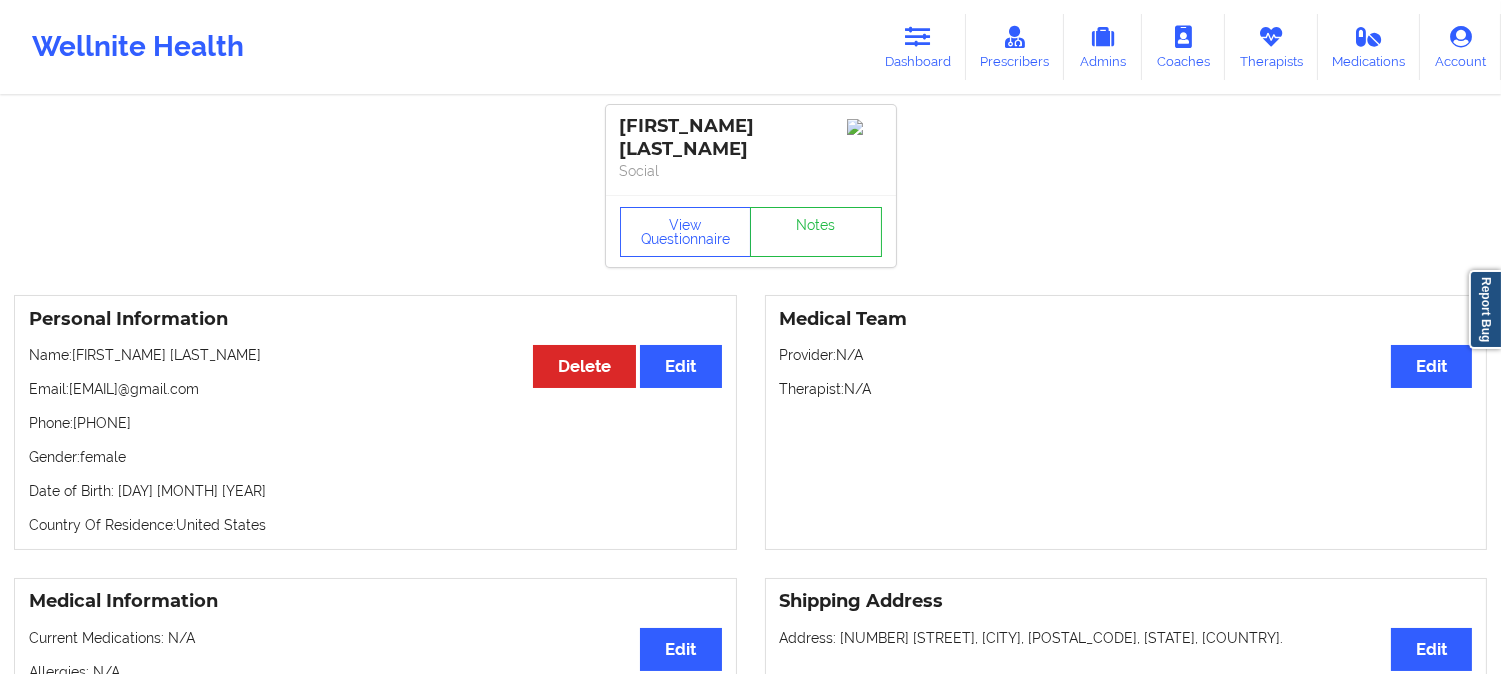 drag, startPoint x: 225, startPoint y: 373, endPoint x: 72, endPoint y: 366, distance: 153.16005 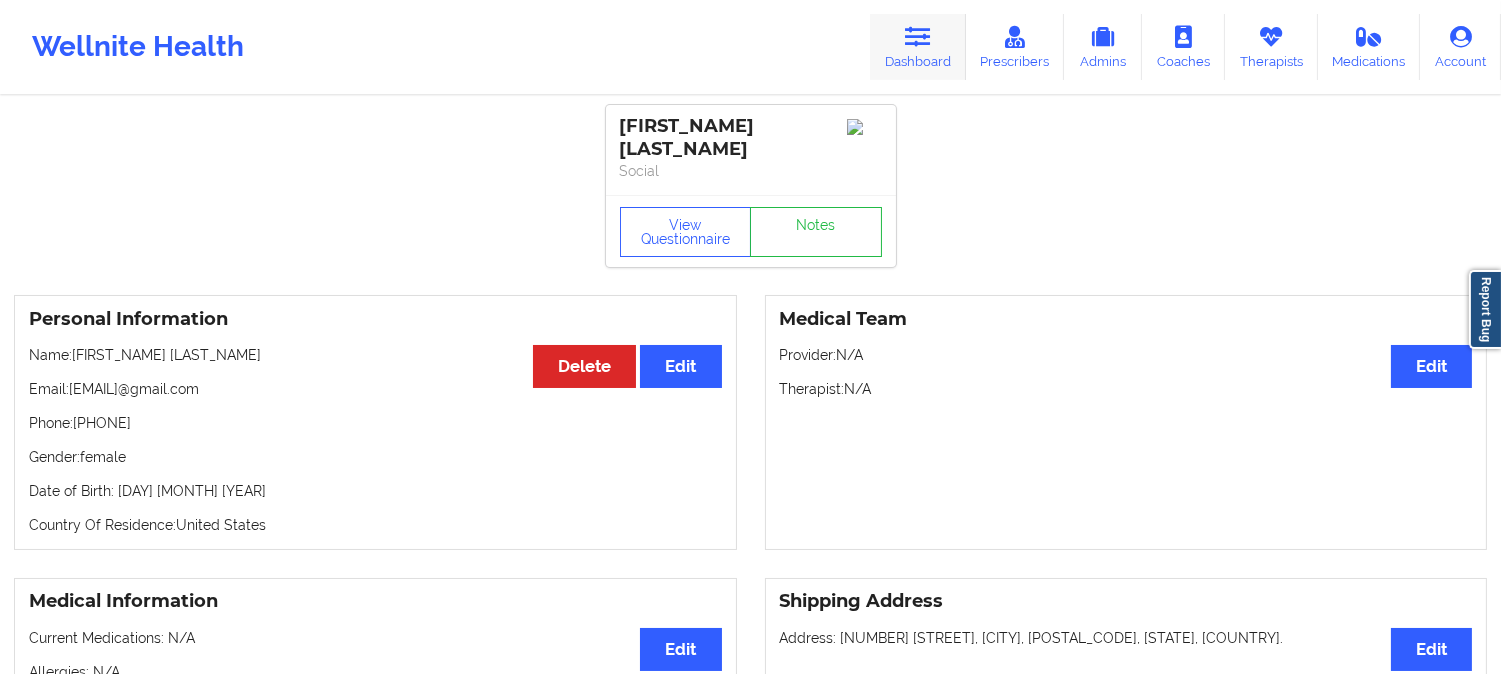 click at bounding box center [918, 37] 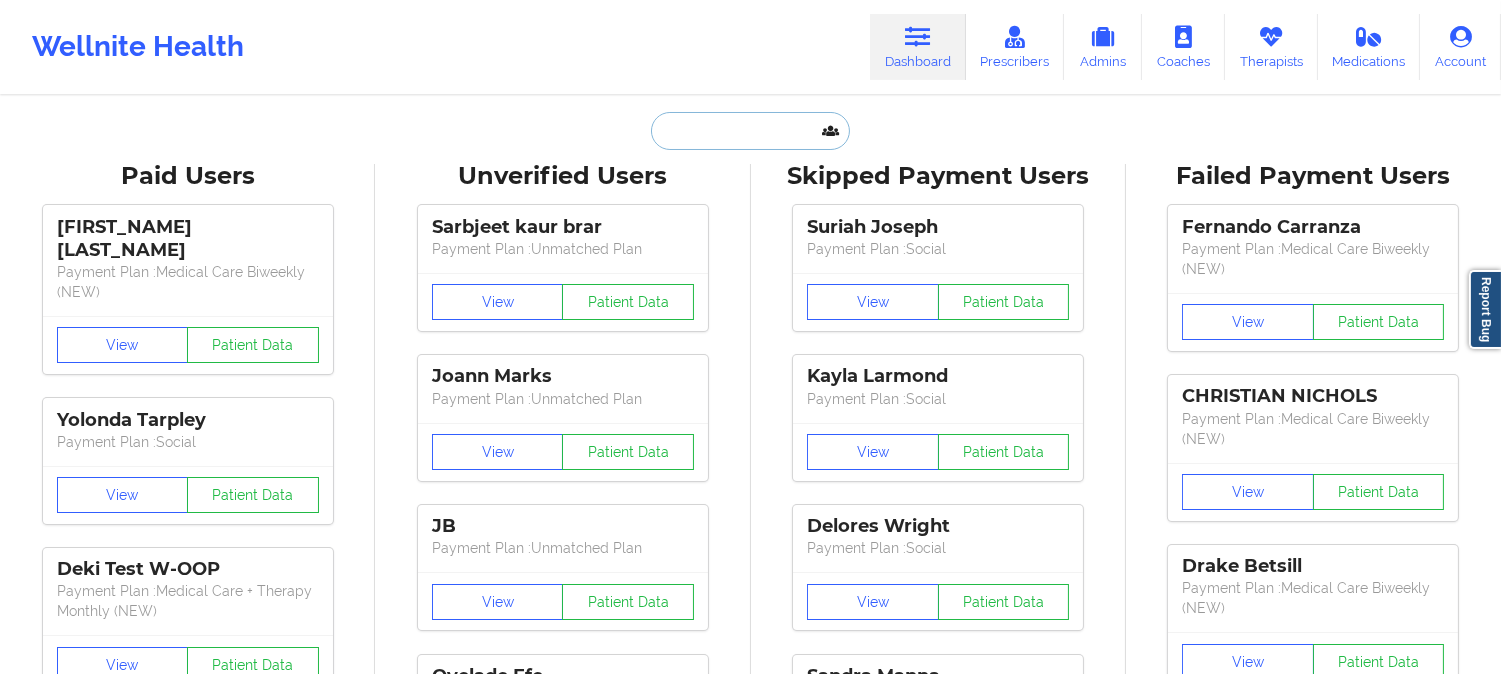 click at bounding box center (750, 131) 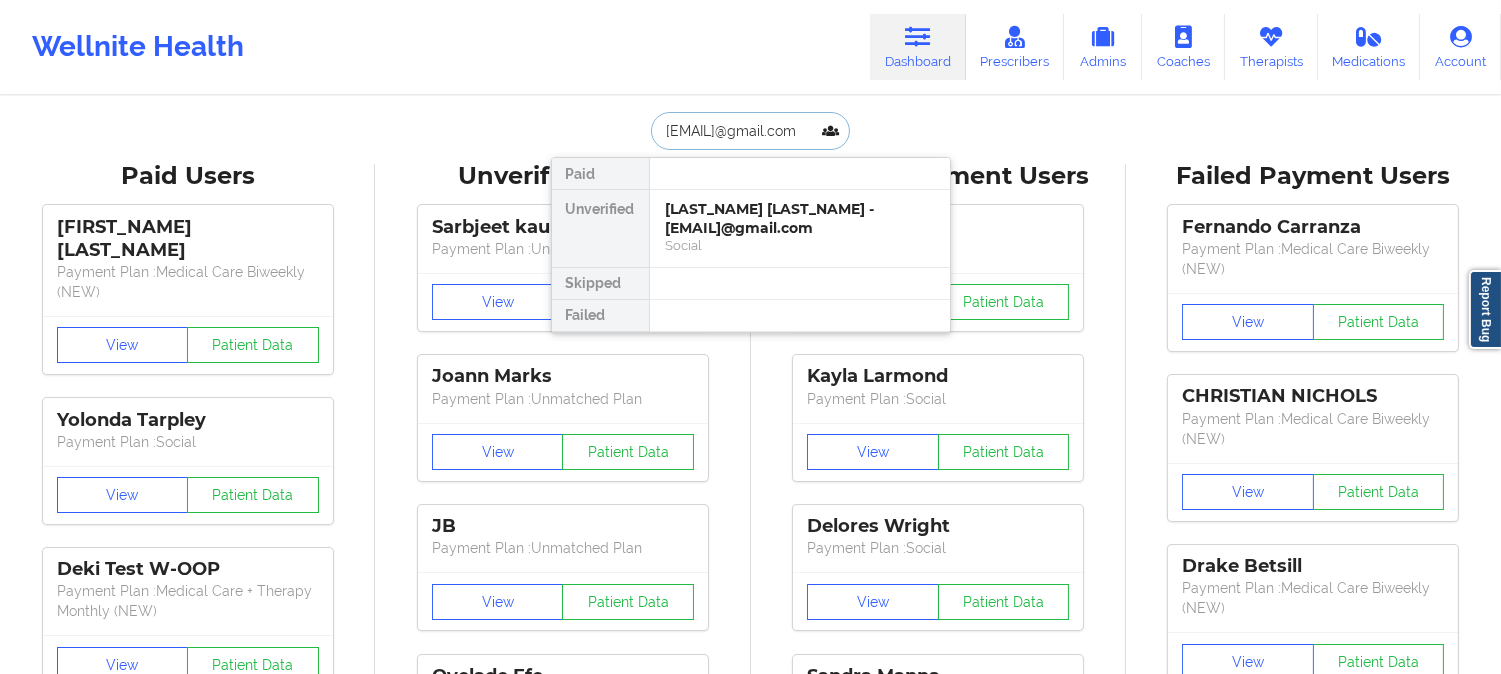 paste on "elley.shivak@snhu.edu" 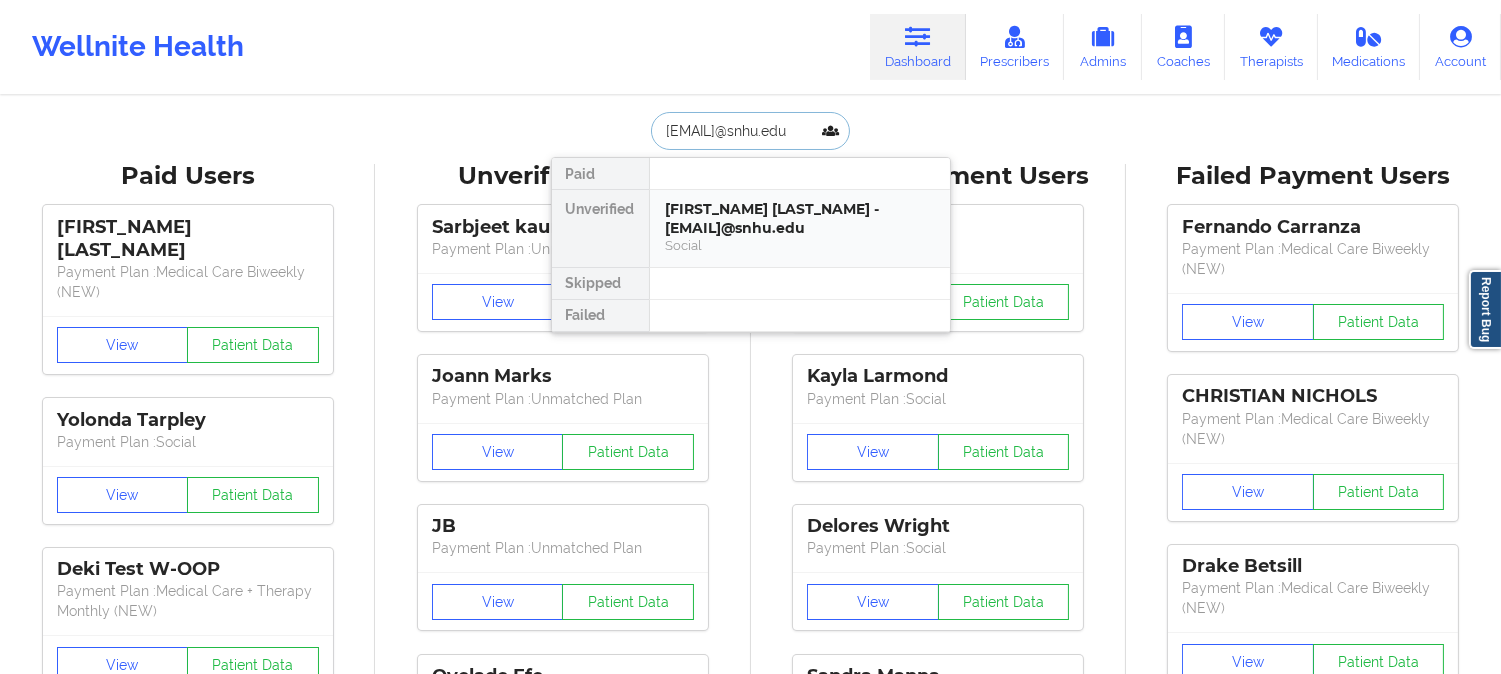 click on "Kelley M Shivak - kelley.shivak@snhu.edu" at bounding box center (800, 218) 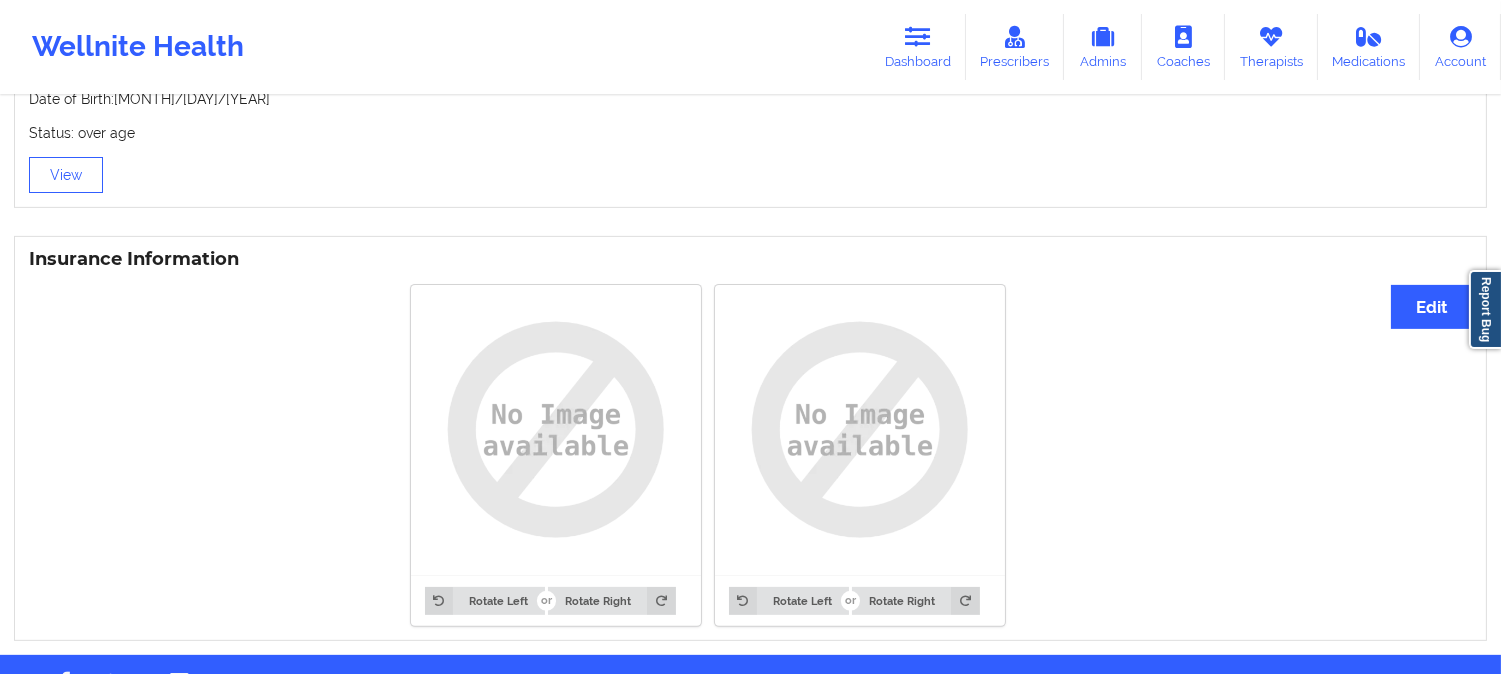 scroll, scrollTop: 1421, scrollLeft: 0, axis: vertical 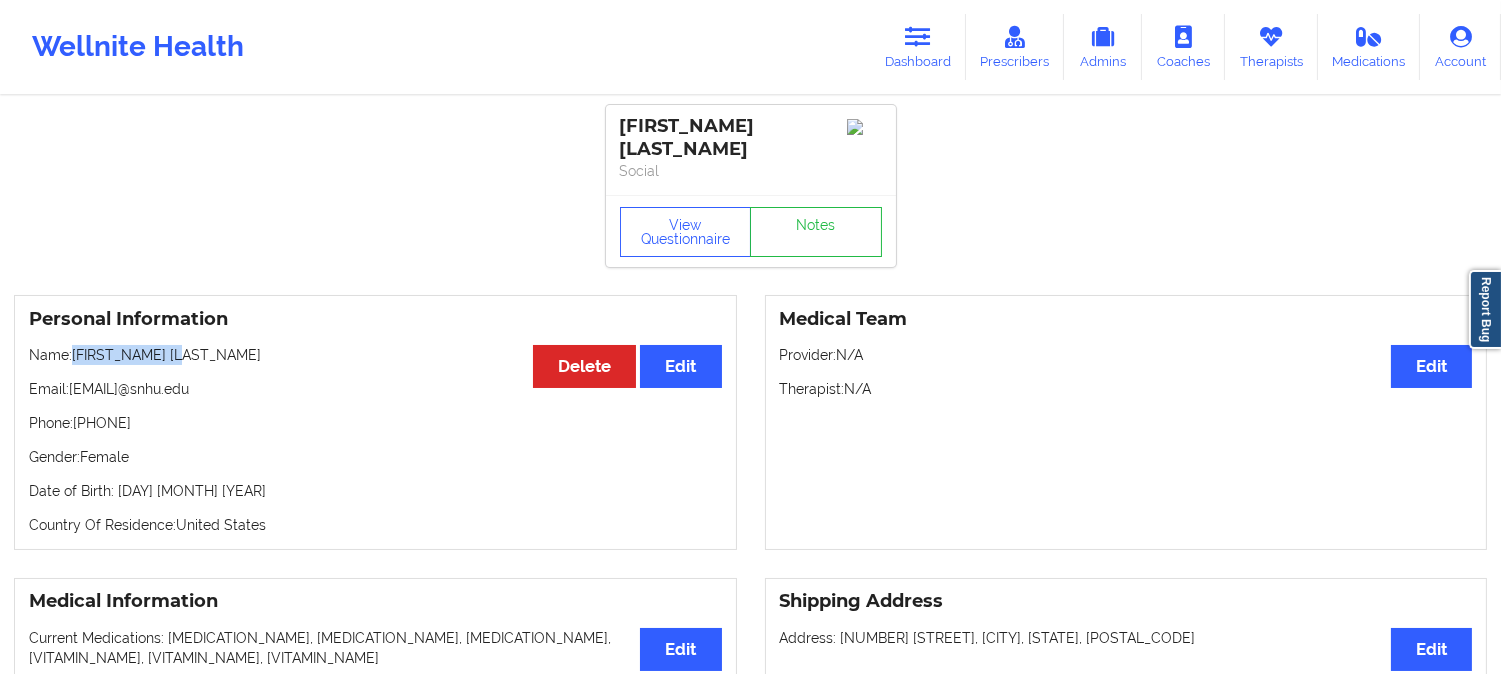 drag, startPoint x: 191, startPoint y: 340, endPoint x: 77, endPoint y: 341, distance: 114.00439 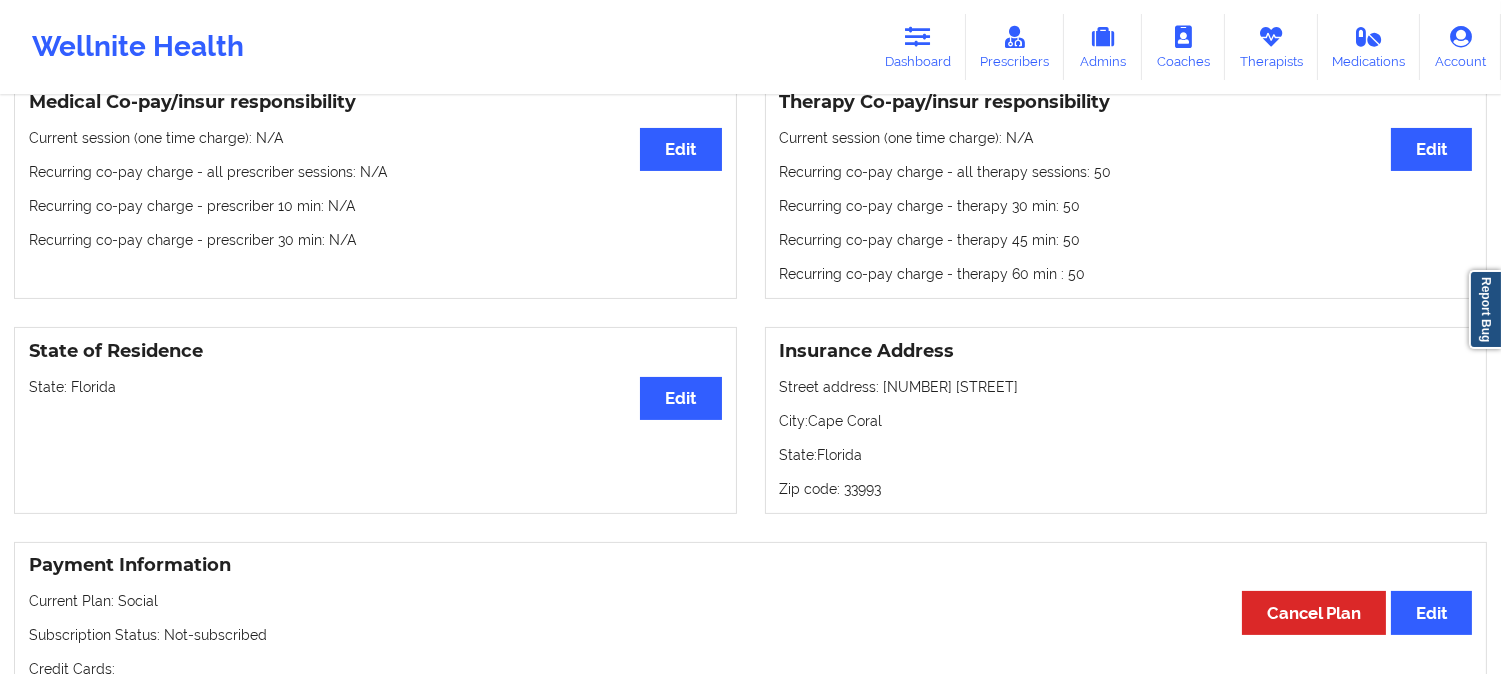 scroll, scrollTop: 555, scrollLeft: 0, axis: vertical 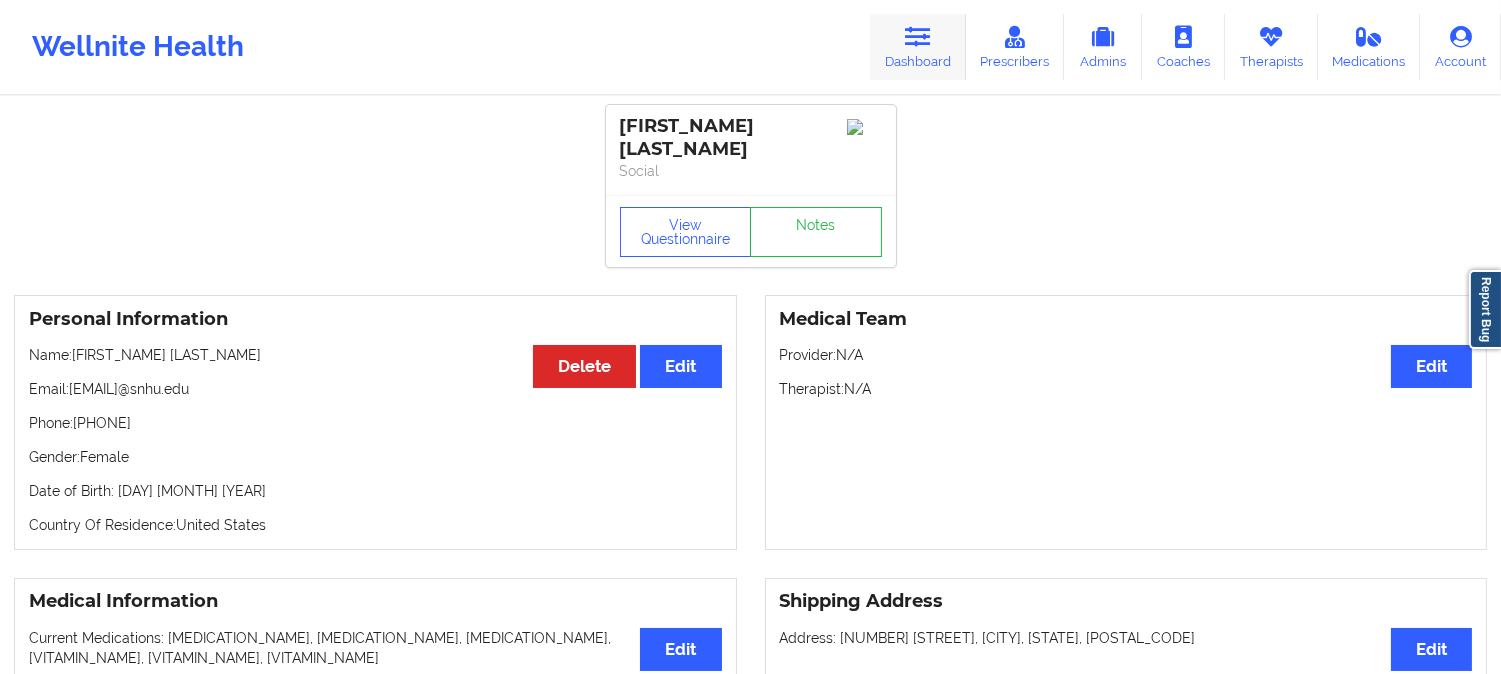 click at bounding box center (918, 37) 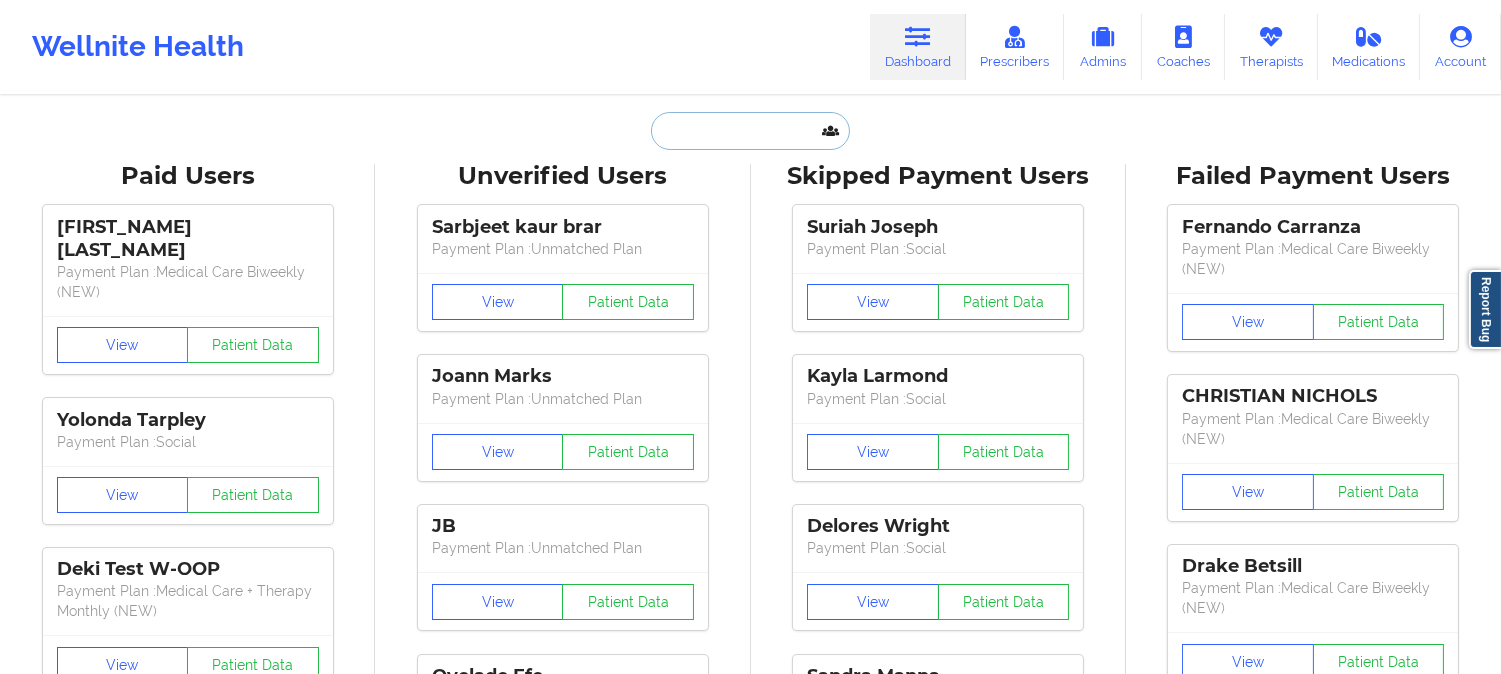 click at bounding box center (750, 131) 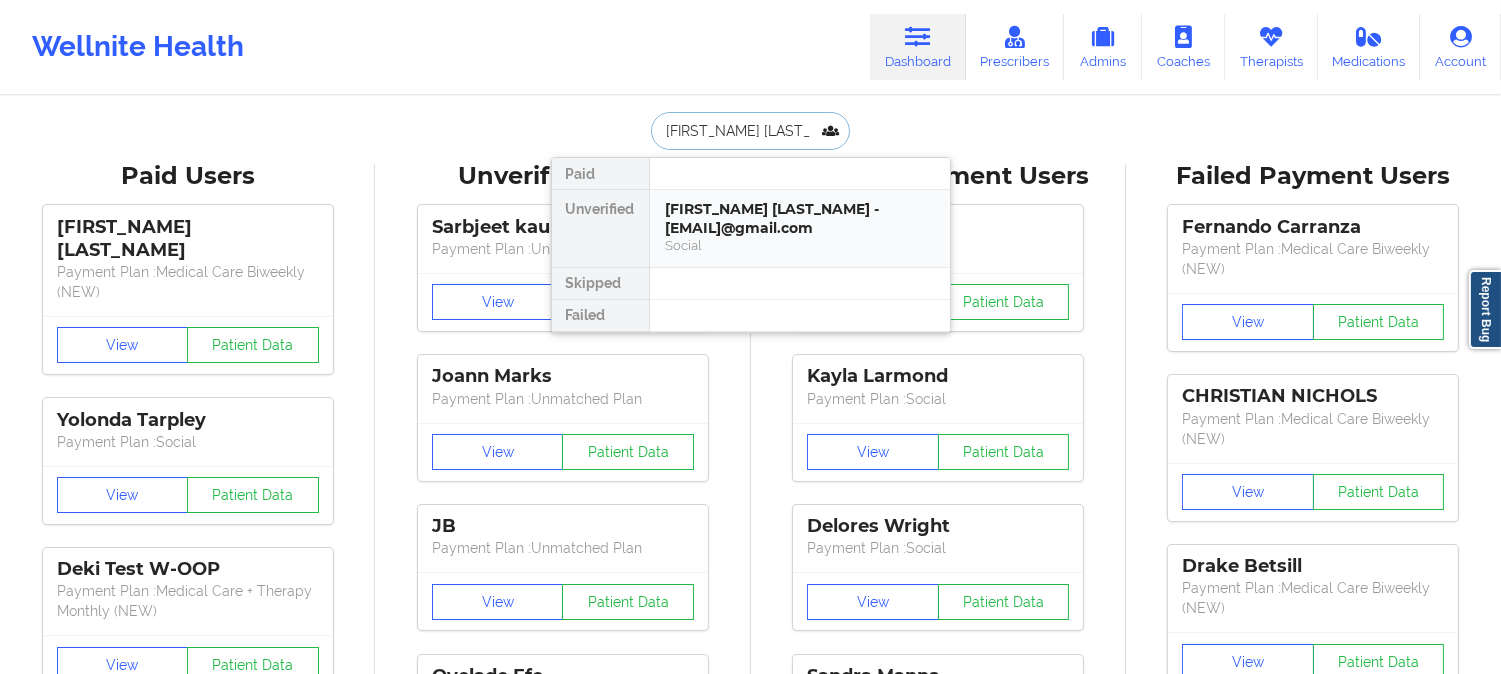 click on "Tyler Sepulveda - tsepulveda077@gmail.com" at bounding box center [800, 218] 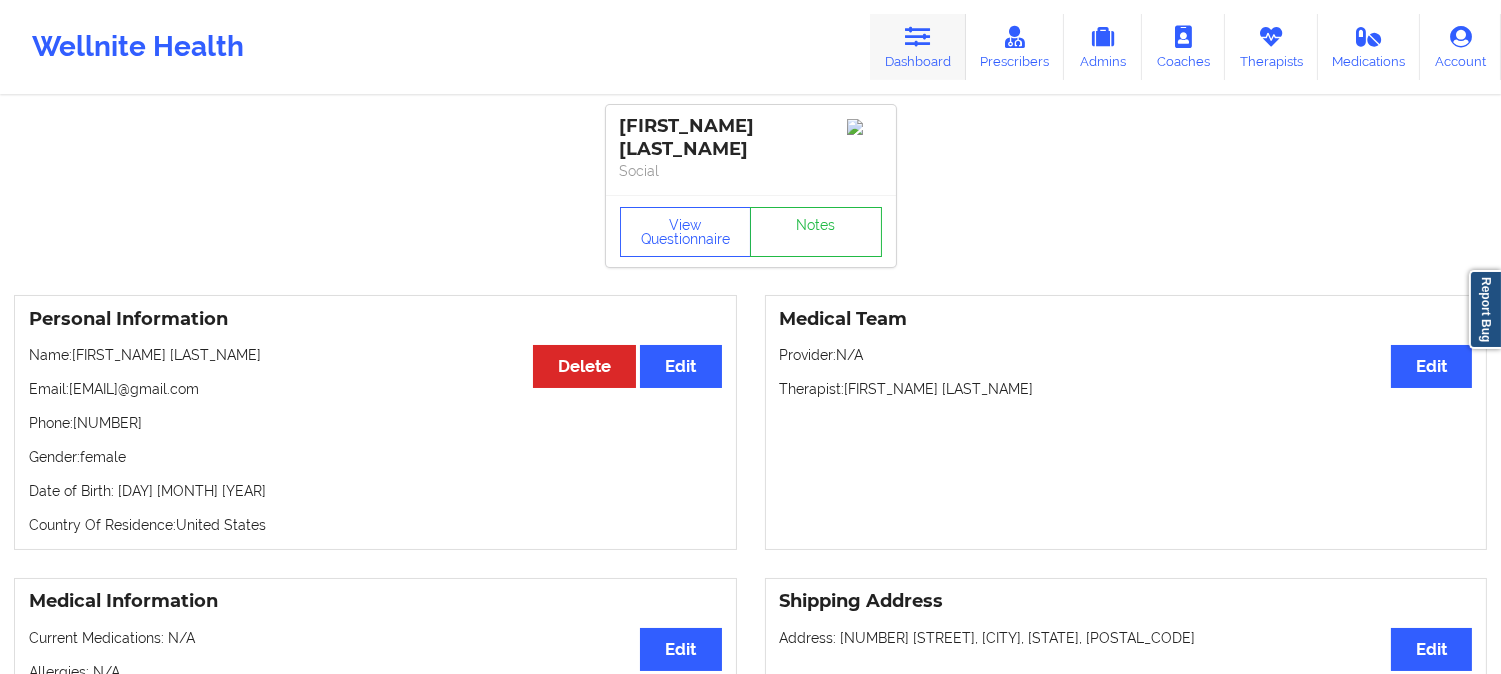 click on "Wellnite Health Dashboard Prescribers Admins Coaches Therapists Medications Account" at bounding box center [750, 47] 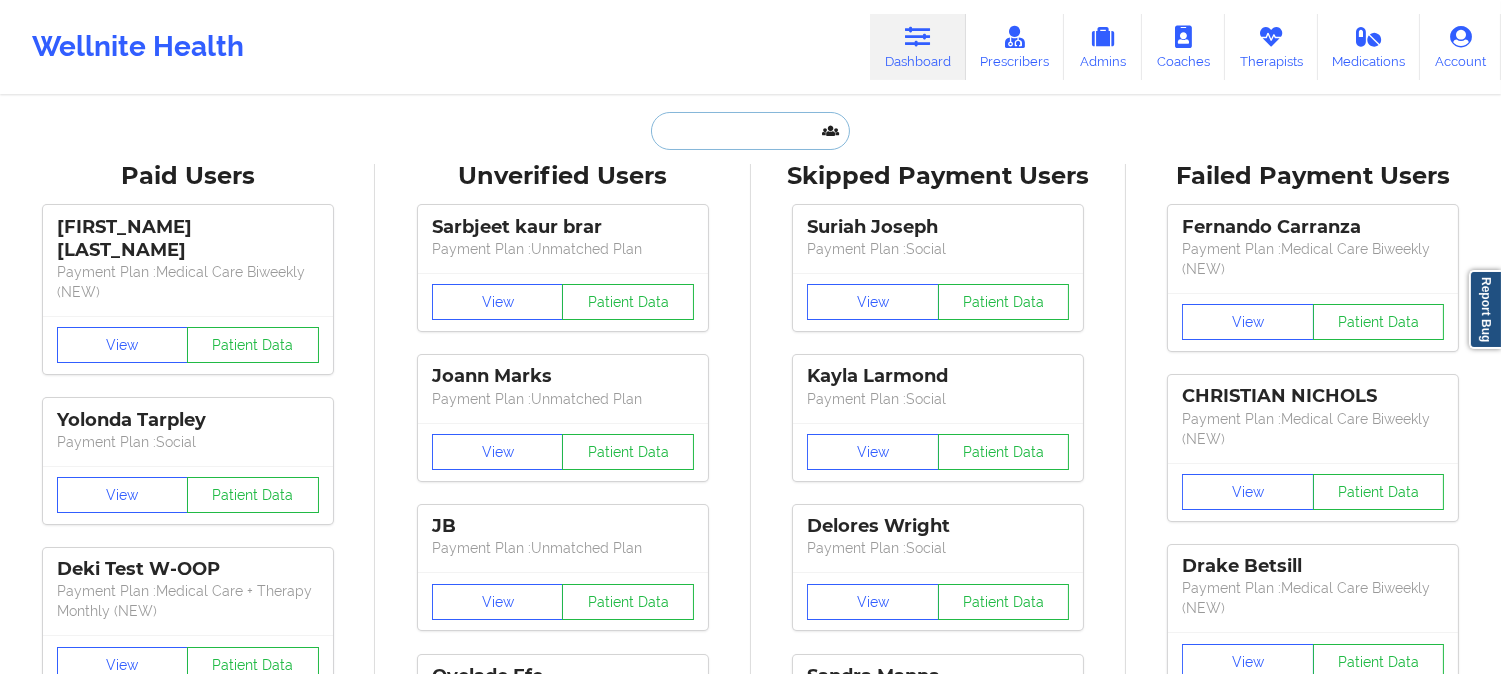 click at bounding box center [750, 131] 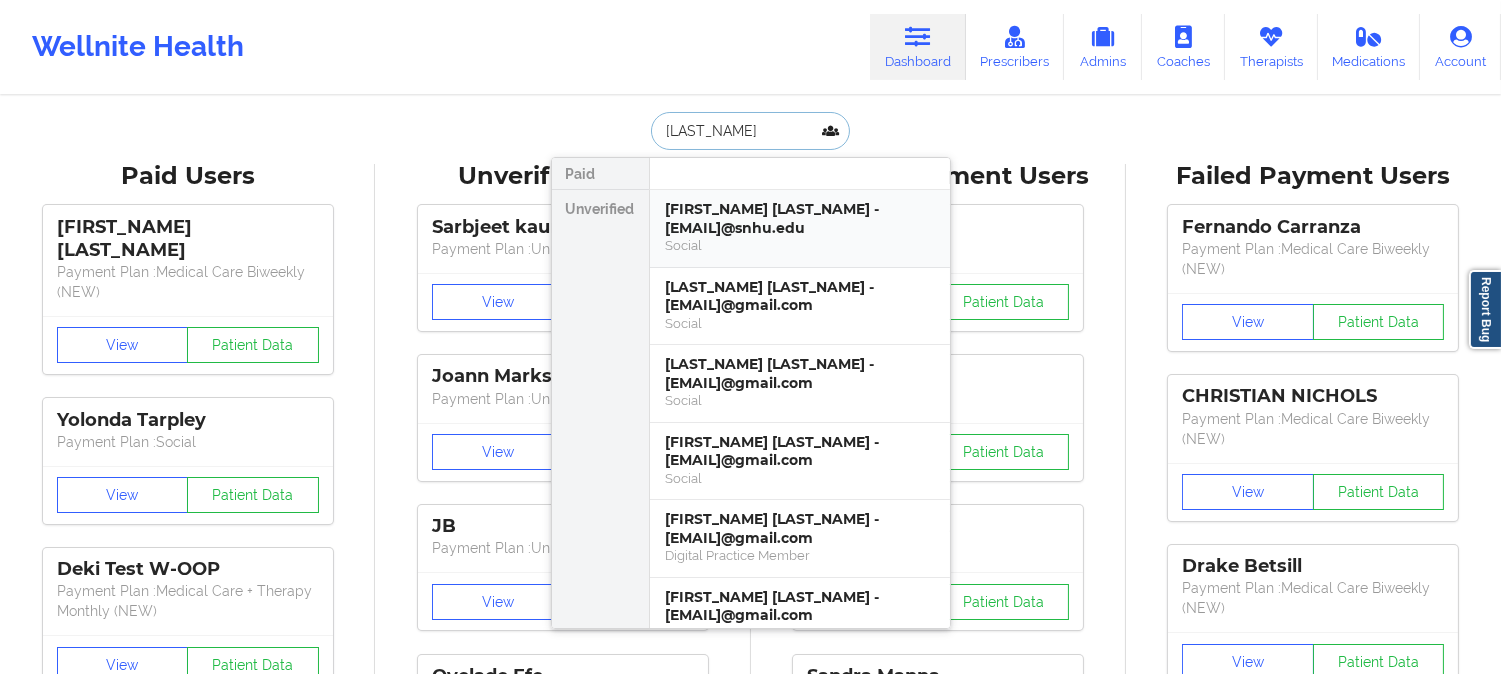click on "Kelley M Shivak - kelley.shivak@snhu.edu" at bounding box center (800, 218) 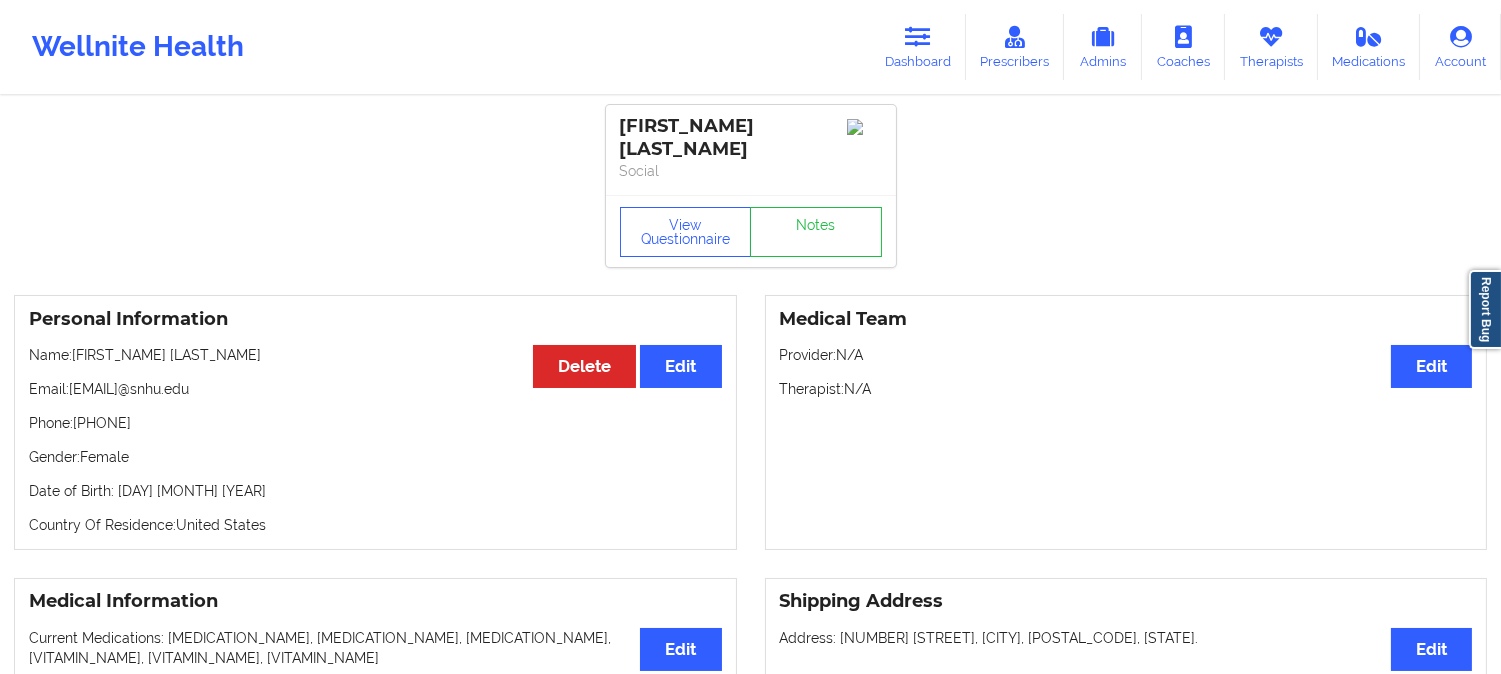 drag, startPoint x: 240, startPoint y: 371, endPoint x: 74, endPoint y: 380, distance: 166.24379 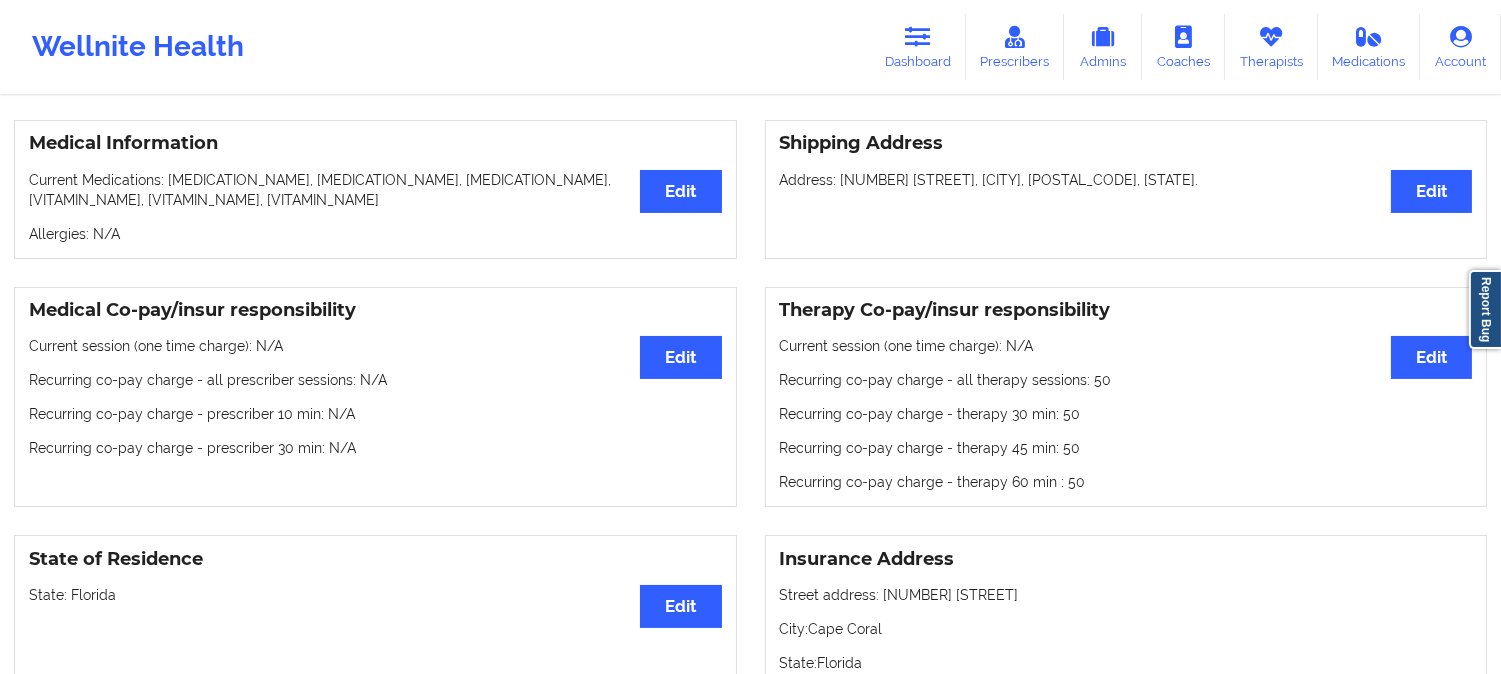 scroll, scrollTop: 555, scrollLeft: 0, axis: vertical 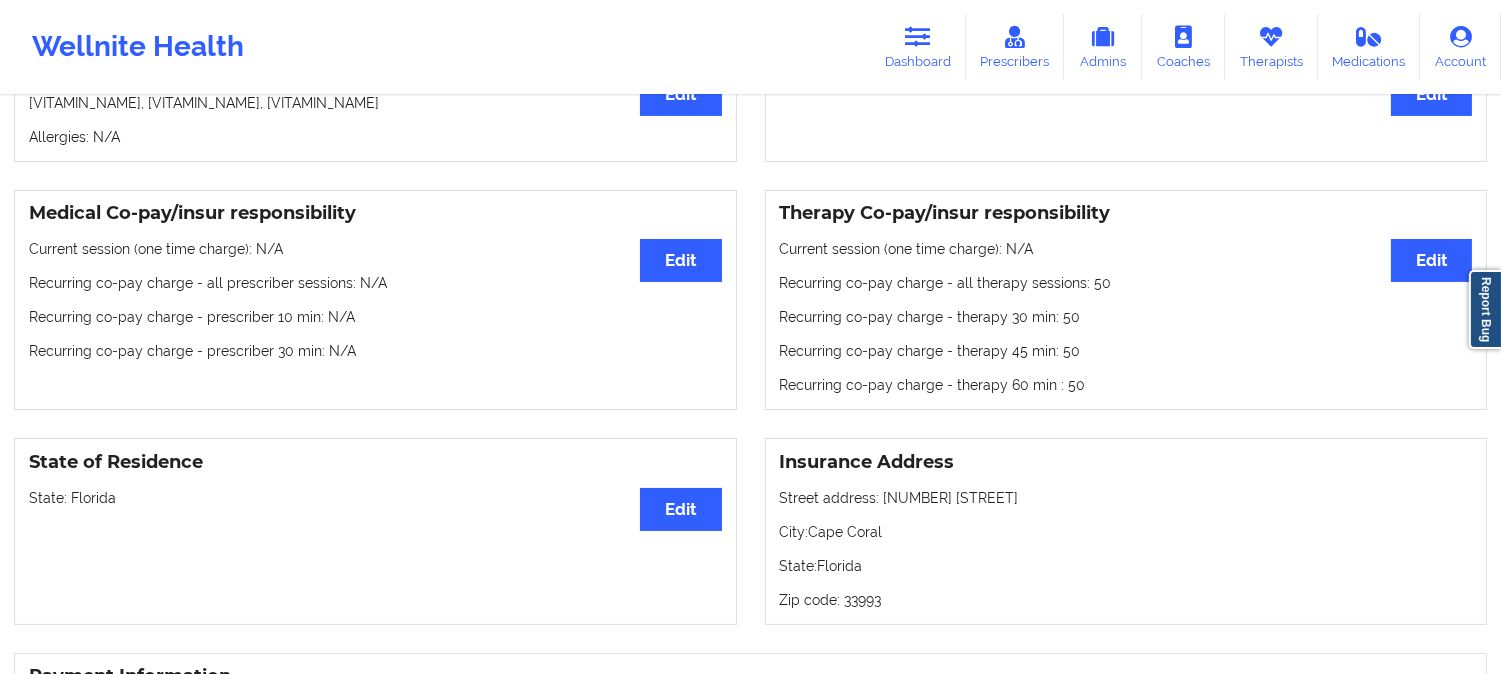 click on "State:   Florida" at bounding box center (375, 498) 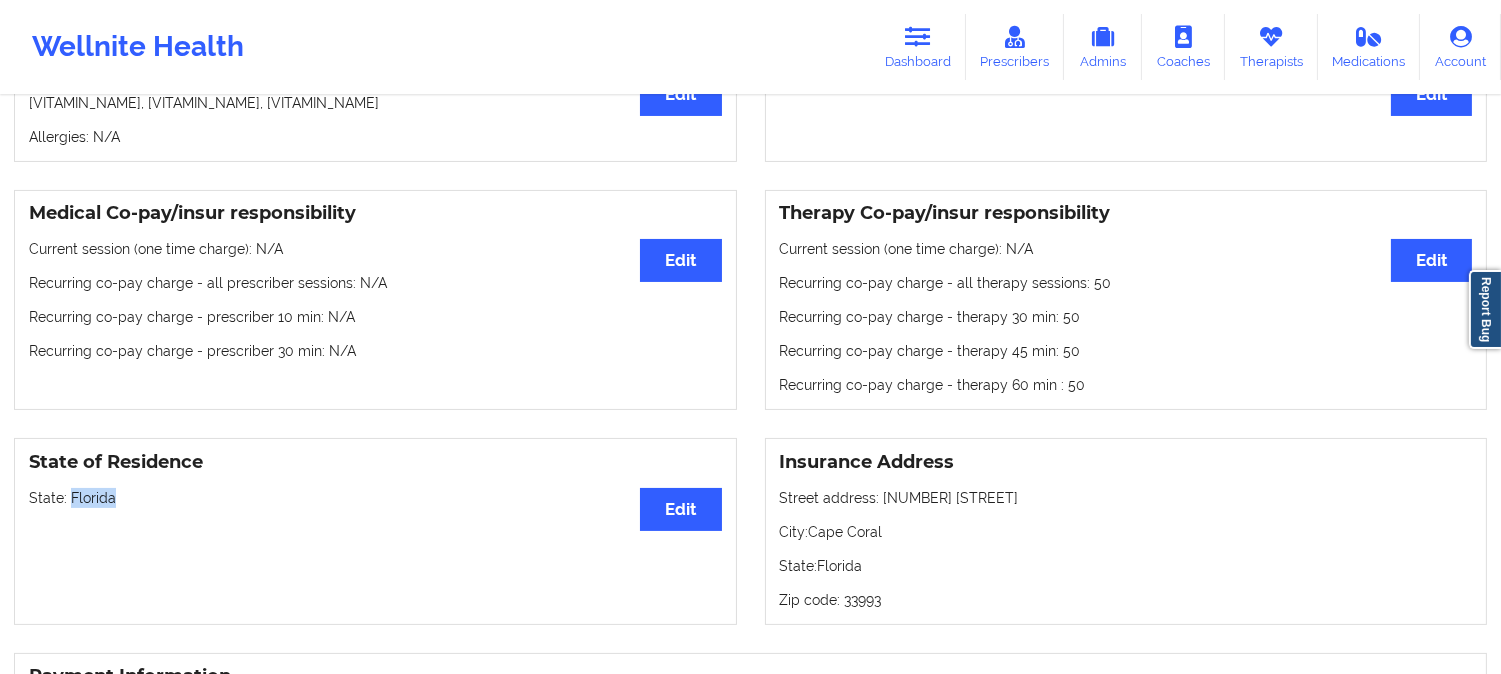 click on "State:   Florida" at bounding box center (375, 498) 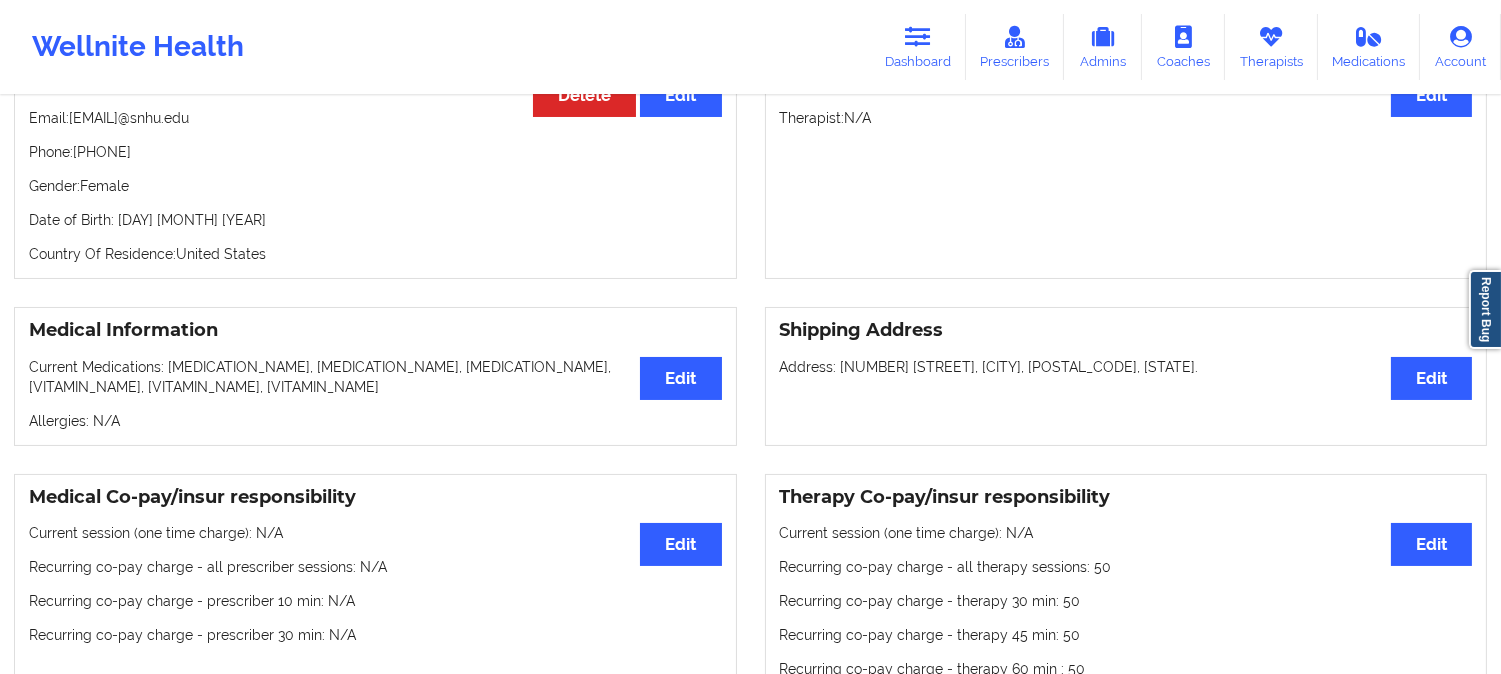 scroll, scrollTop: 0, scrollLeft: 0, axis: both 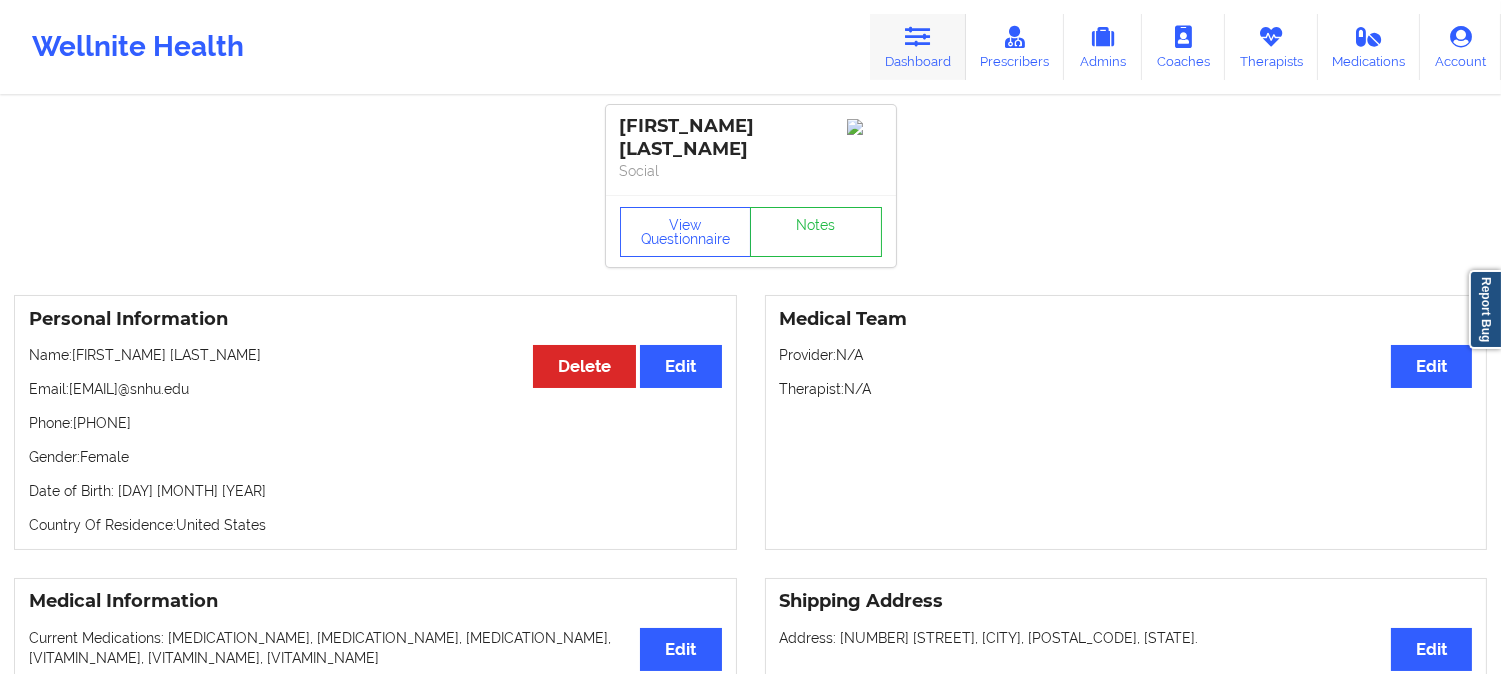 click on "Dashboard" at bounding box center (918, 47) 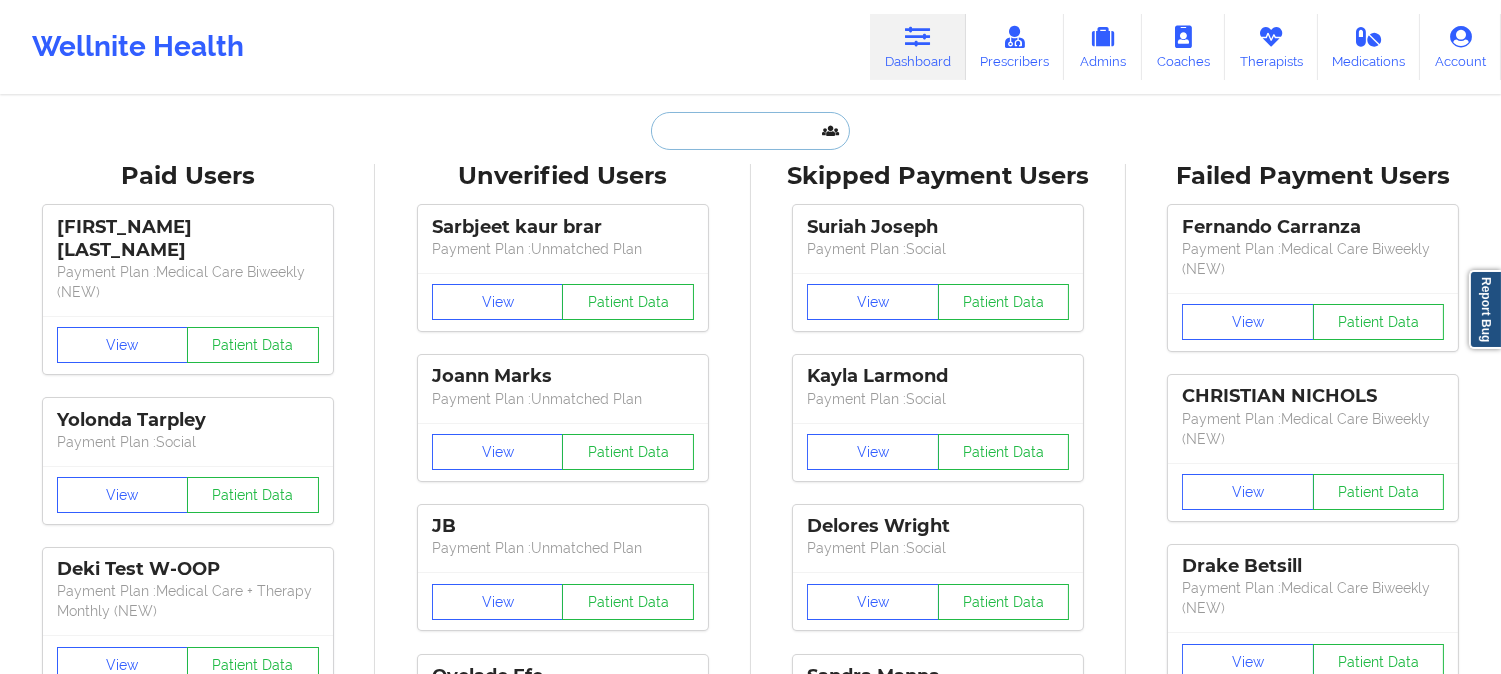 click at bounding box center [750, 131] 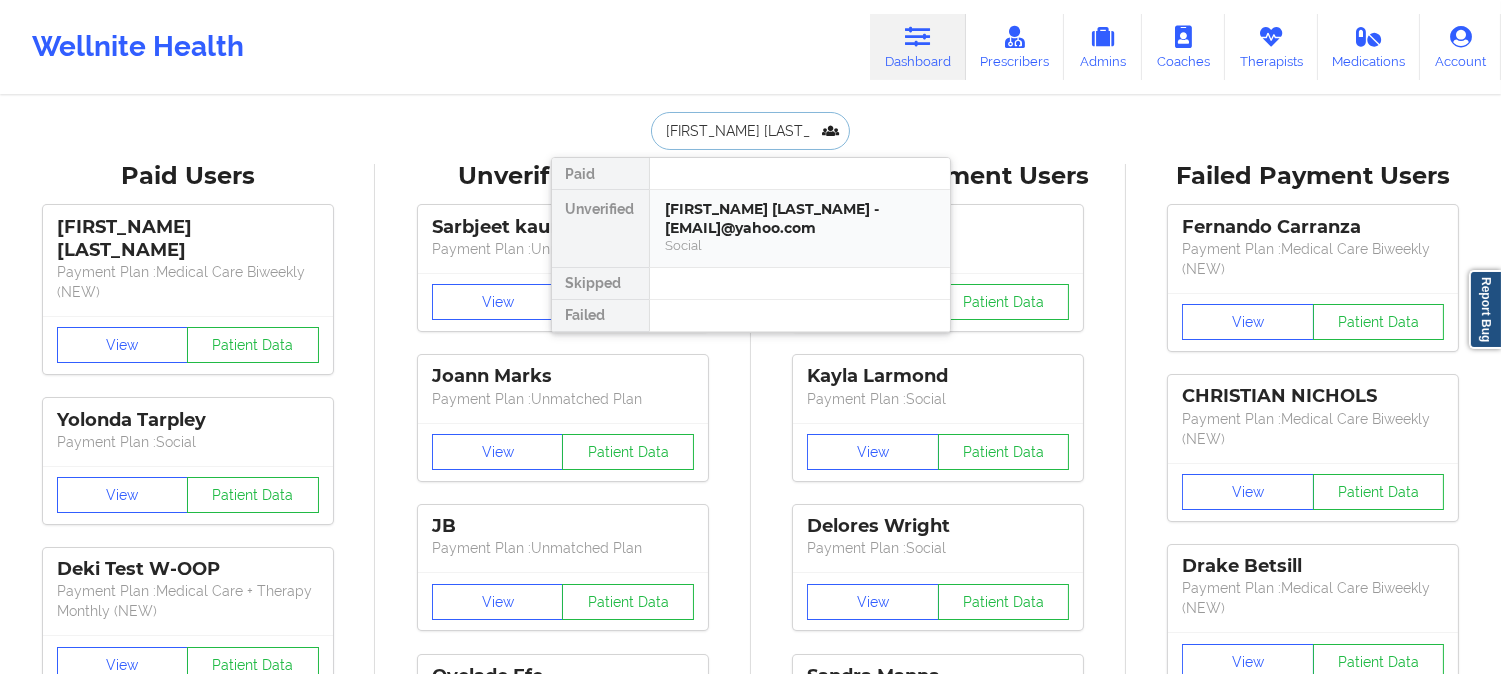 click on "Natalie Moreland - nataliemoreland97@yahoo.com" at bounding box center [800, 218] 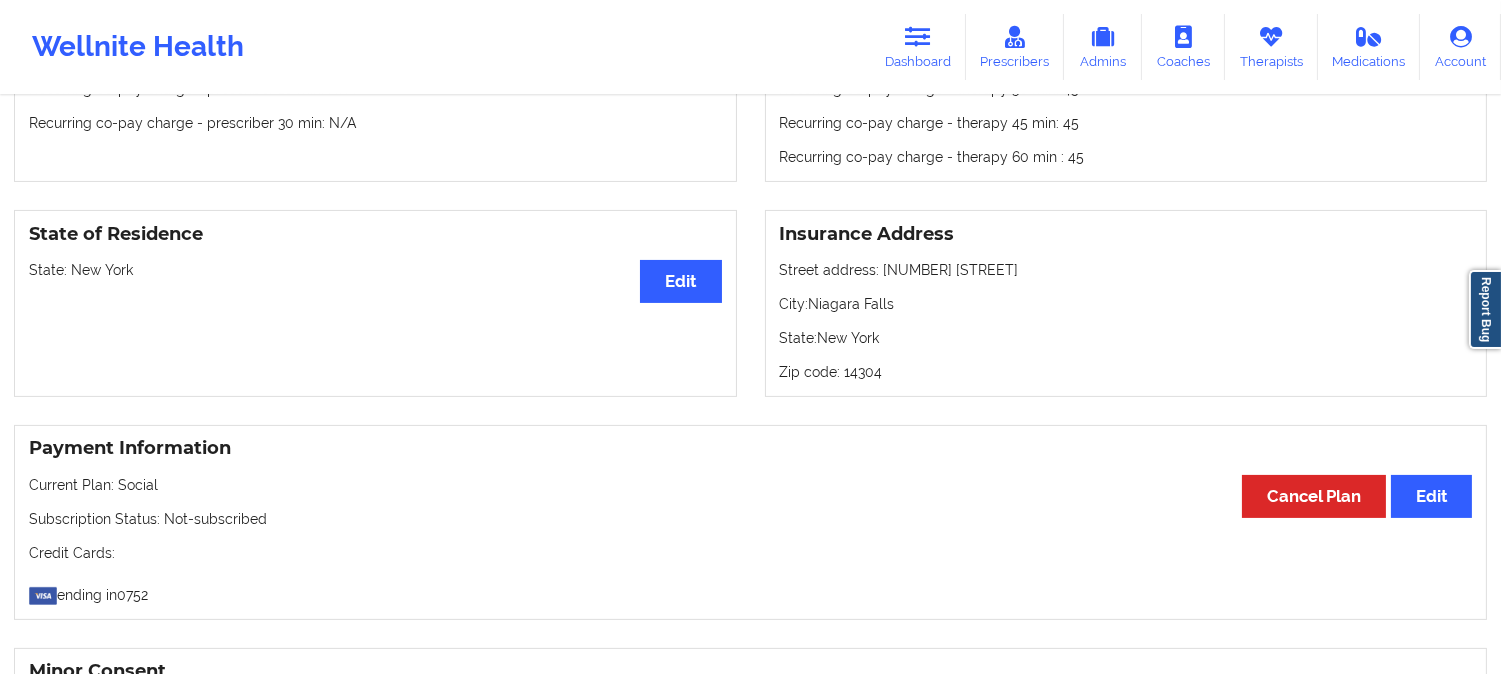 scroll, scrollTop: 777, scrollLeft: 0, axis: vertical 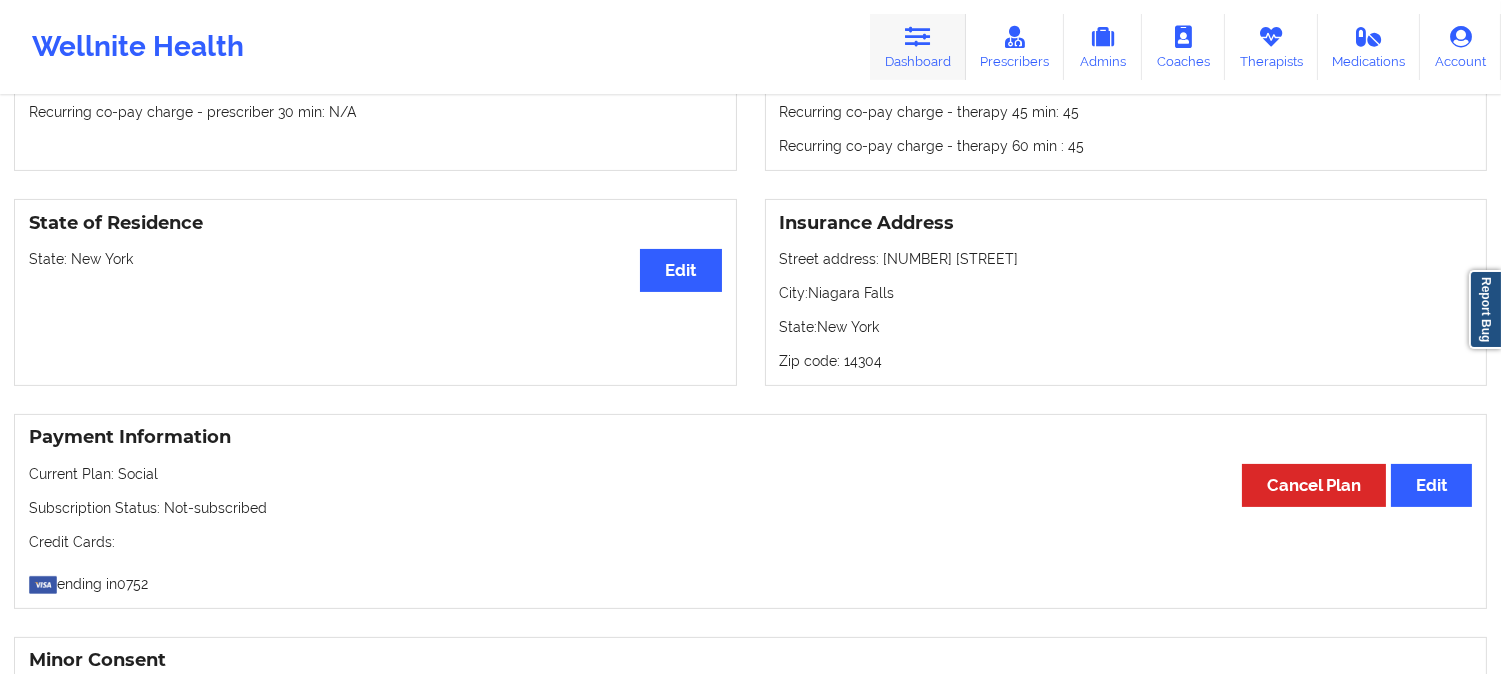 click at bounding box center [918, 37] 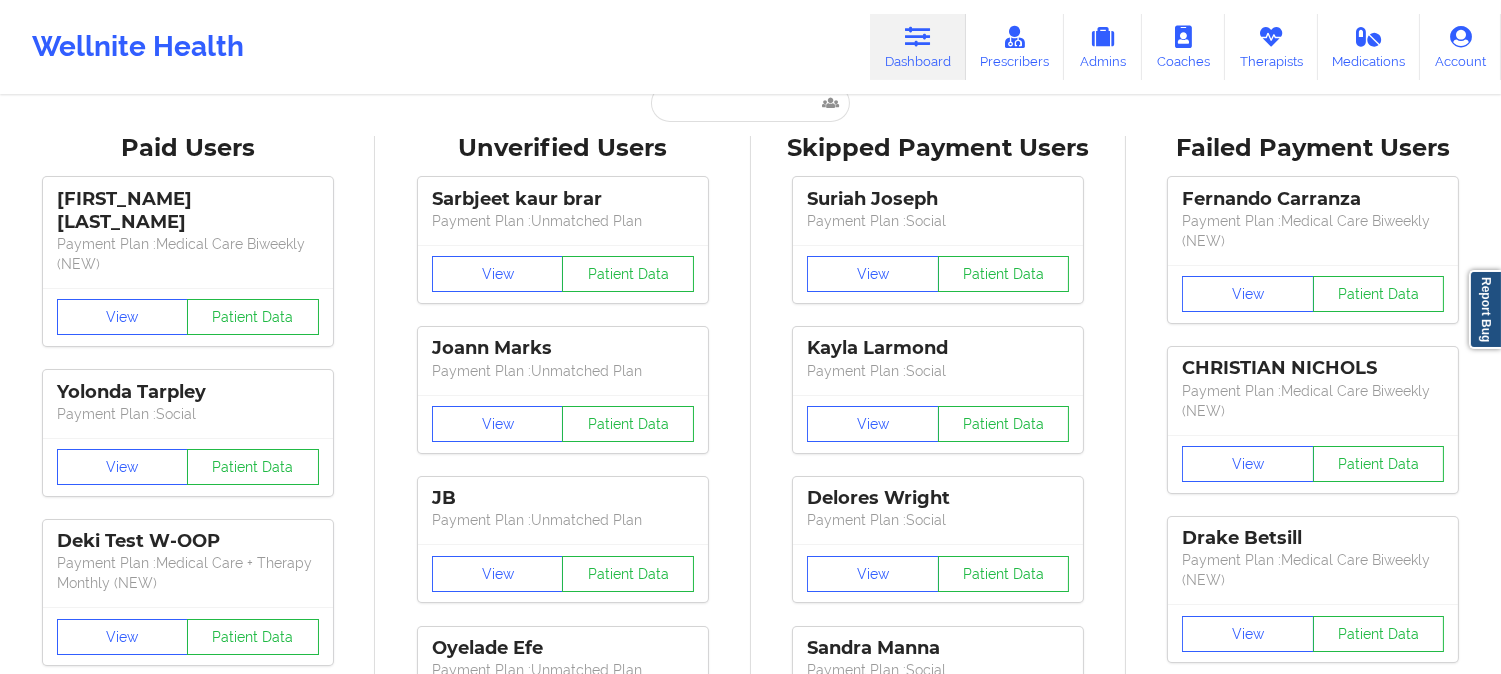 scroll, scrollTop: 0, scrollLeft: 0, axis: both 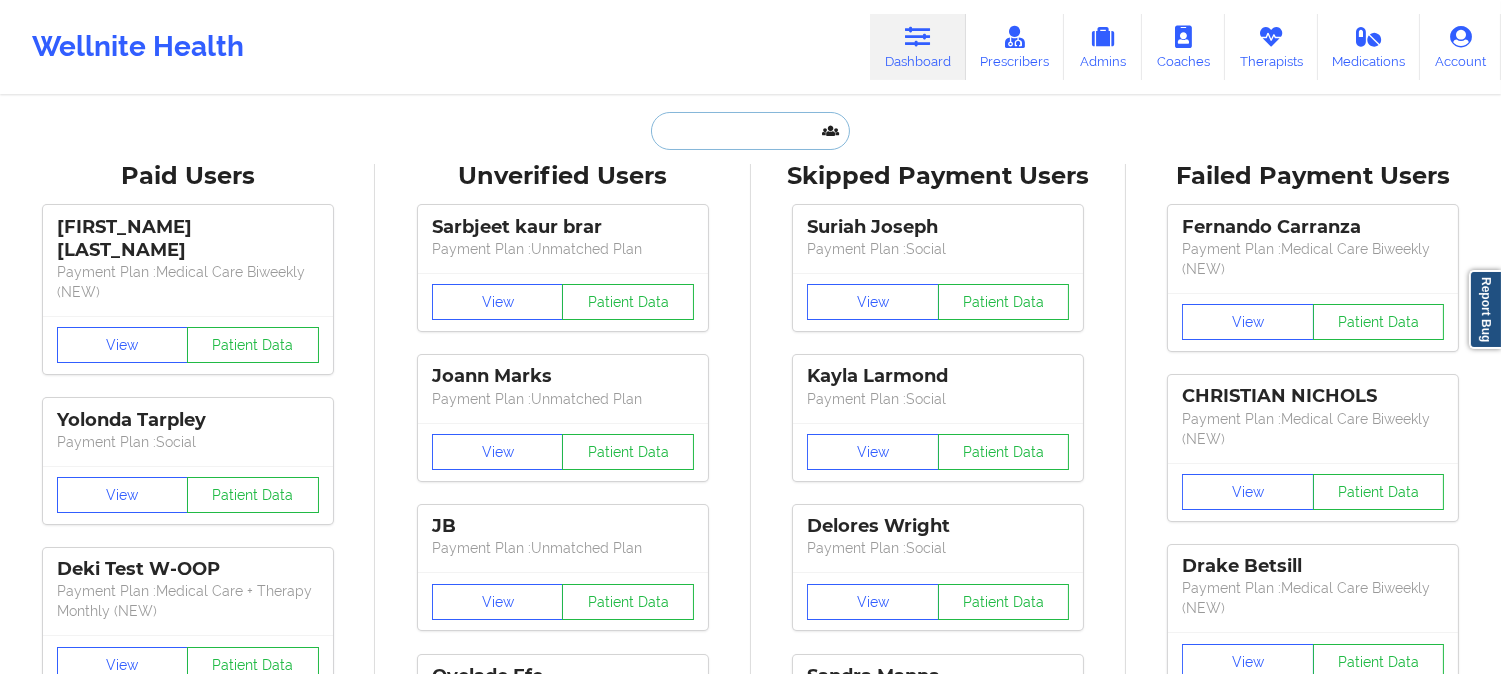 click at bounding box center [750, 131] 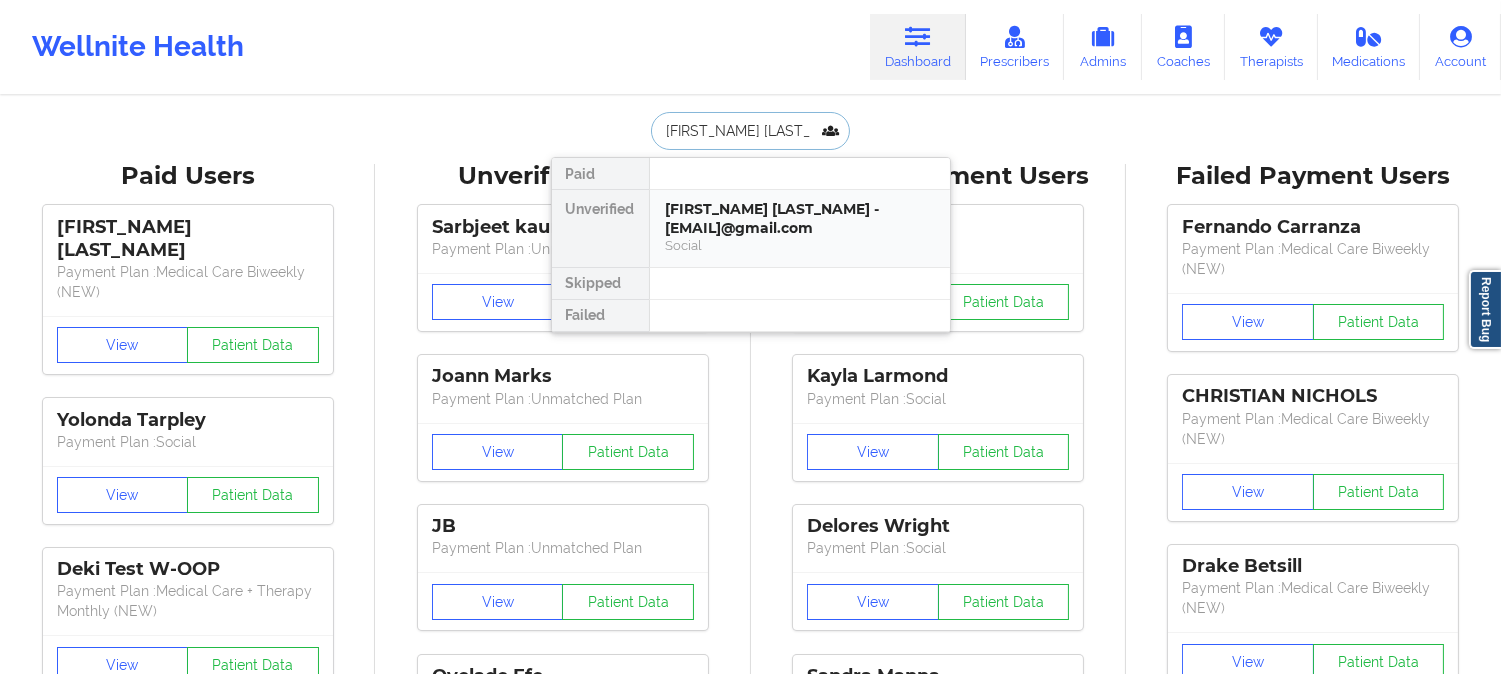 click on "BLANCA ROMAN - blancaroman119@gmail.com" at bounding box center [800, 218] 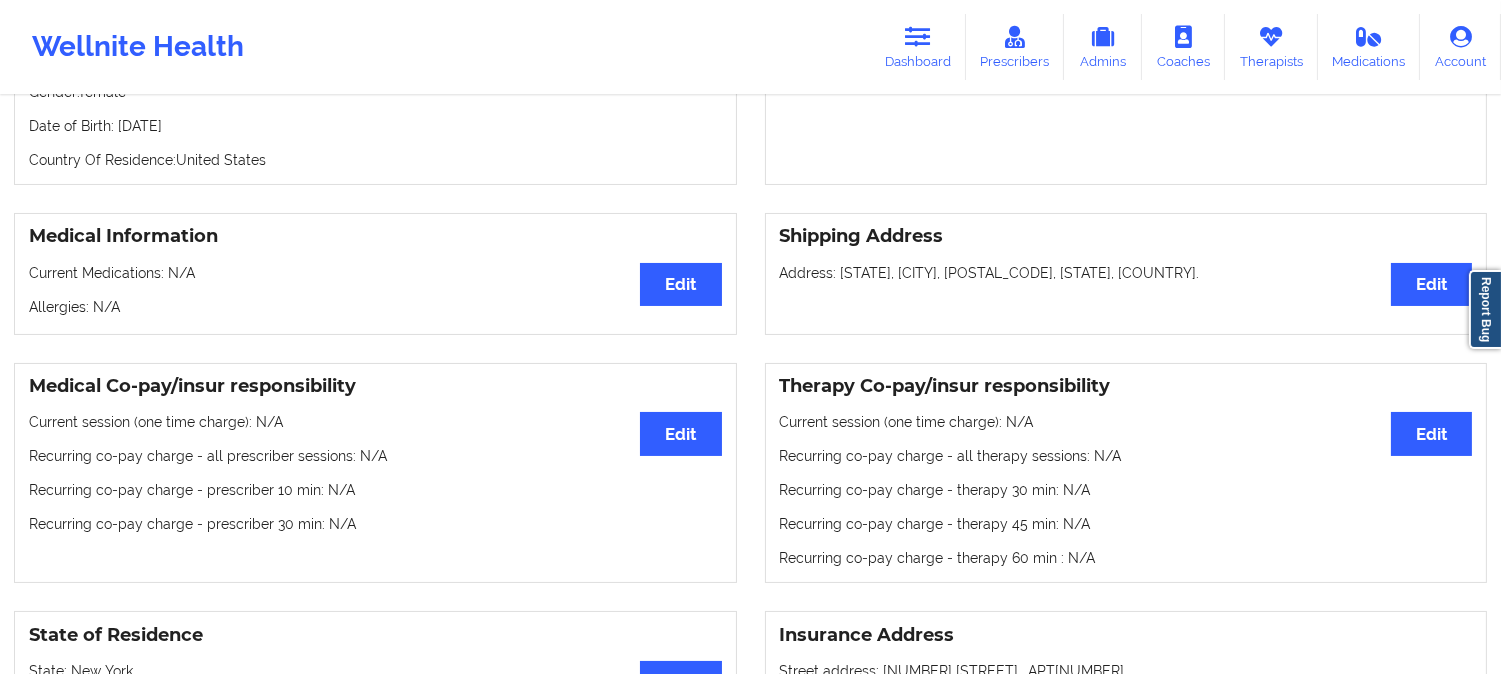 scroll, scrollTop: 444, scrollLeft: 0, axis: vertical 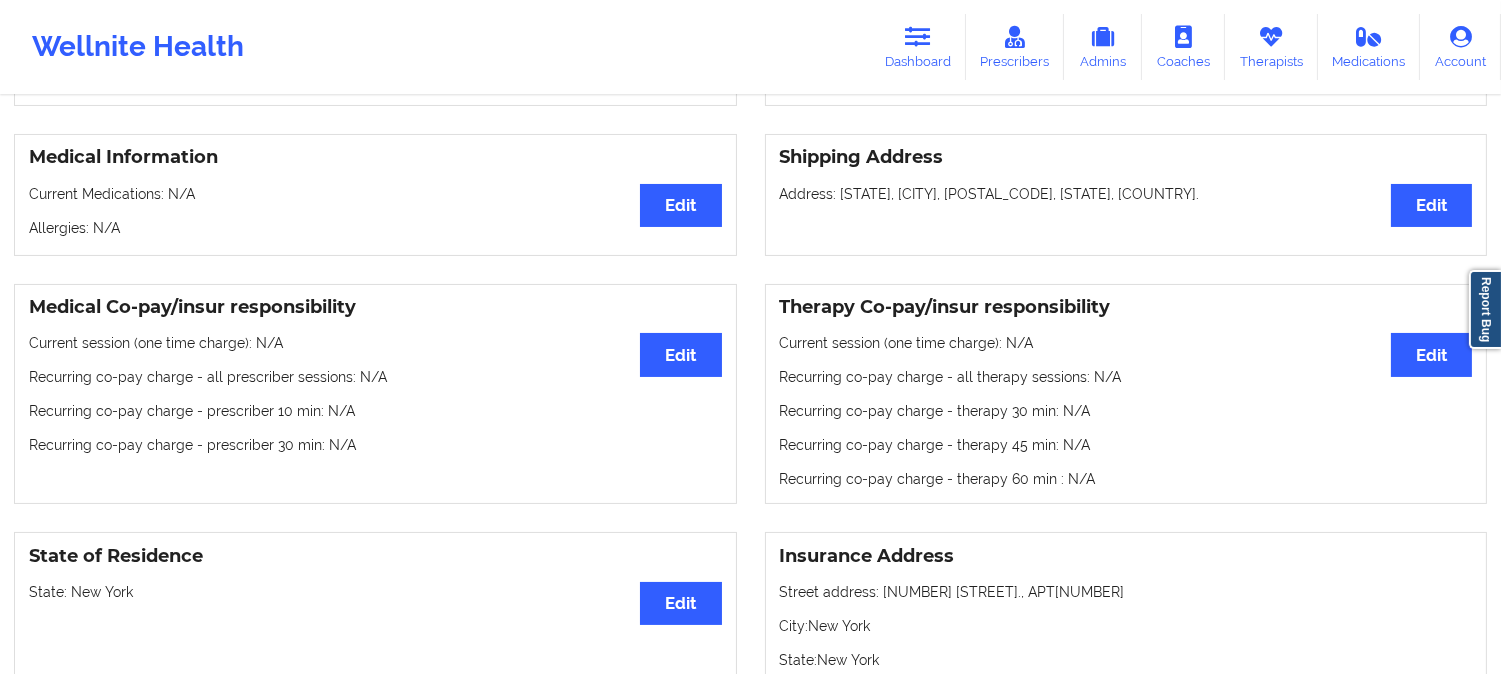 drag, startPoint x: 391, startPoint y: 410, endPoint x: 391, endPoint y: 395, distance: 15 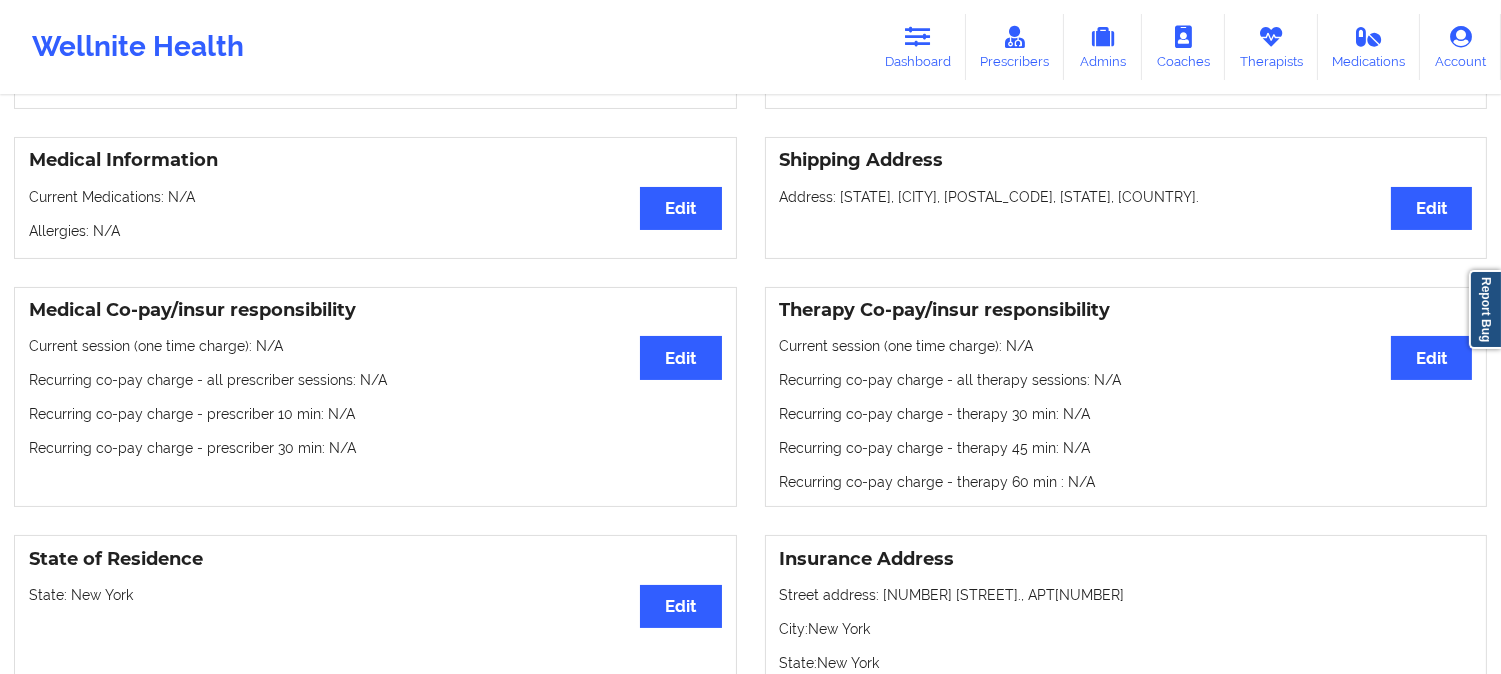 scroll, scrollTop: 0, scrollLeft: 0, axis: both 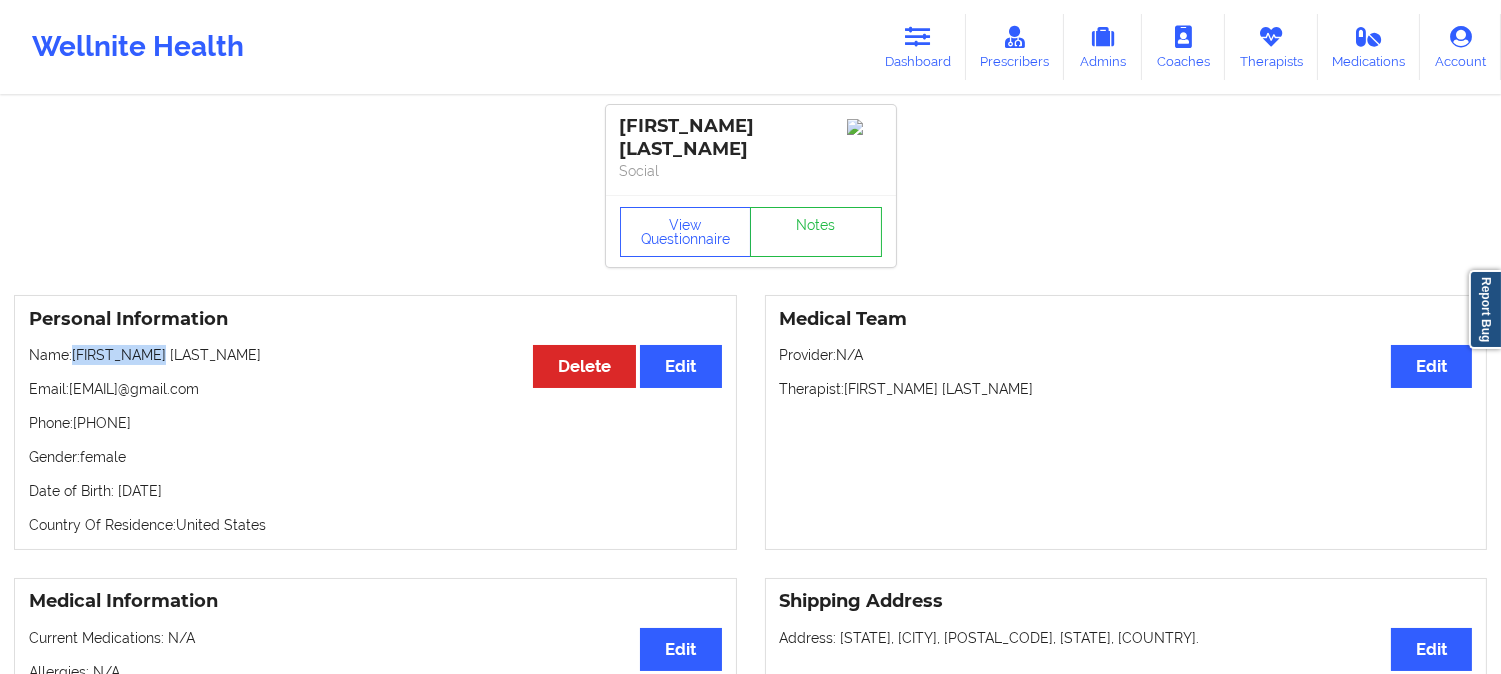 drag, startPoint x: 216, startPoint y: 338, endPoint x: 75, endPoint y: 340, distance: 141.01419 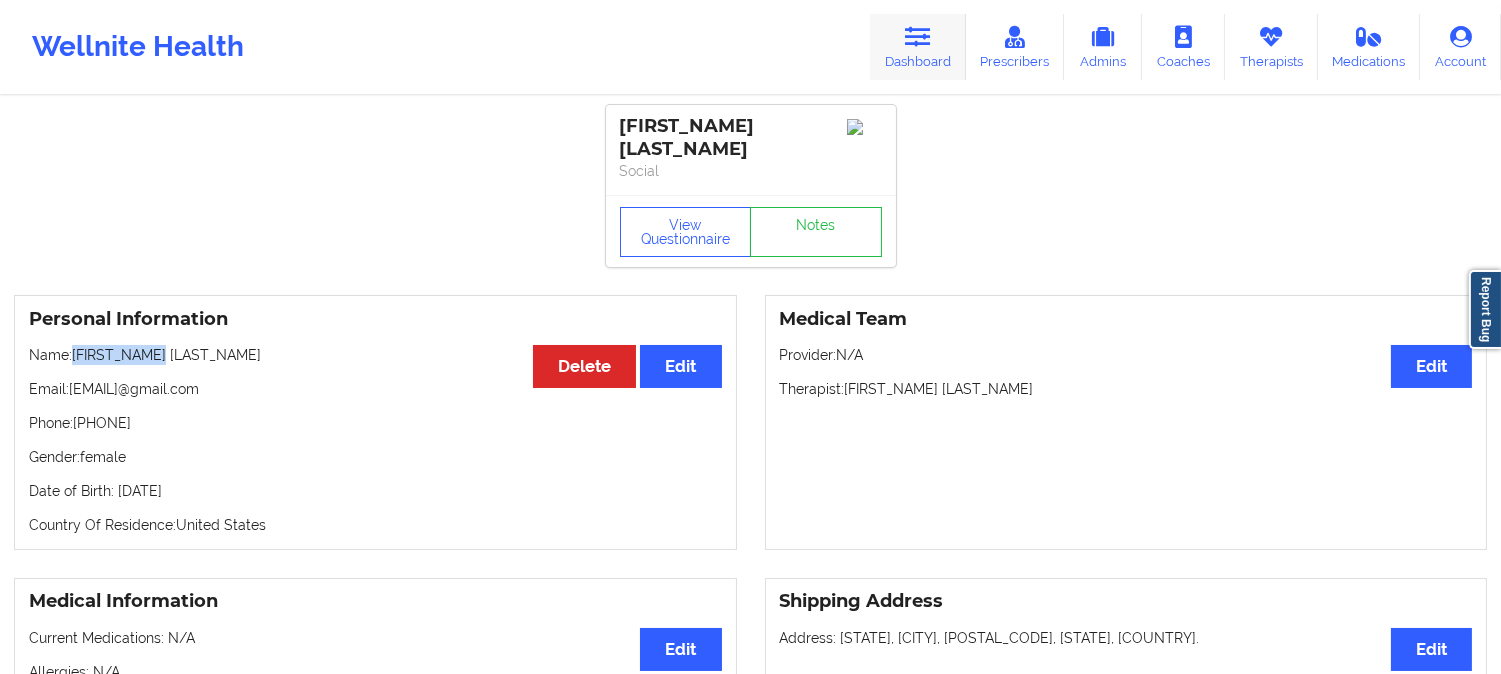 click at bounding box center (918, 37) 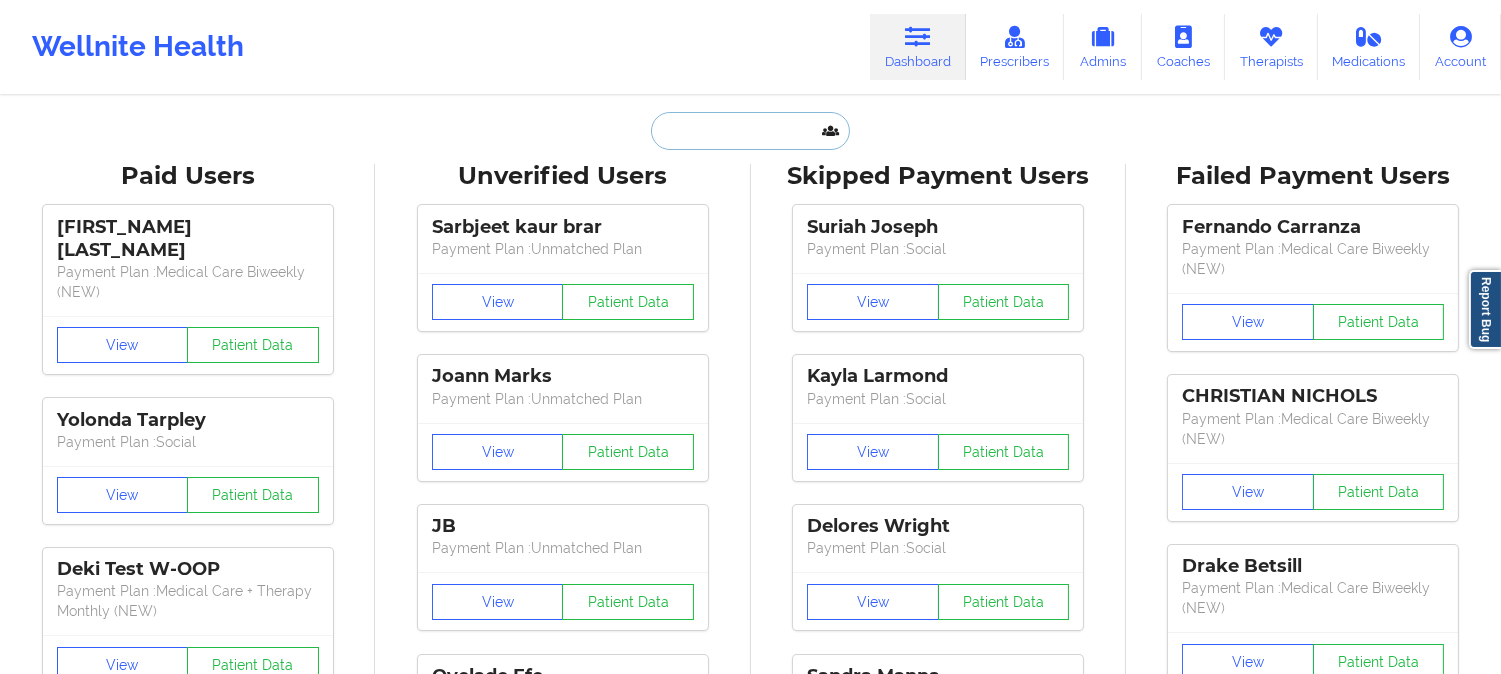 click at bounding box center [750, 131] 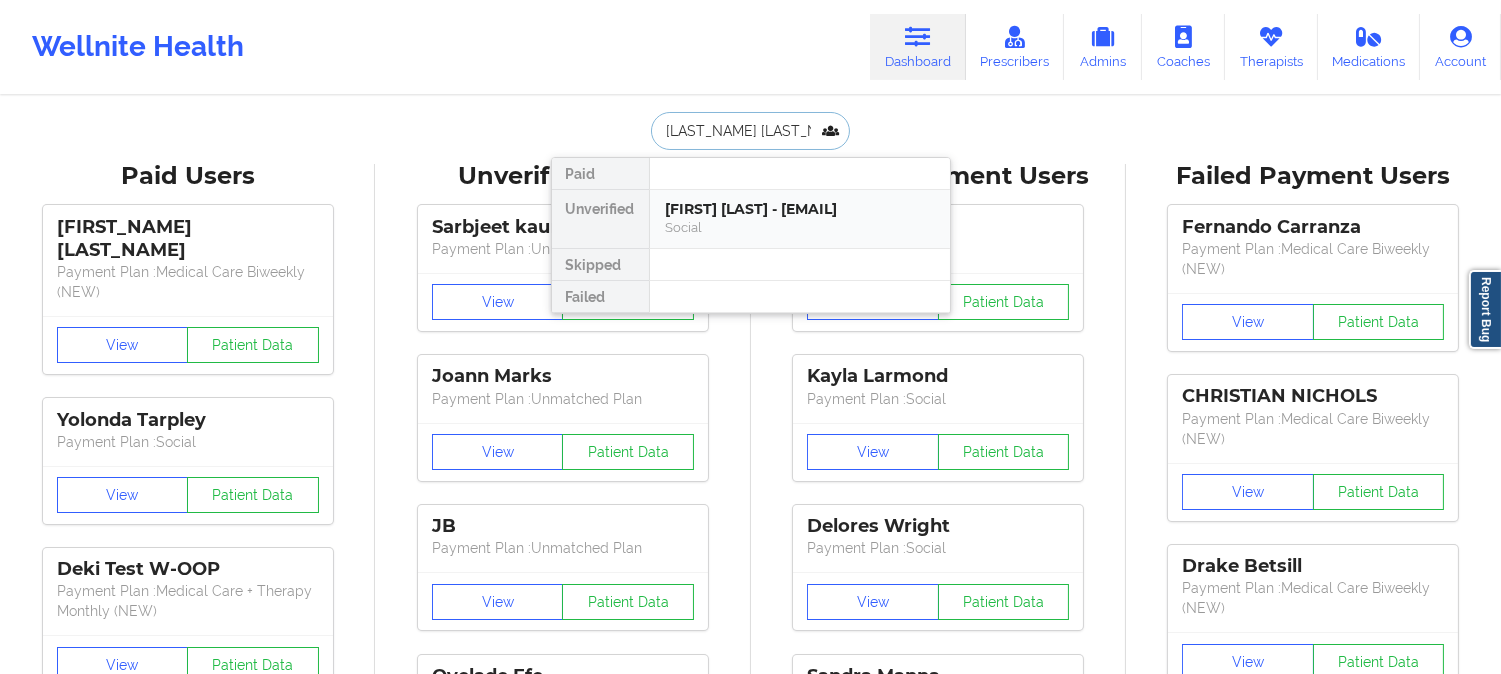 click on "Talli Bryant - tallibryant44@gmail.com" at bounding box center [800, 209] 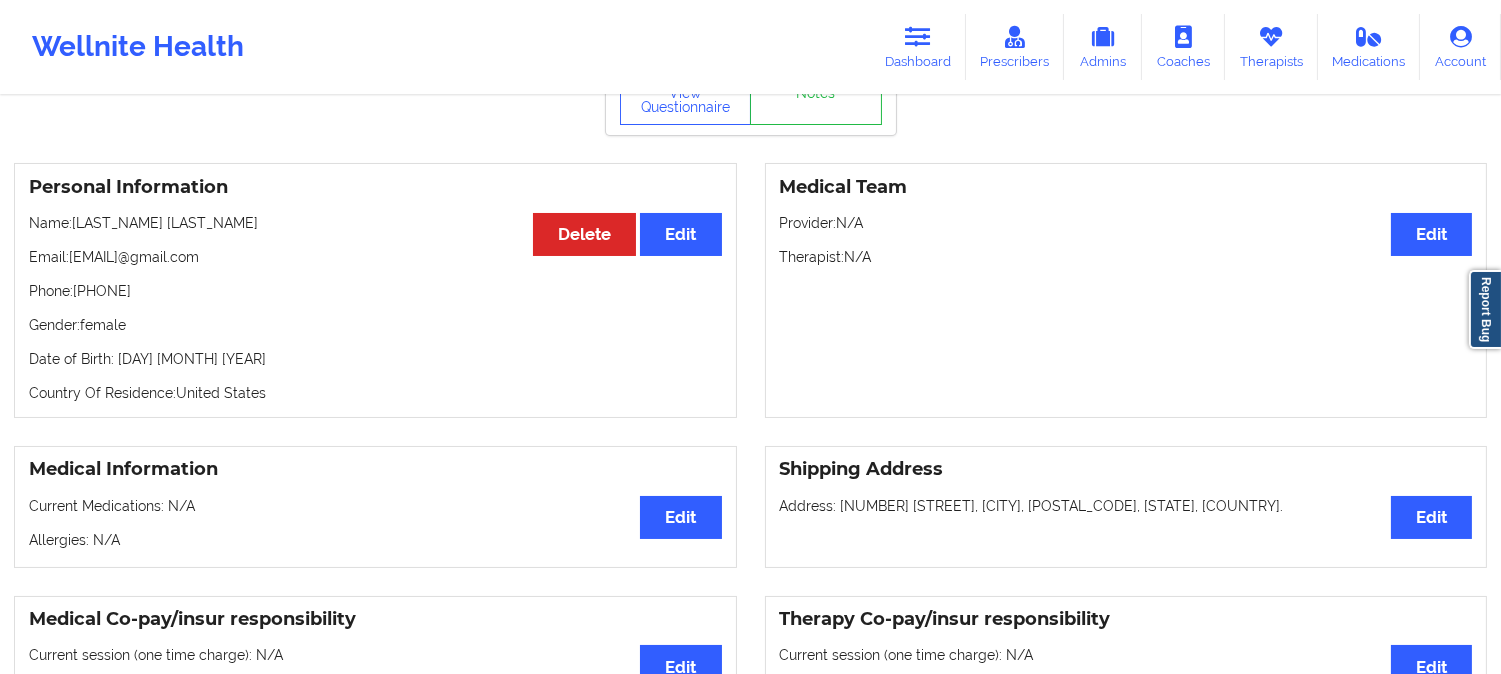 scroll, scrollTop: 111, scrollLeft: 0, axis: vertical 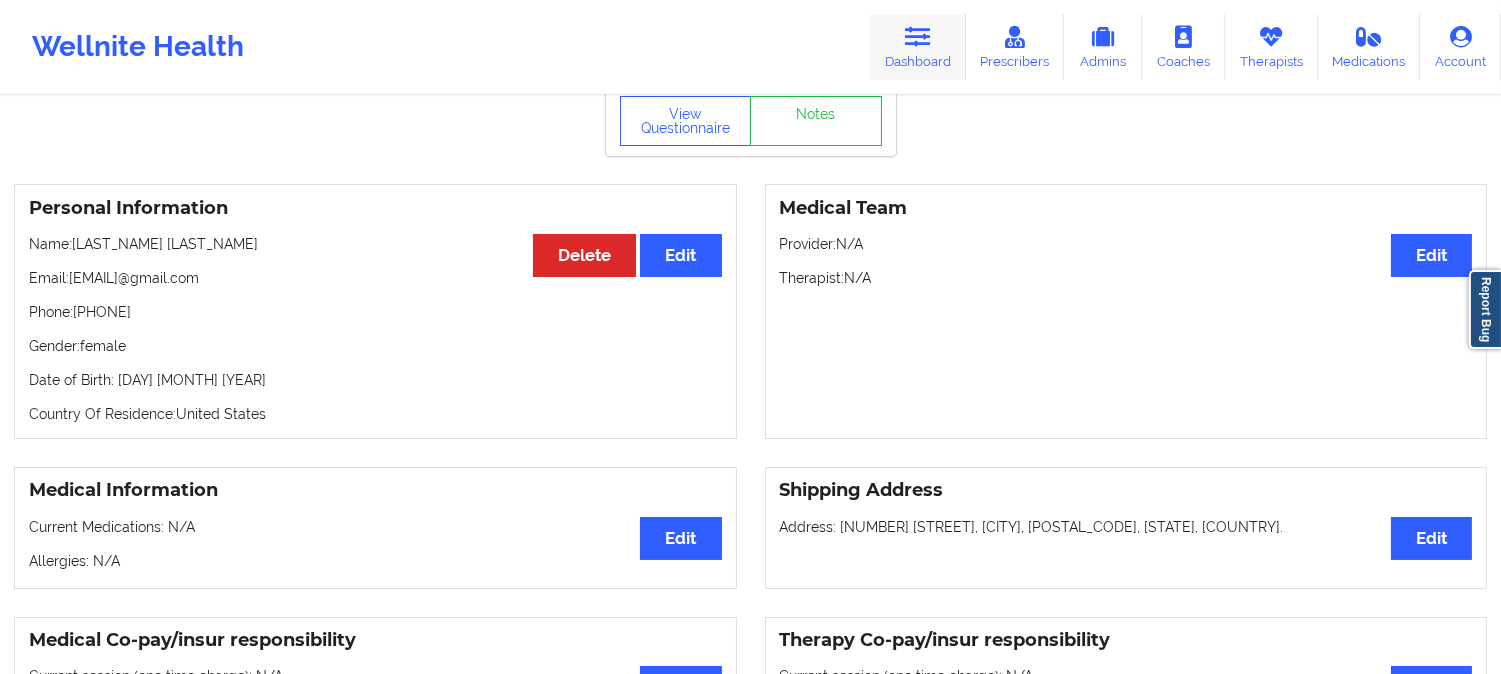 click at bounding box center (918, 37) 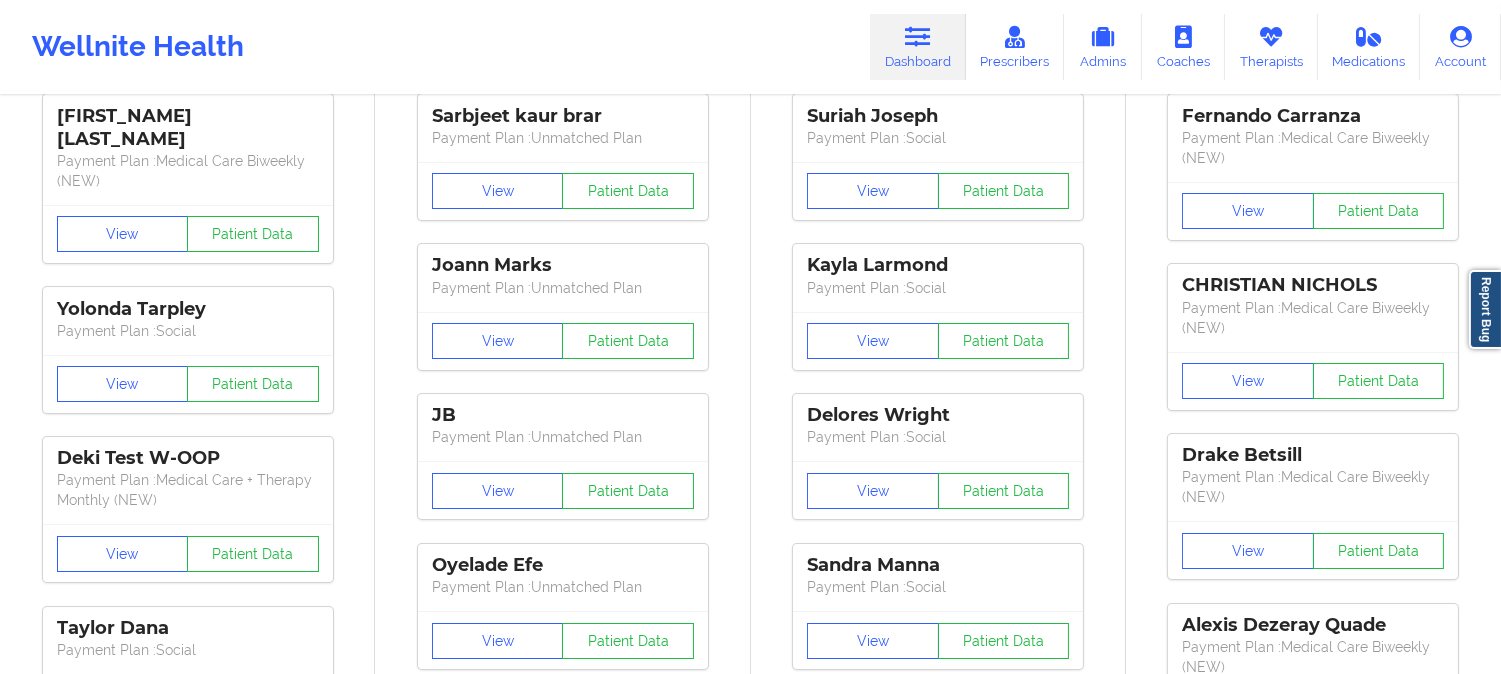 scroll, scrollTop: 0, scrollLeft: 0, axis: both 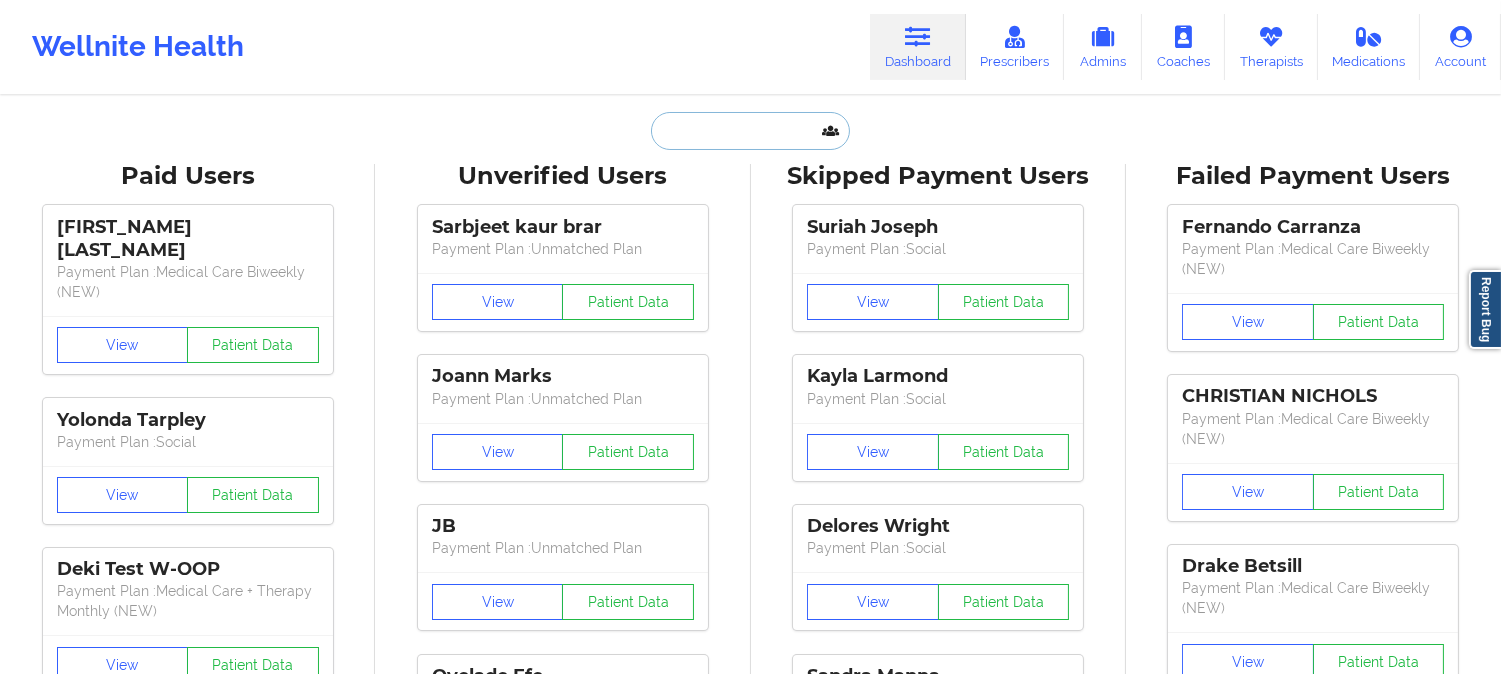 click at bounding box center (750, 131) 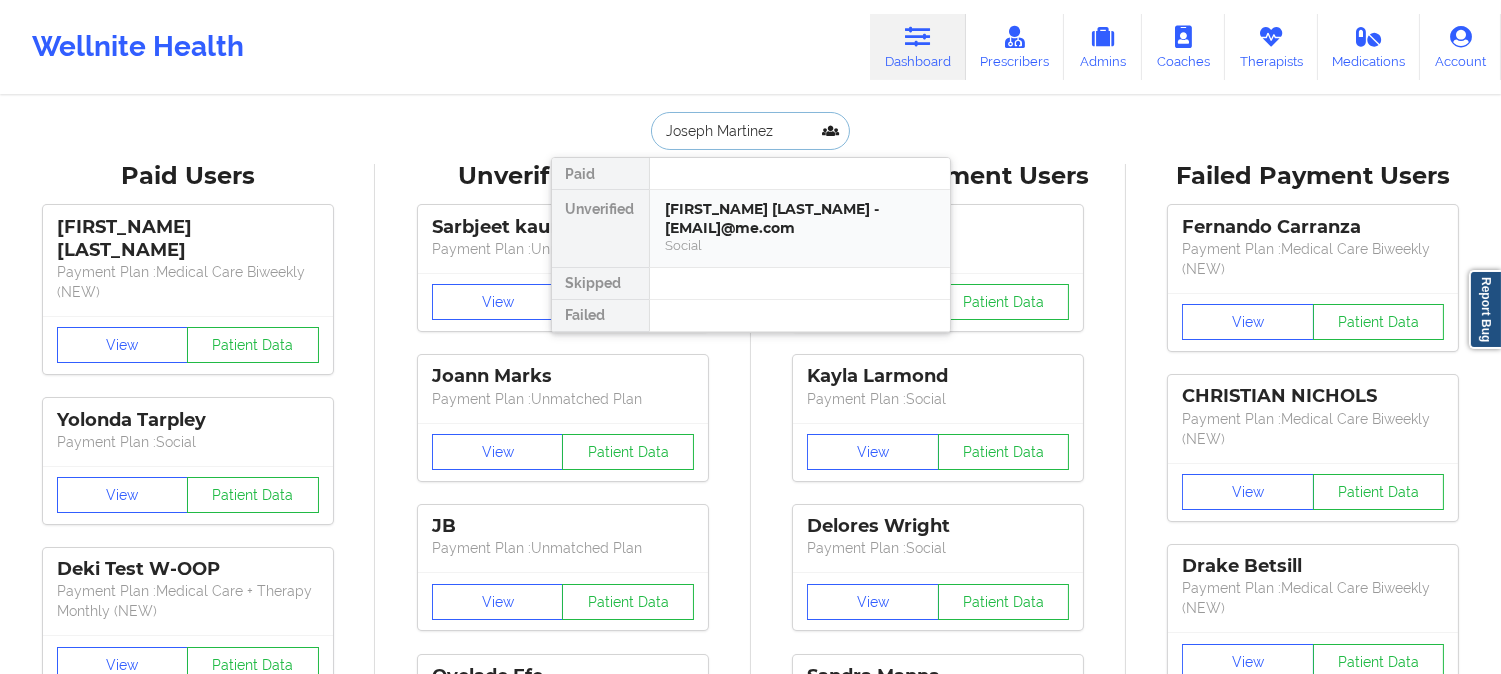 click on "Joseph Martinez - martinez.joseph@me.com" at bounding box center (800, 218) 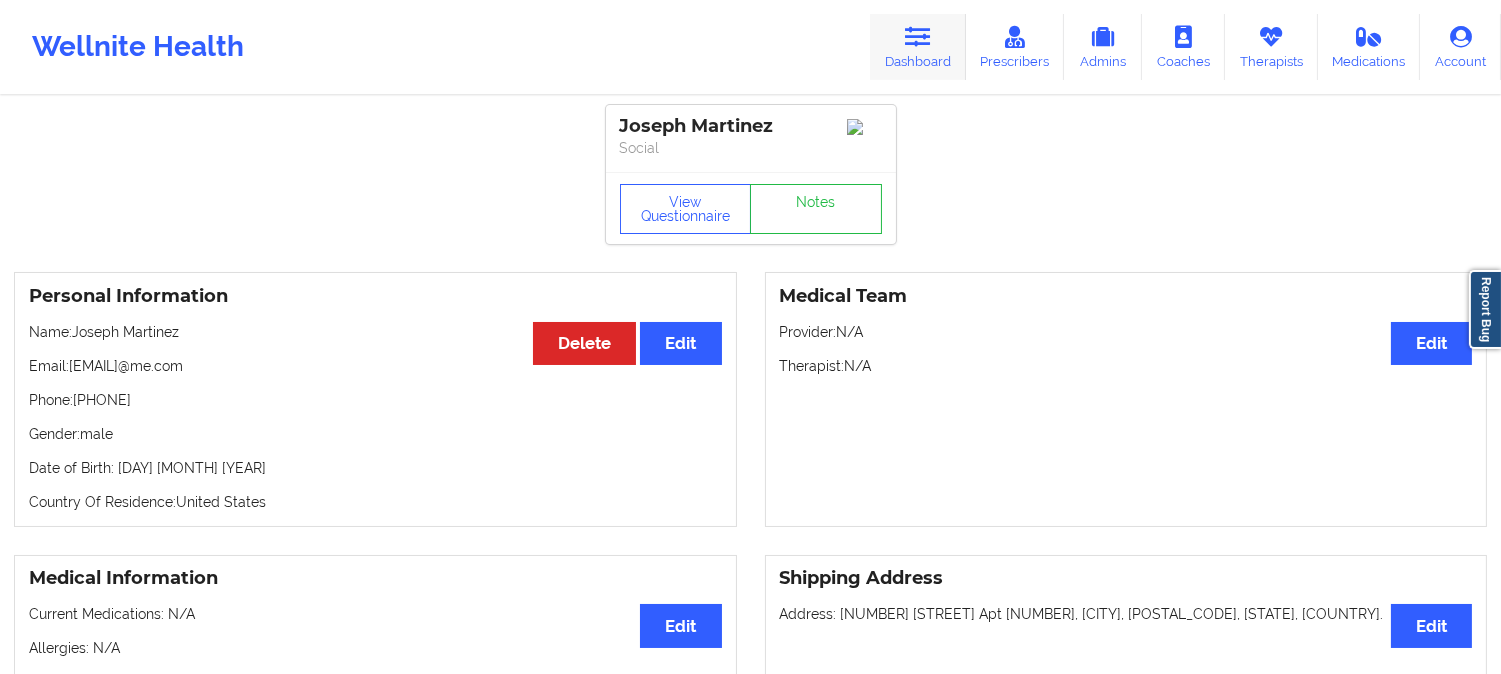 click on "Dashboard" at bounding box center [918, 47] 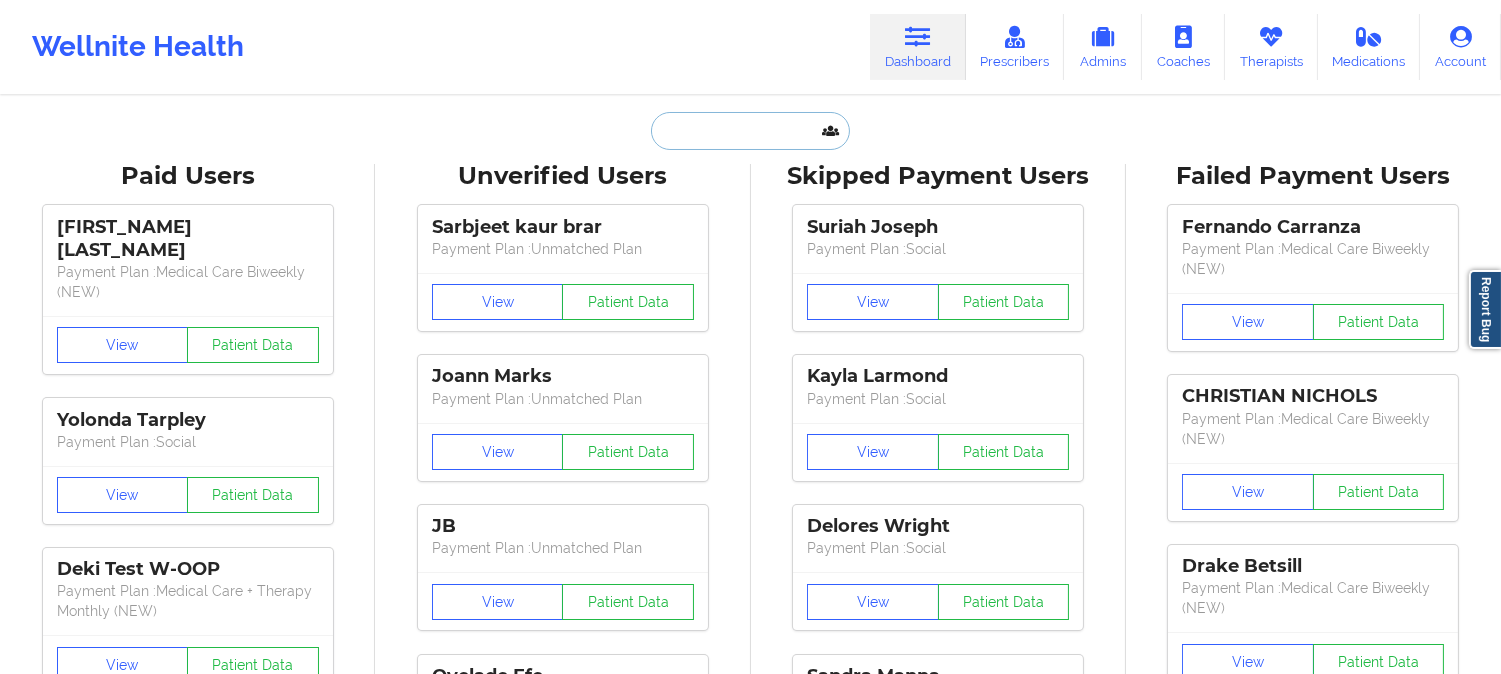 click at bounding box center [750, 131] 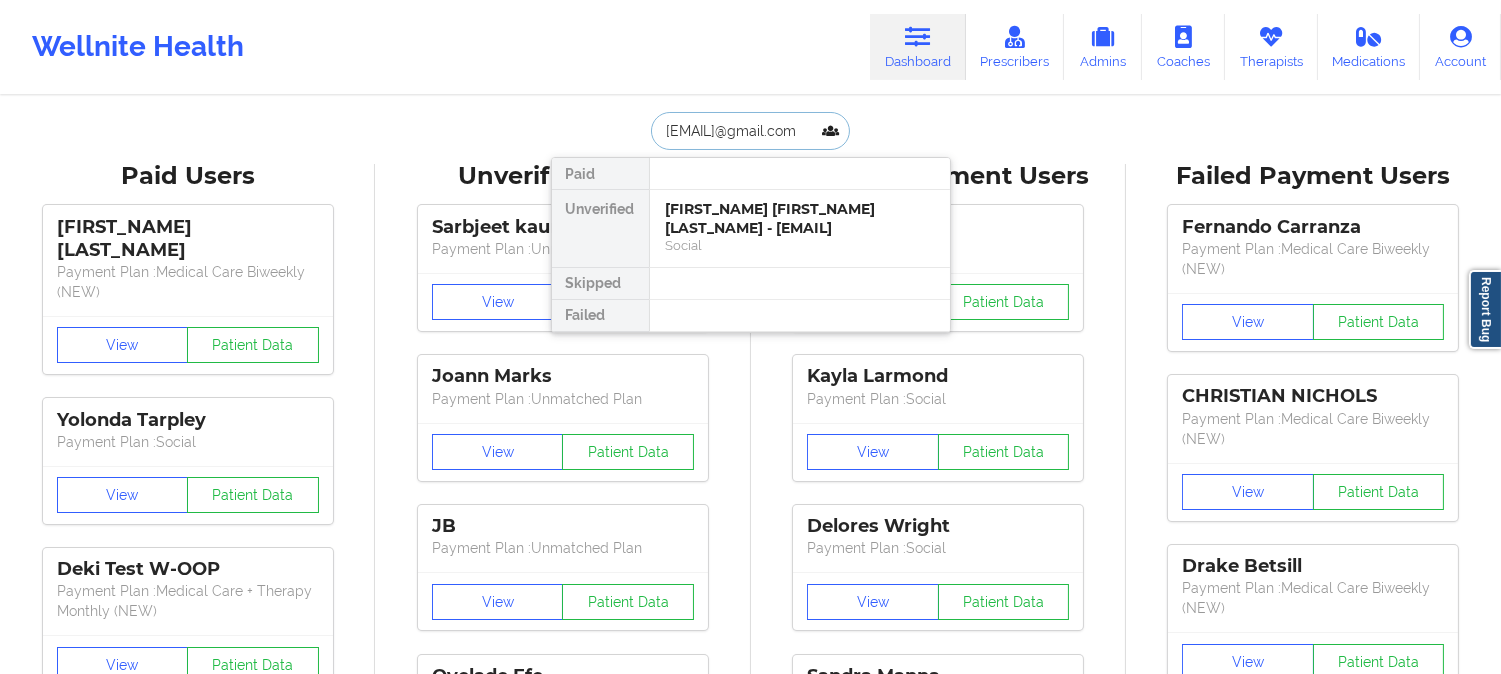 click on "Jake T Shetter Griffith  - tag13158@gmail.com" at bounding box center (800, 218) 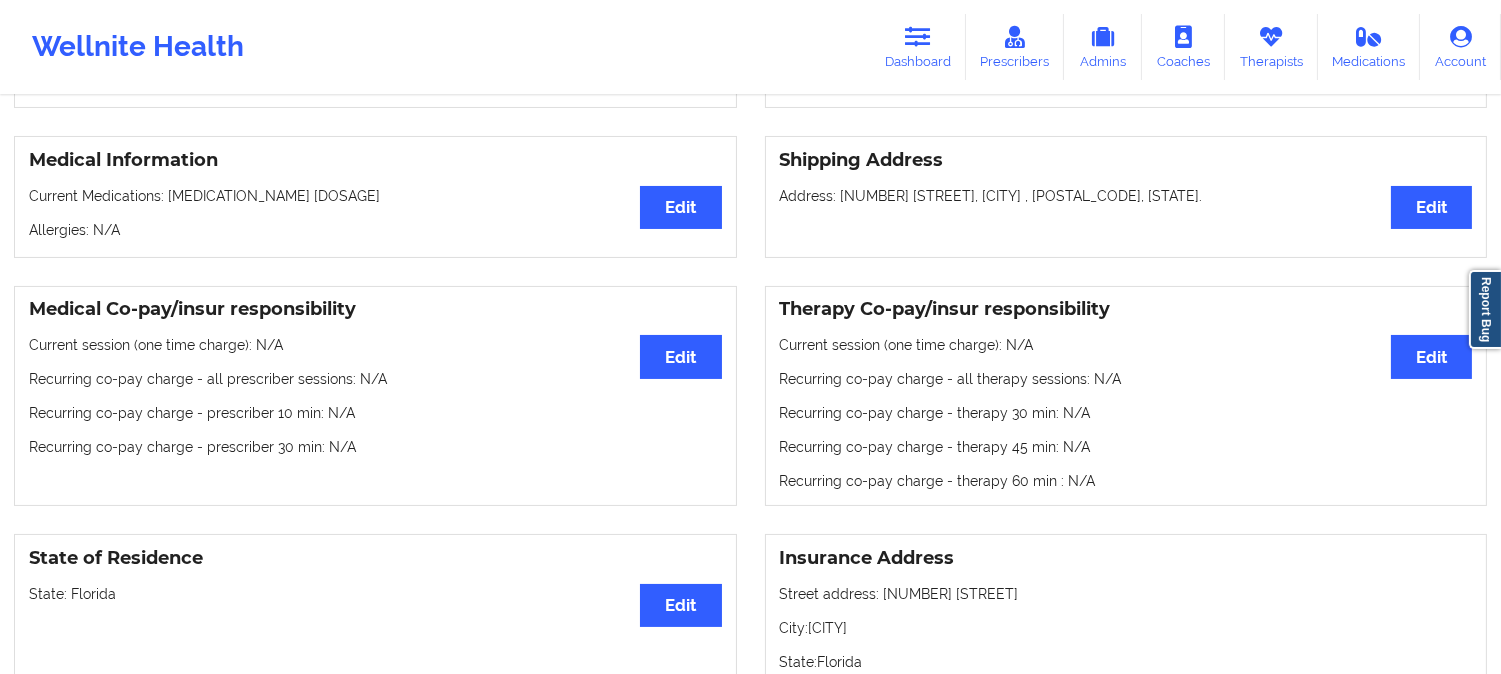 scroll, scrollTop: 555, scrollLeft: 0, axis: vertical 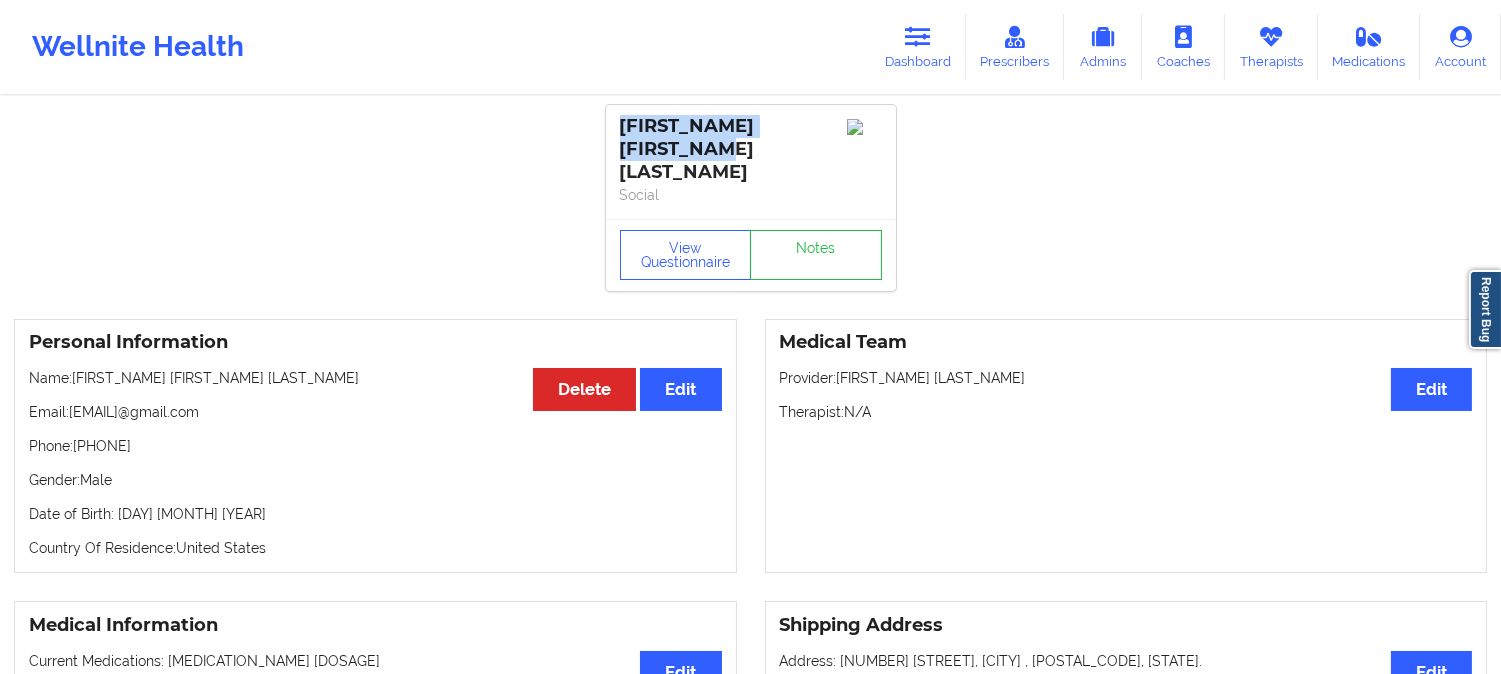drag, startPoint x: 830, startPoint y: 127, endPoint x: 621, endPoint y: 115, distance: 209.34421 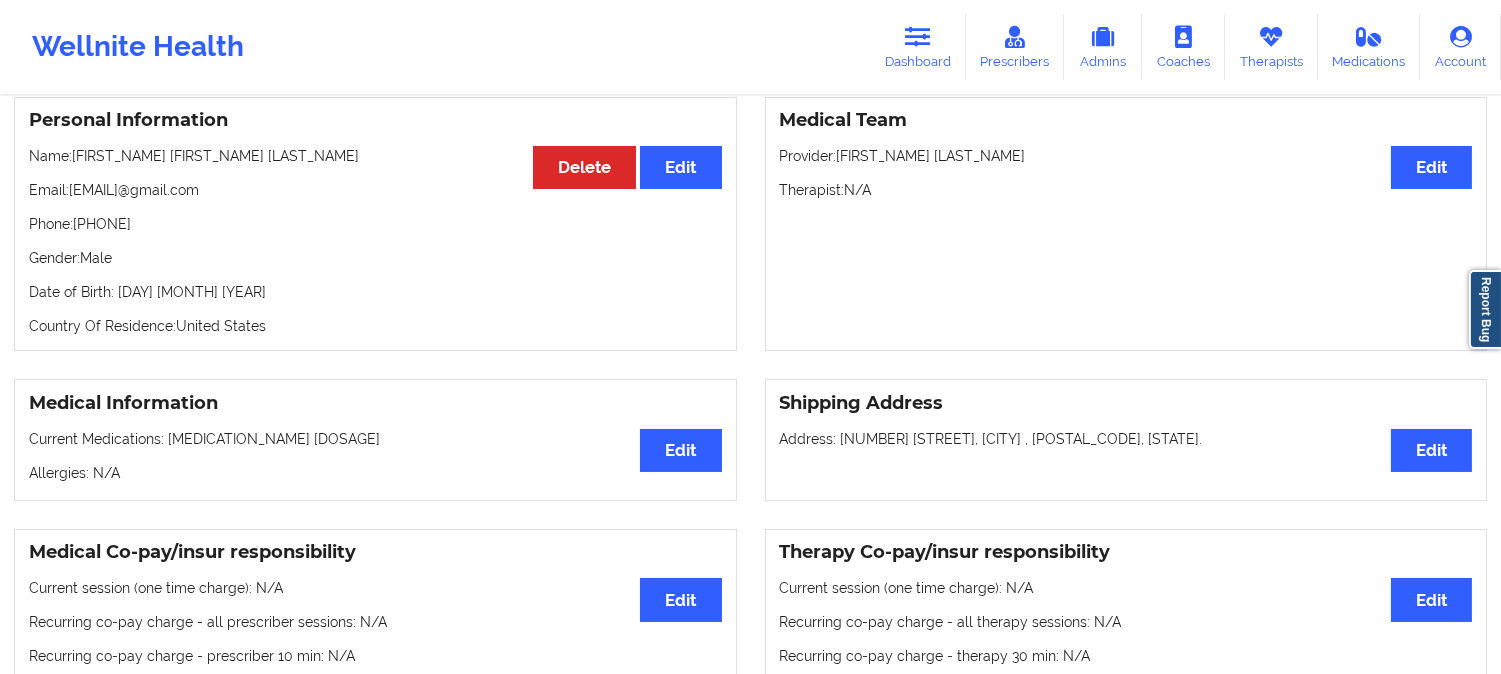 scroll, scrollTop: 111, scrollLeft: 0, axis: vertical 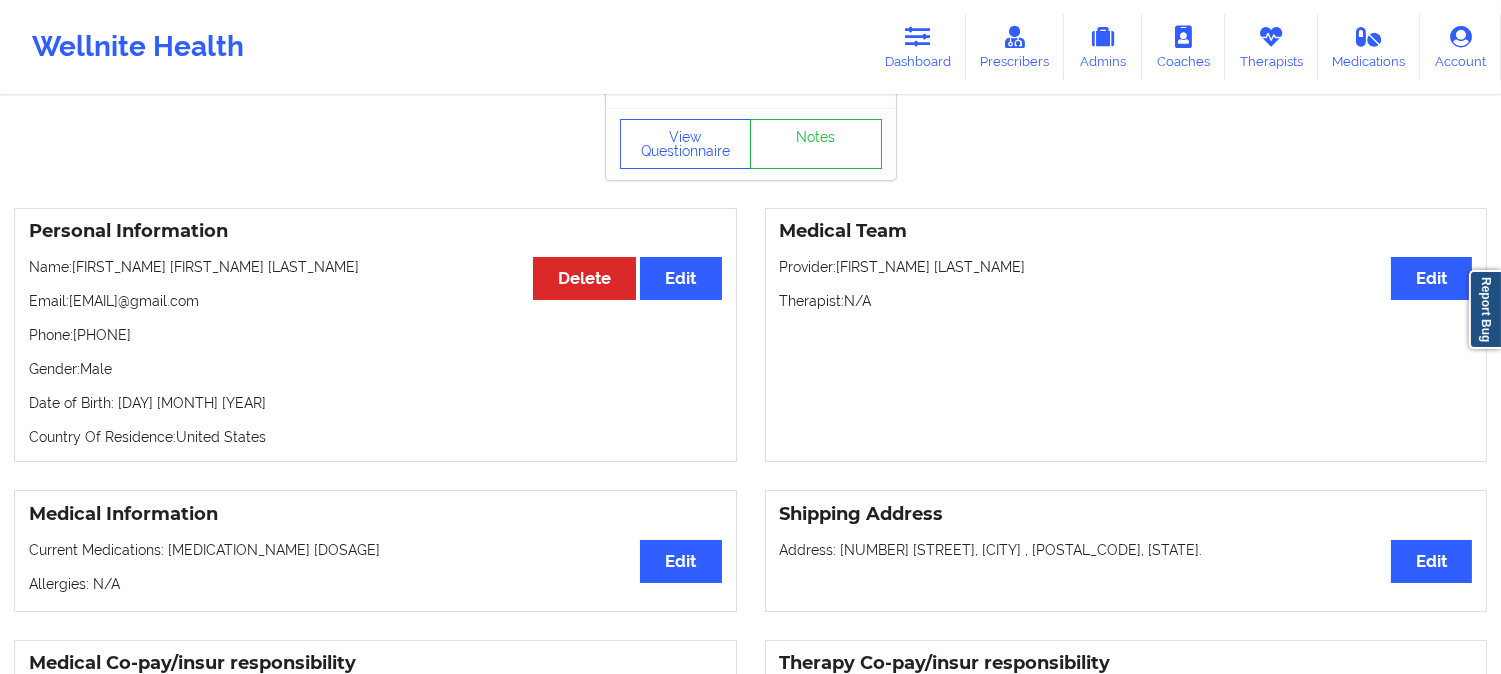 click on "Date of Birth:   25th of August 1994" at bounding box center [375, 403] 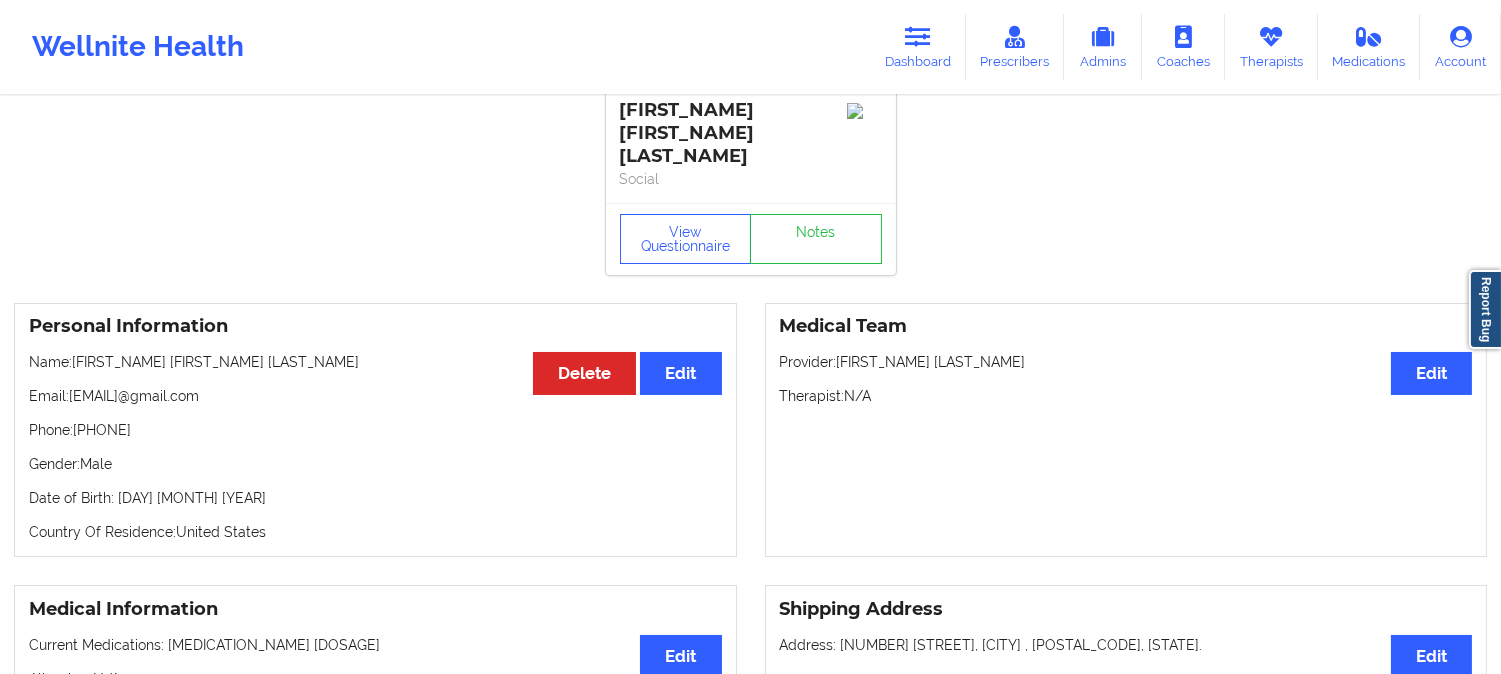 scroll, scrollTop: 0, scrollLeft: 0, axis: both 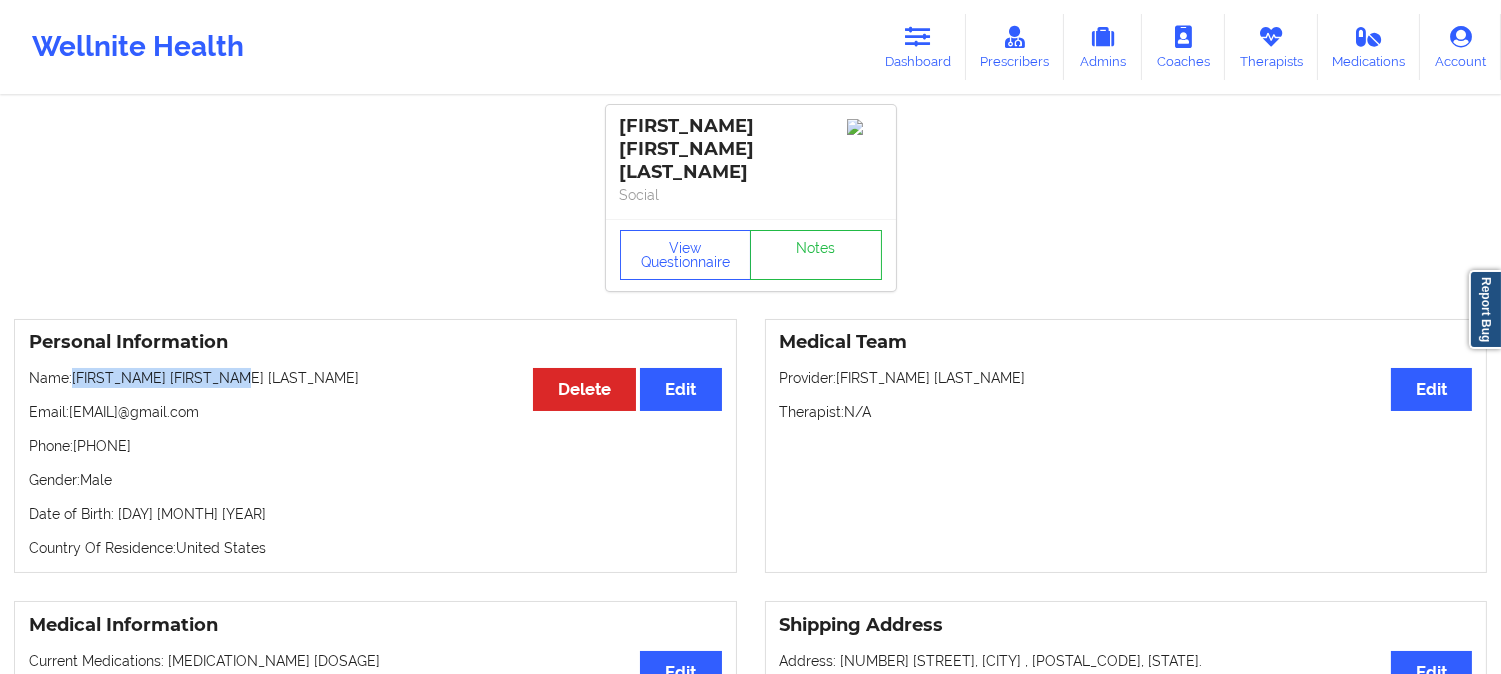 drag, startPoint x: 225, startPoint y: 343, endPoint x: 75, endPoint y: 335, distance: 150.21318 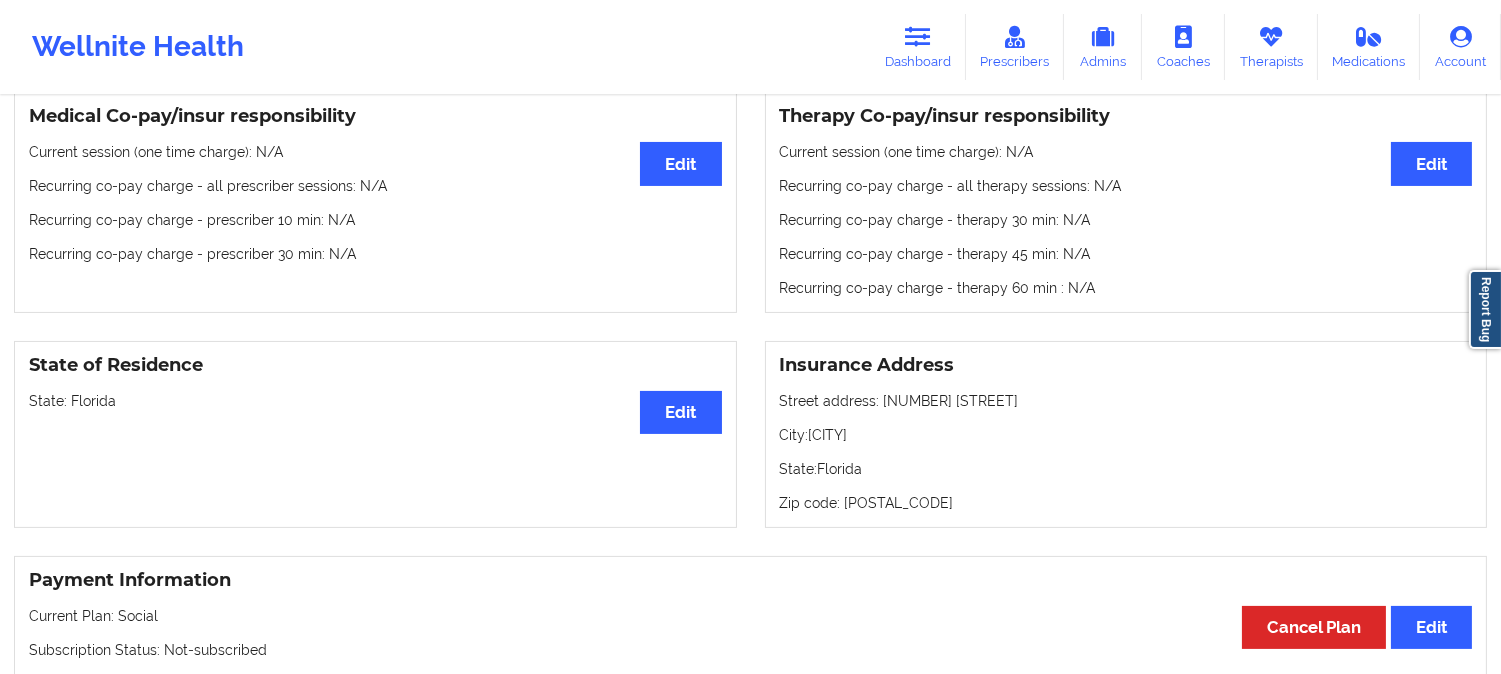 scroll, scrollTop: 666, scrollLeft: 0, axis: vertical 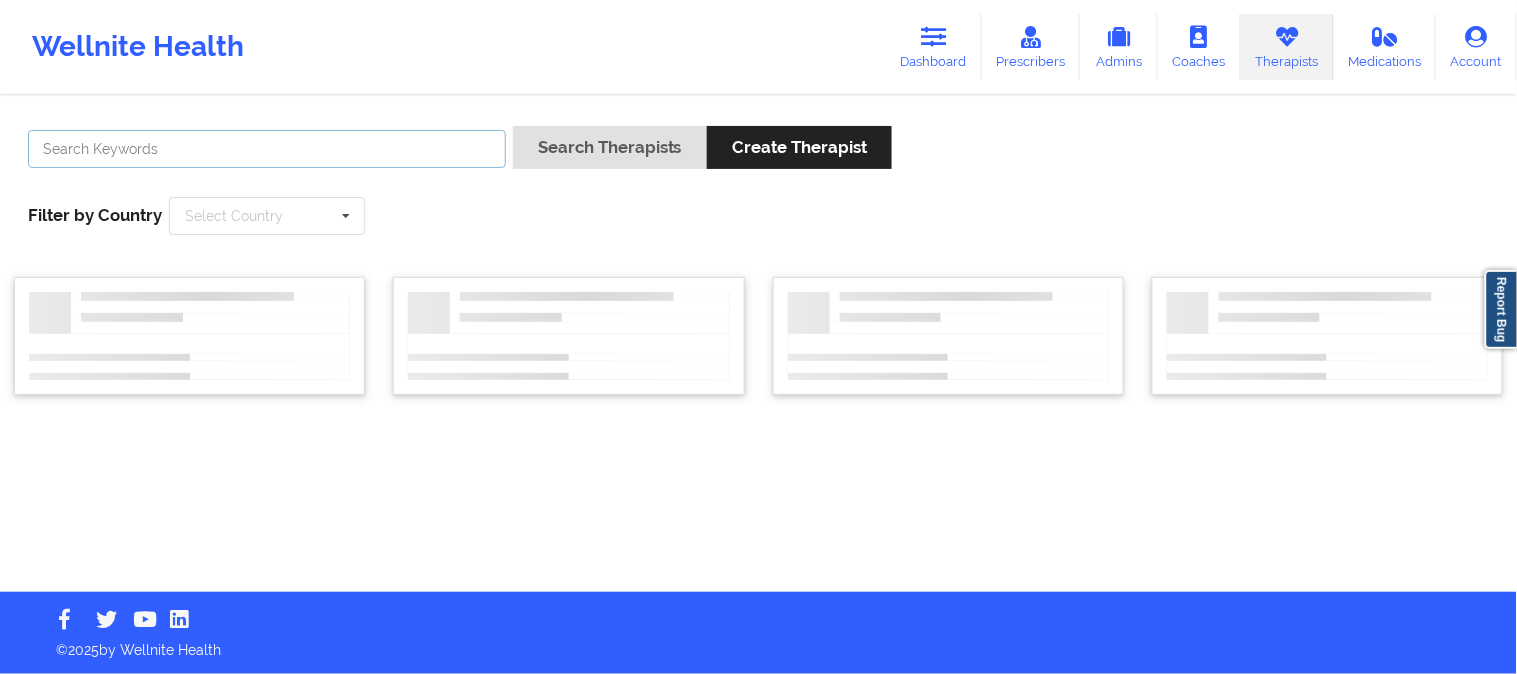 click at bounding box center [267, 149] 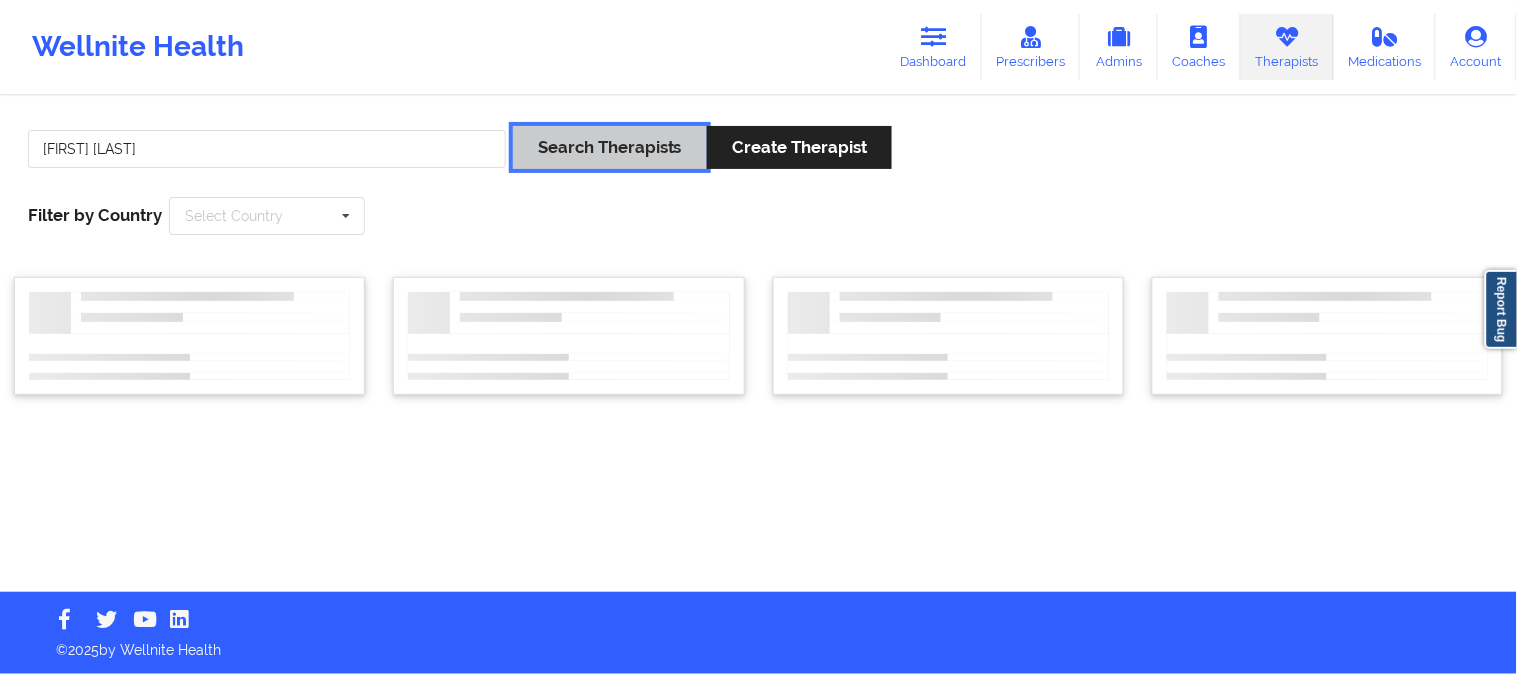 click on "Search Therapists" at bounding box center [610, 147] 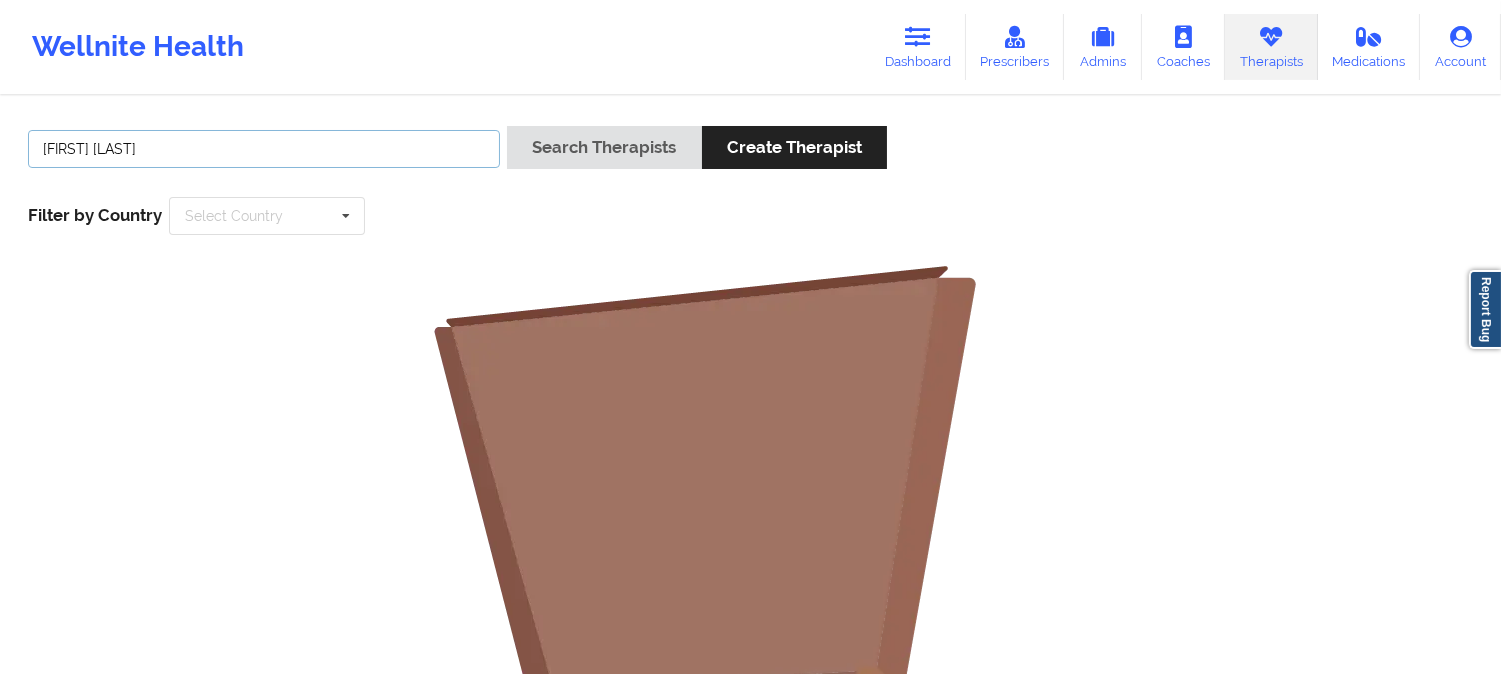 click on "[FIRST] [LAST]" at bounding box center (264, 149) 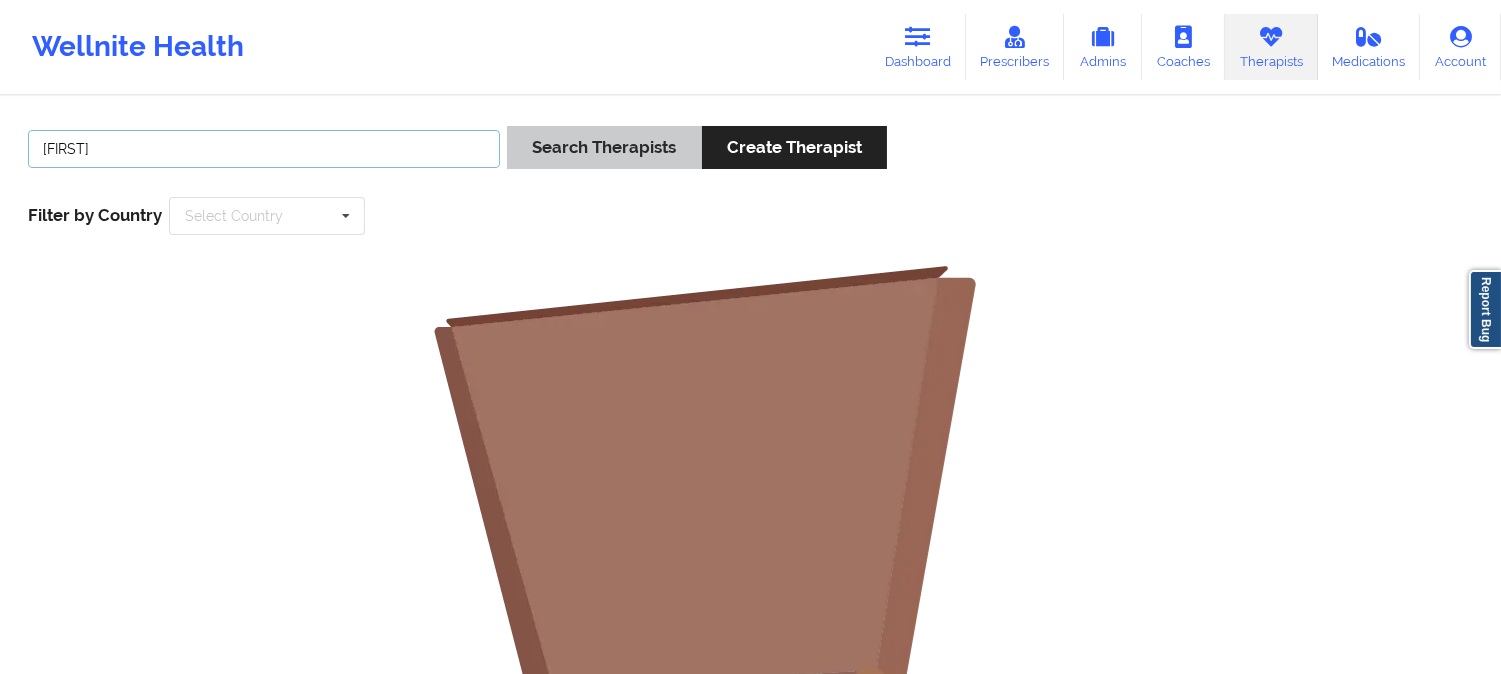 type on "[FIRST]" 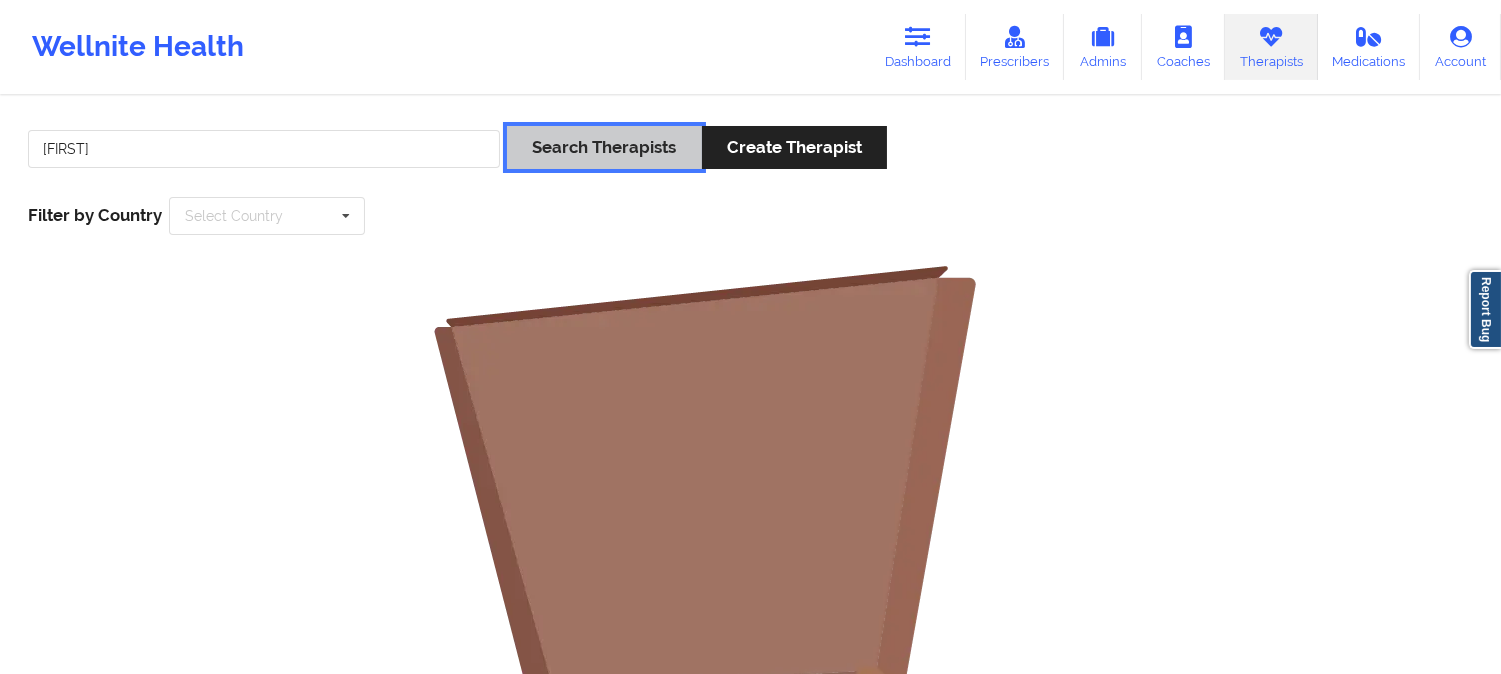 click on "Search Therapists" at bounding box center [604, 147] 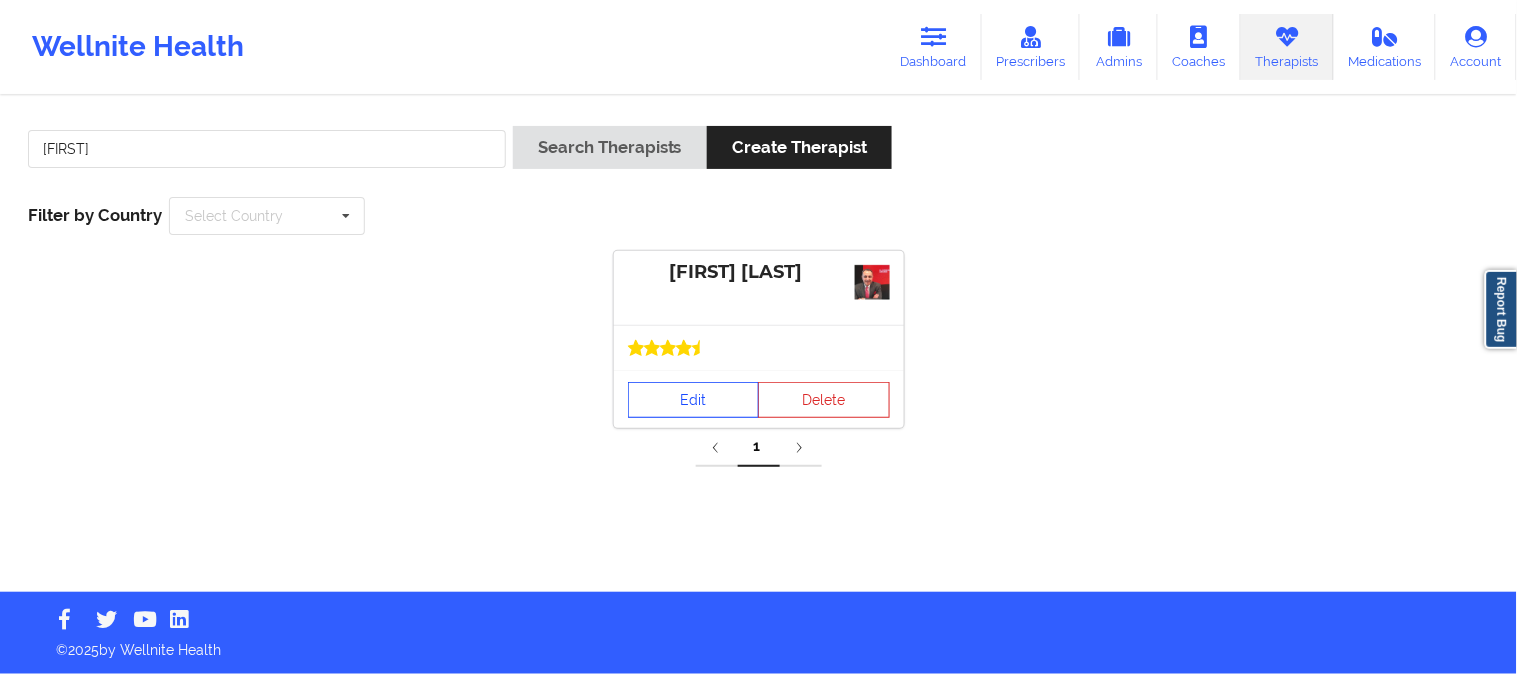 click on "Edit" at bounding box center [694, 400] 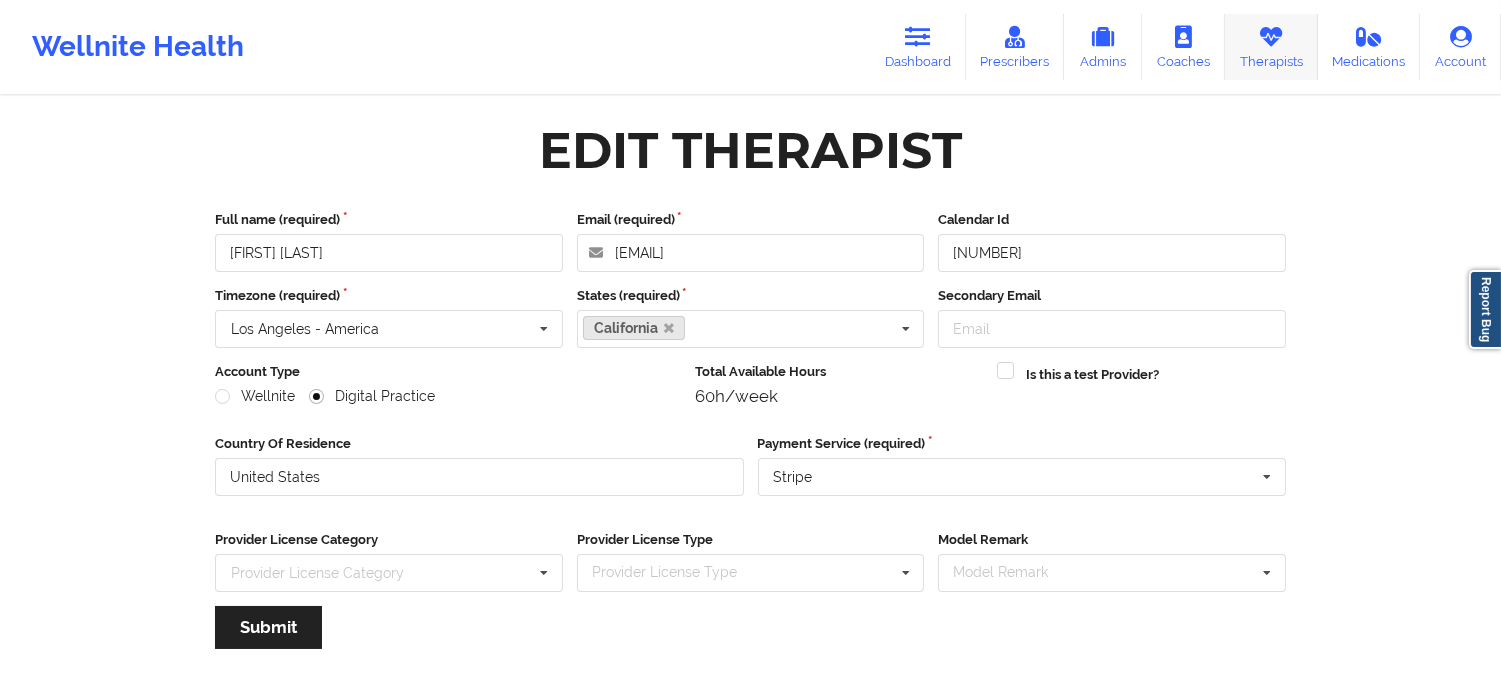 click on "Therapists" at bounding box center (1271, 47) 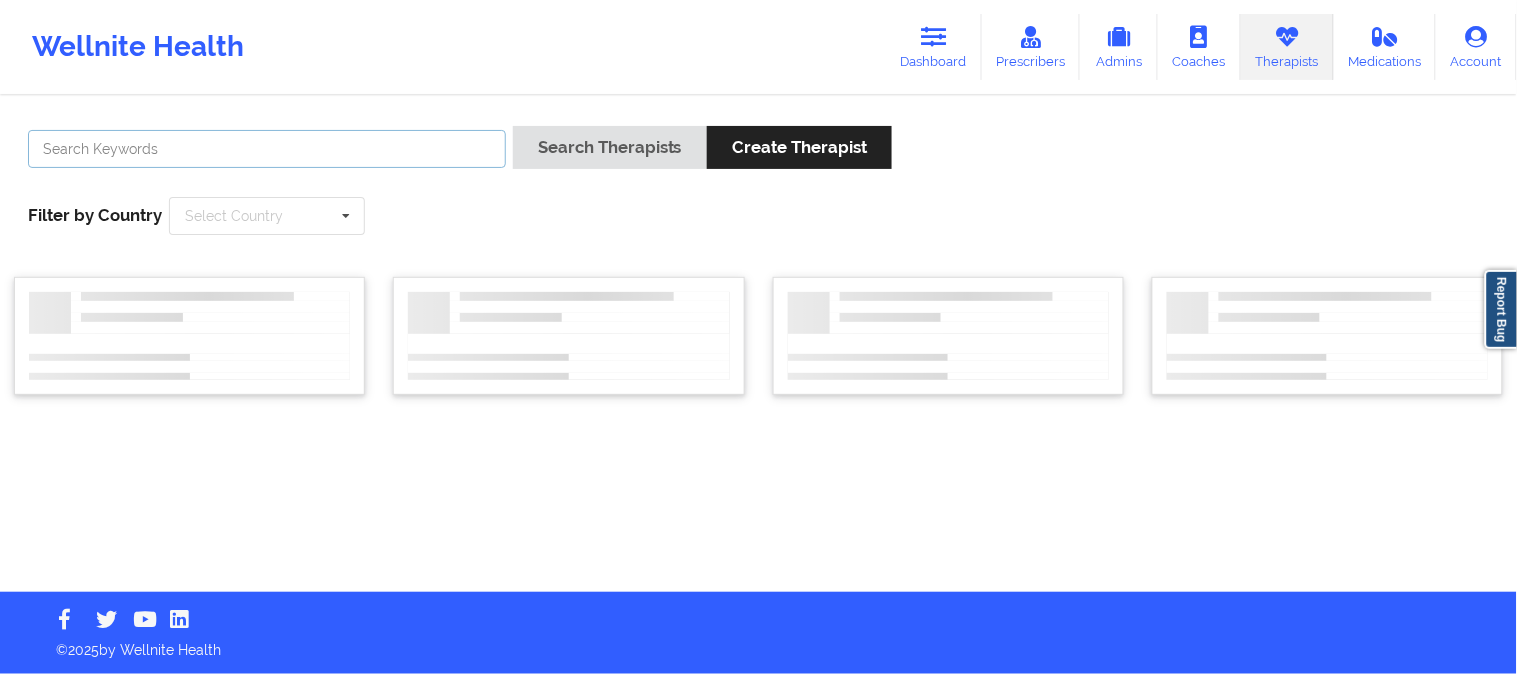 click at bounding box center [267, 149] 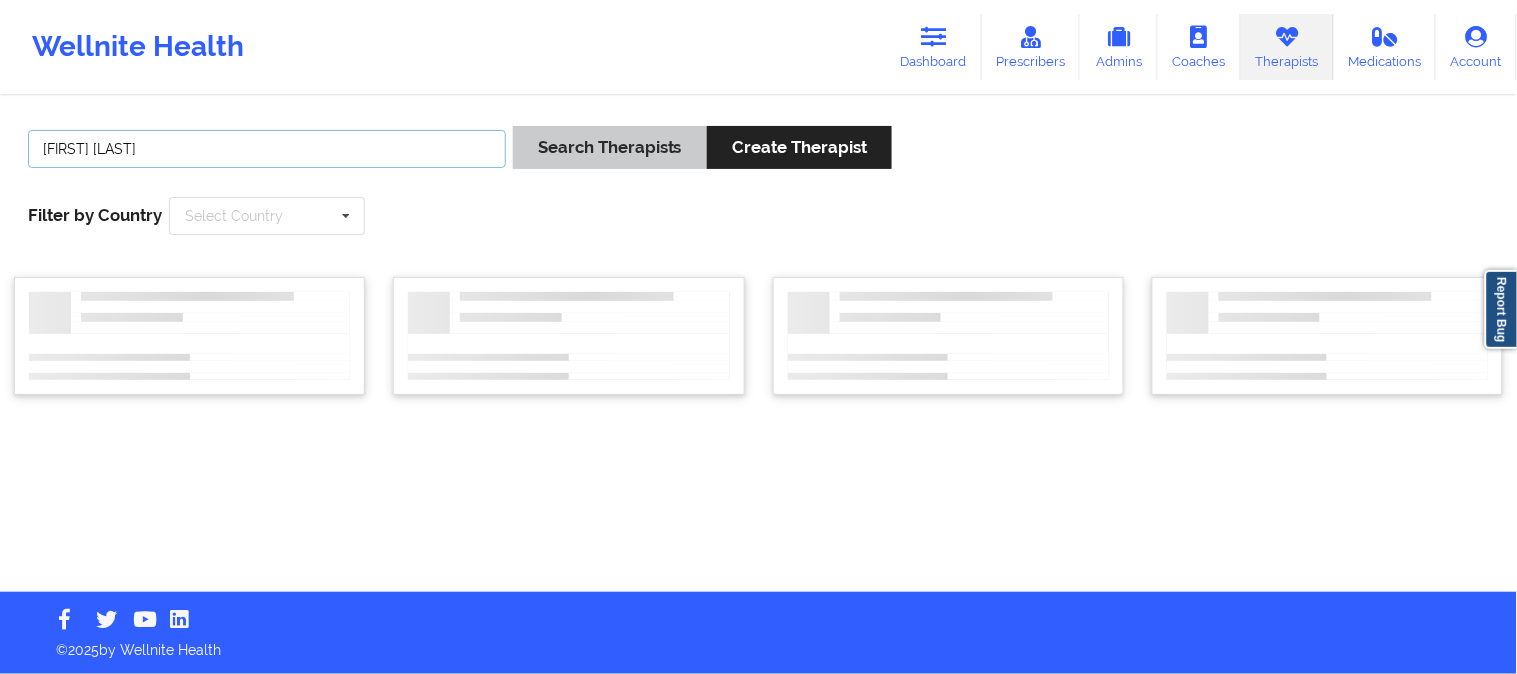 type on "Jahmeal Blain" 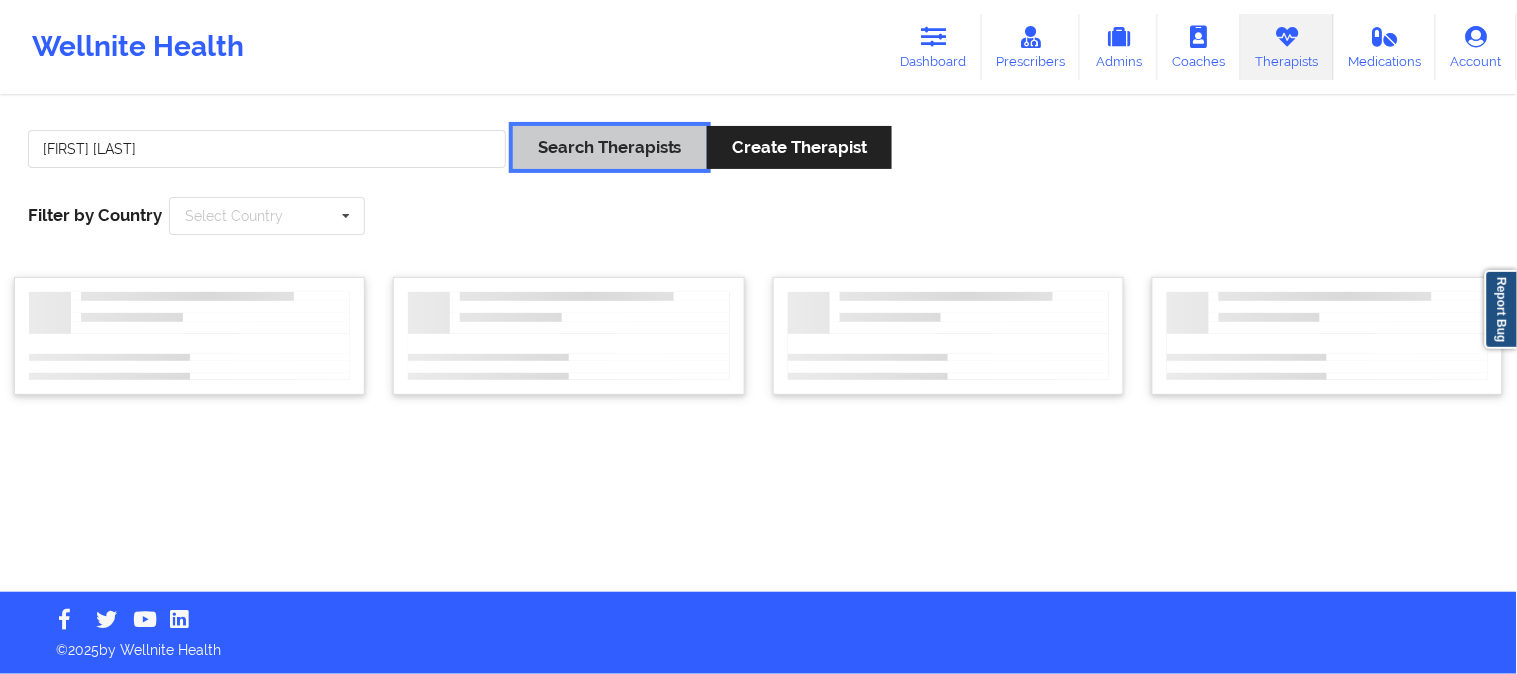 click on "Search Therapists" at bounding box center (610, 147) 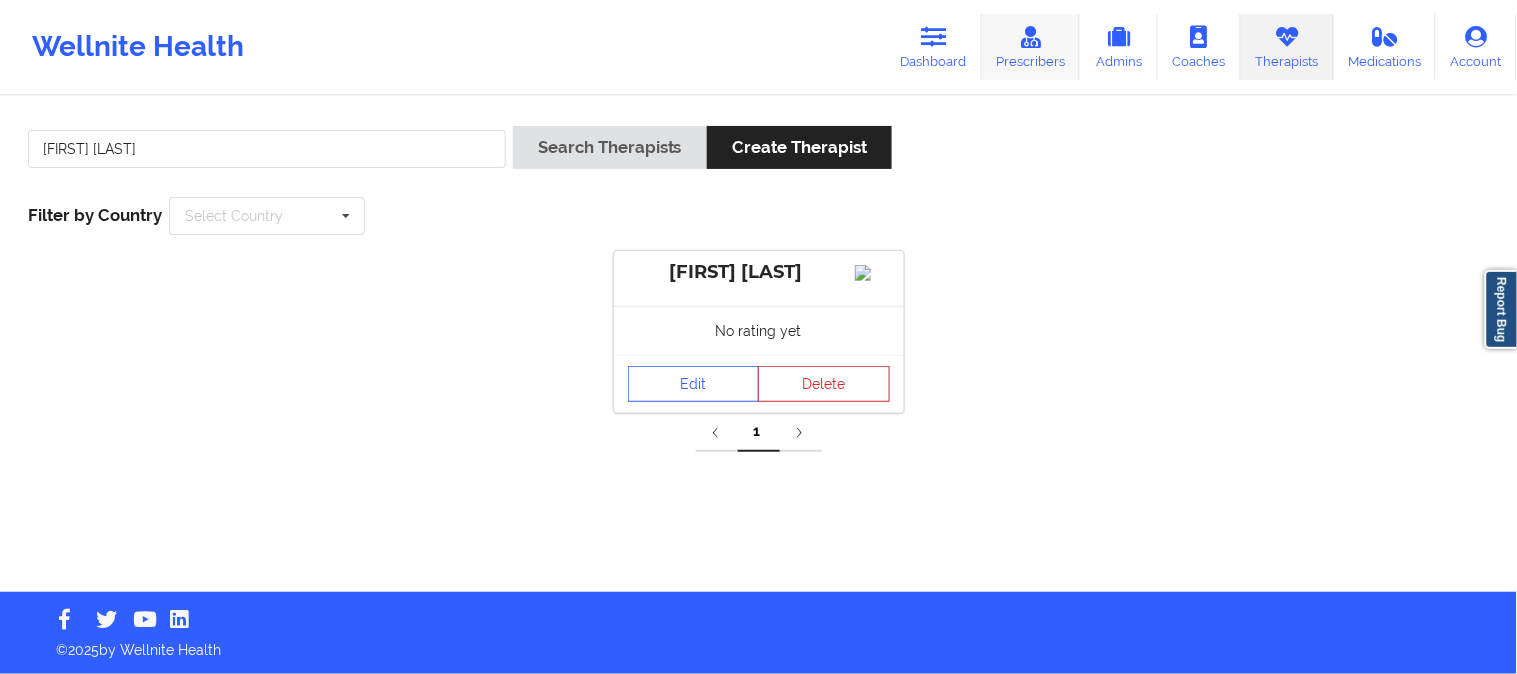 click on "Prescribers" at bounding box center [1031, 47] 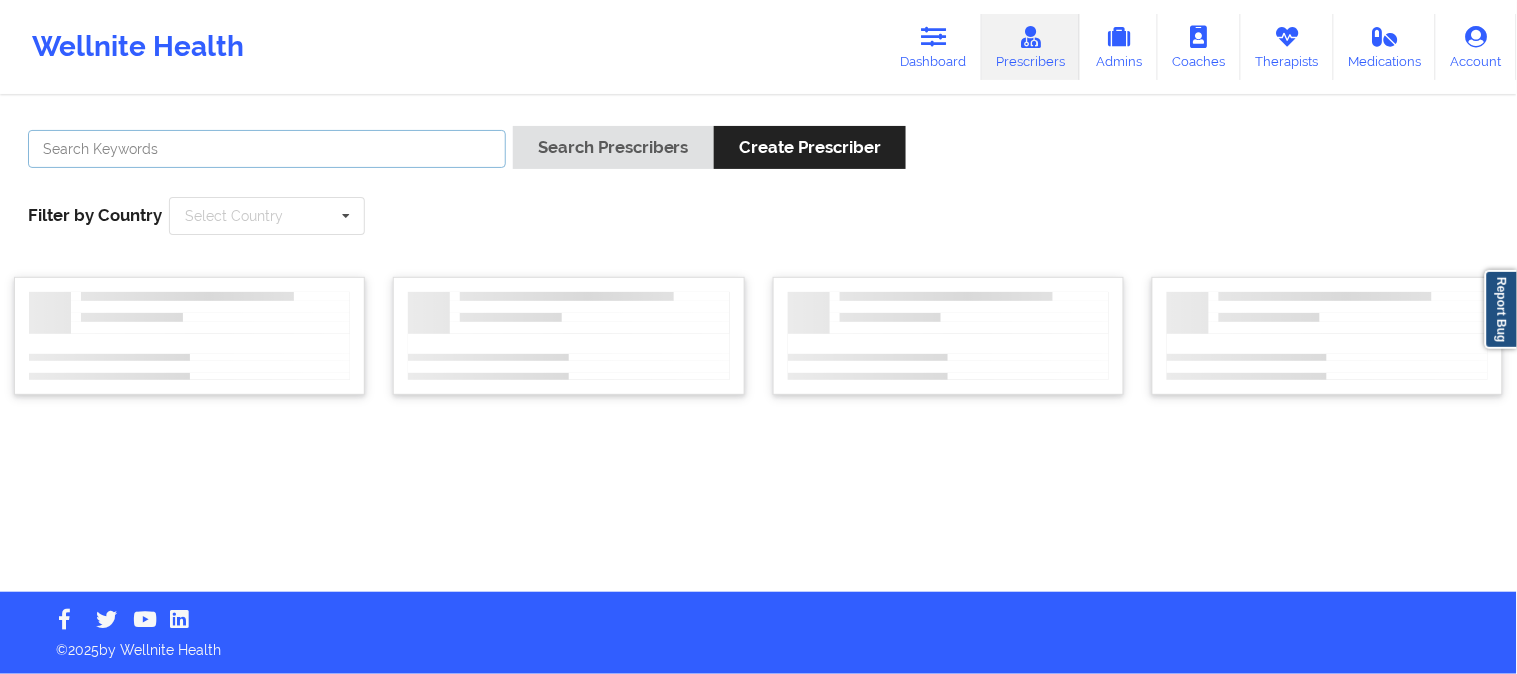 click at bounding box center (267, 149) 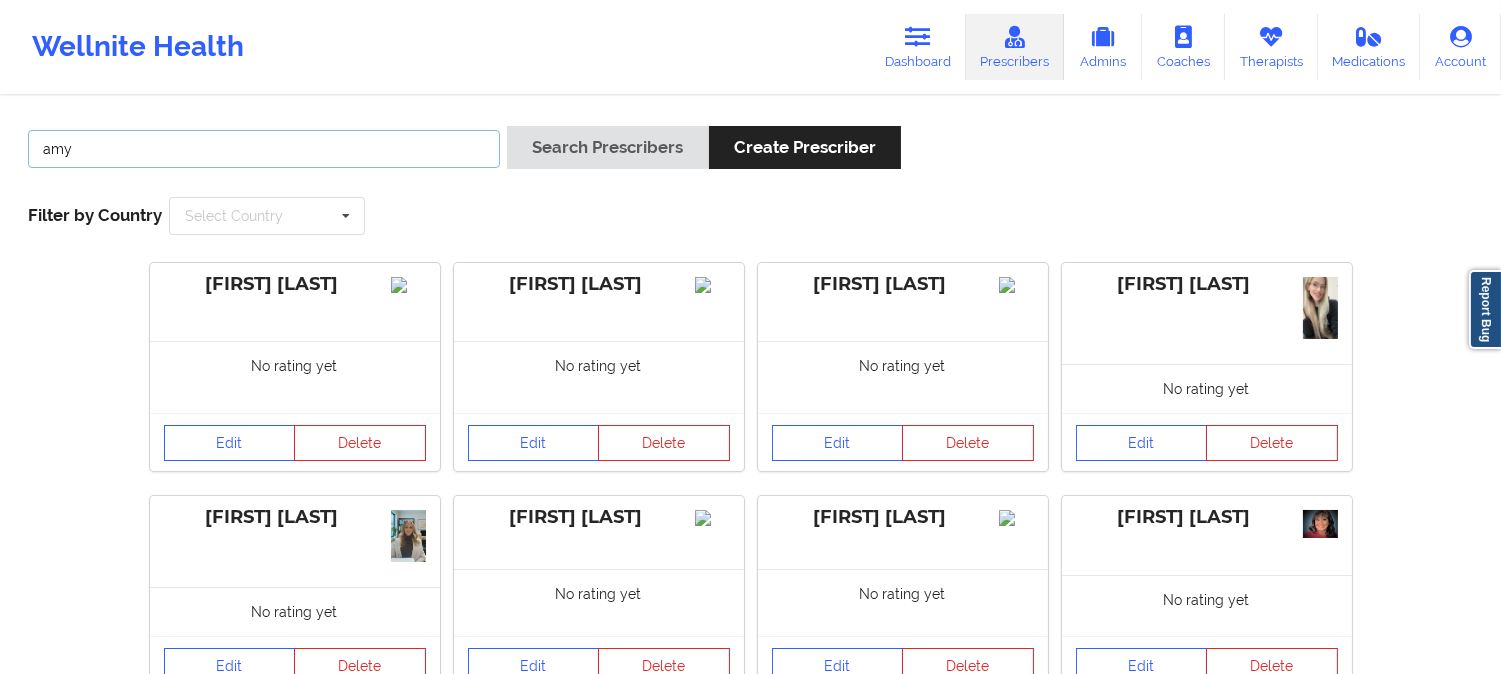 type on "Amy Halanski" 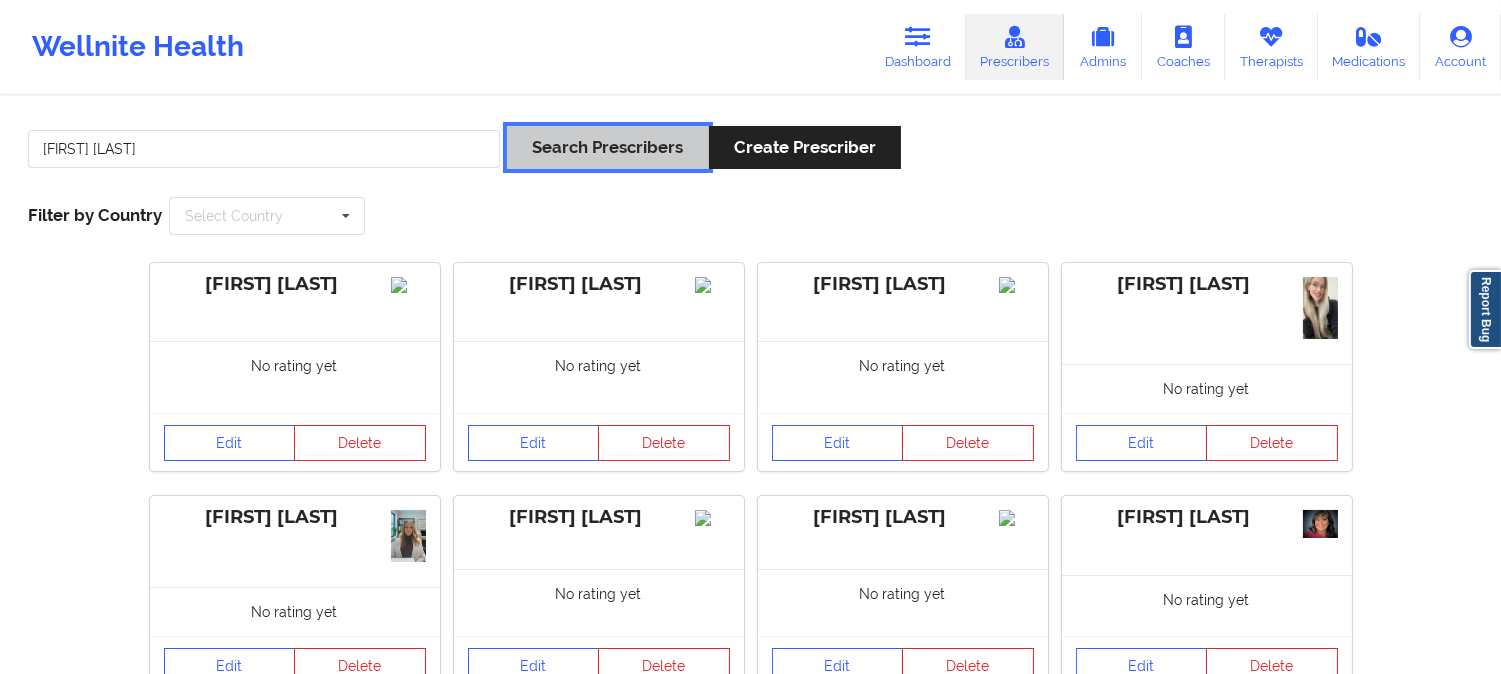 click on "Search Prescribers" at bounding box center (607, 147) 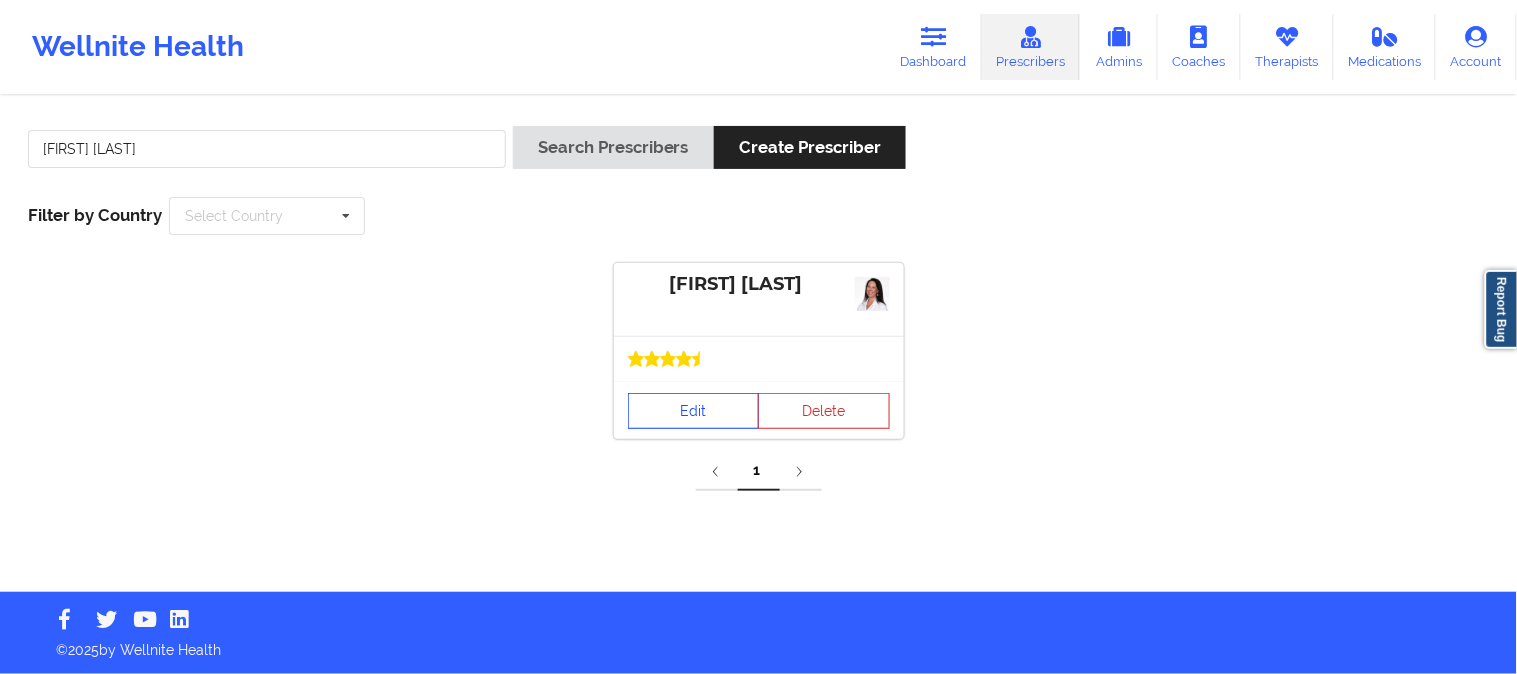 click on "Edit" at bounding box center (694, 411) 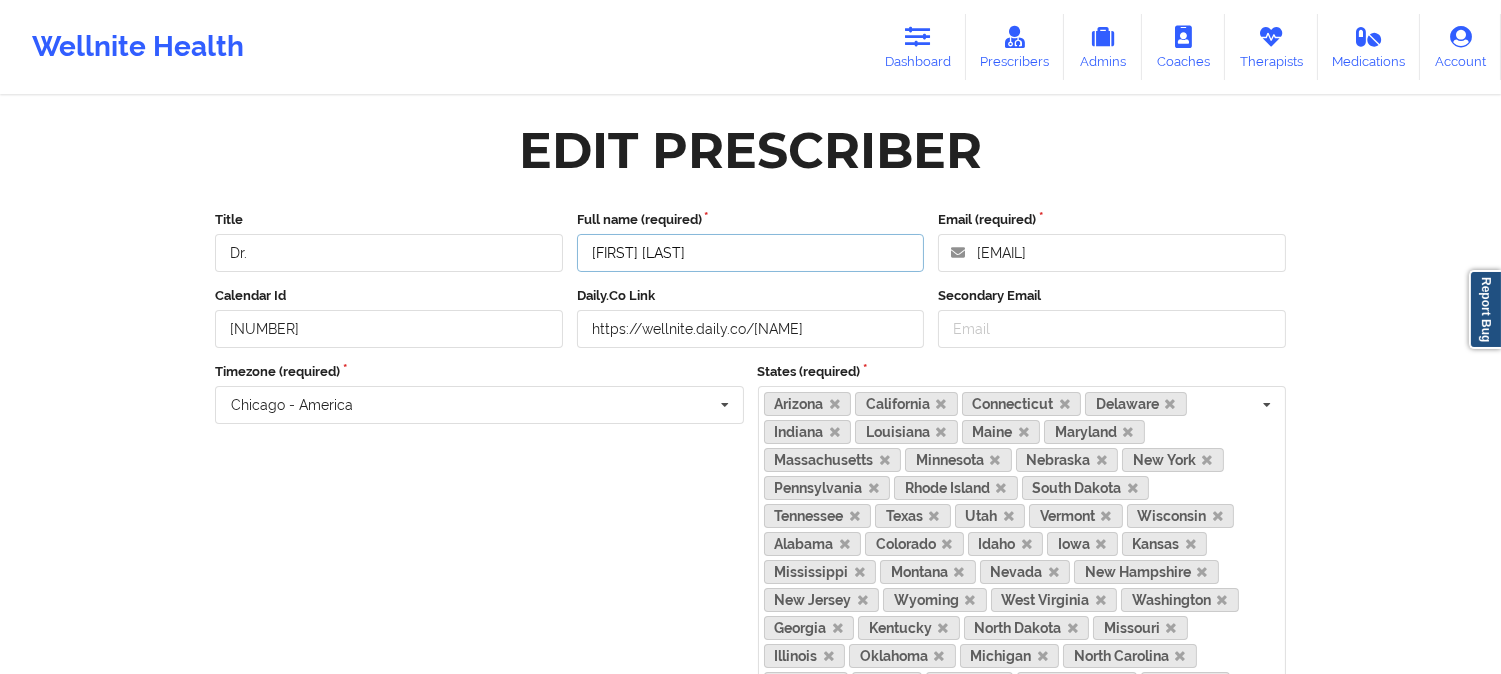 drag, startPoint x: 700, startPoint y: 251, endPoint x: 595, endPoint y: 253, distance: 105.01904 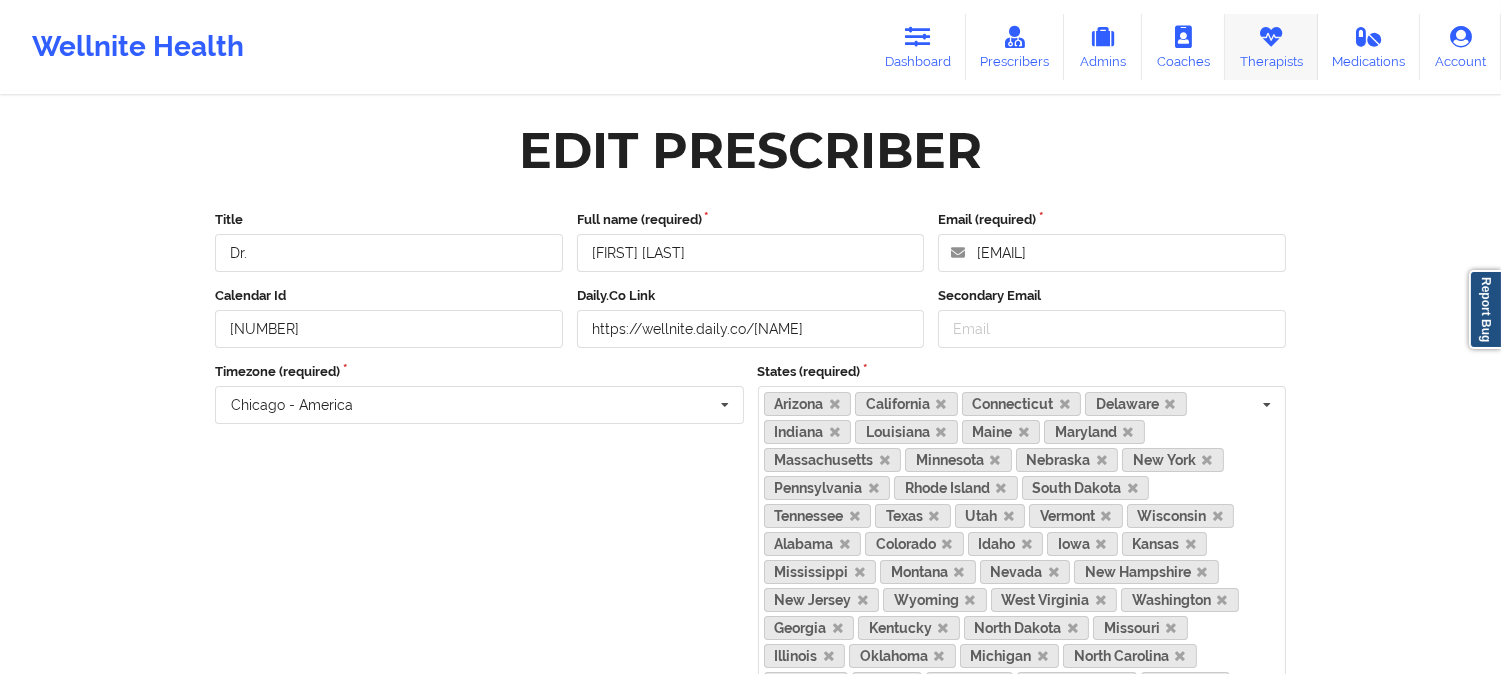 click at bounding box center (1271, 37) 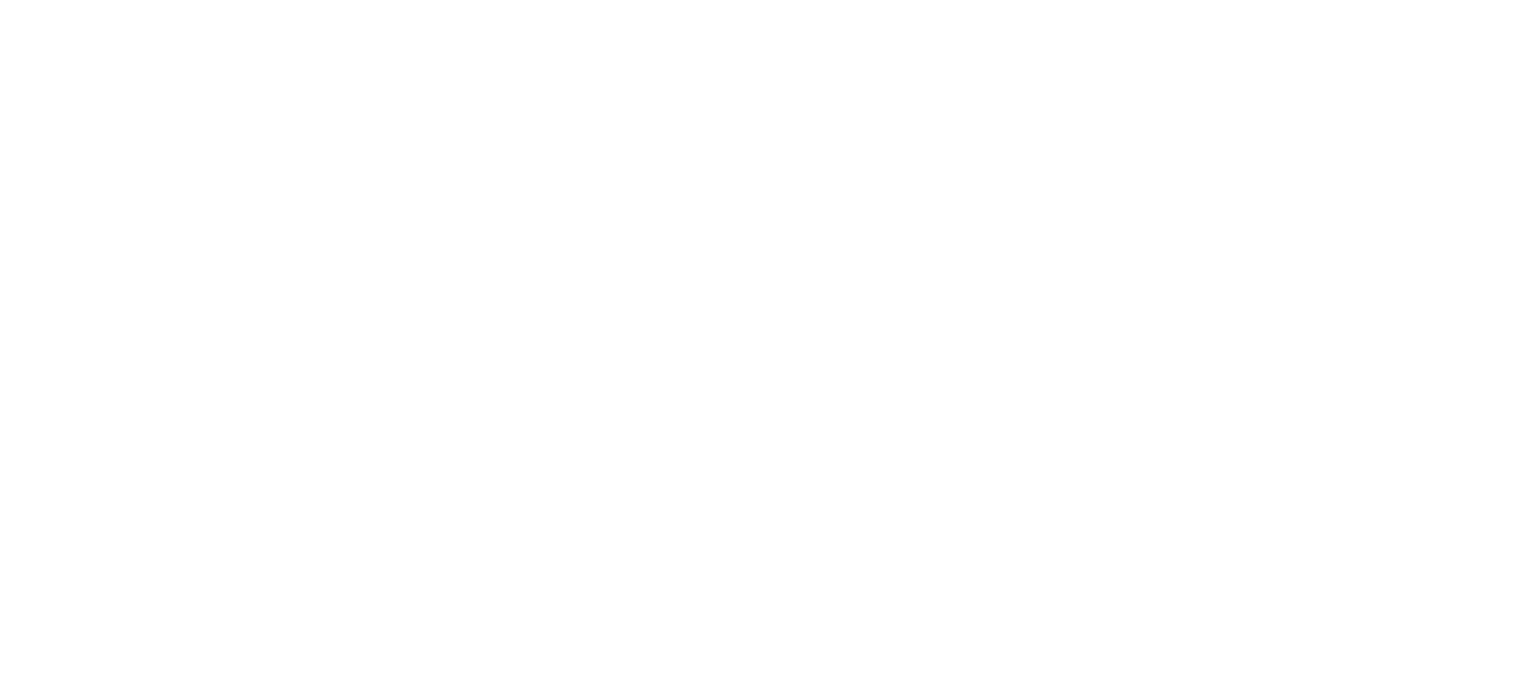 scroll, scrollTop: 0, scrollLeft: 0, axis: both 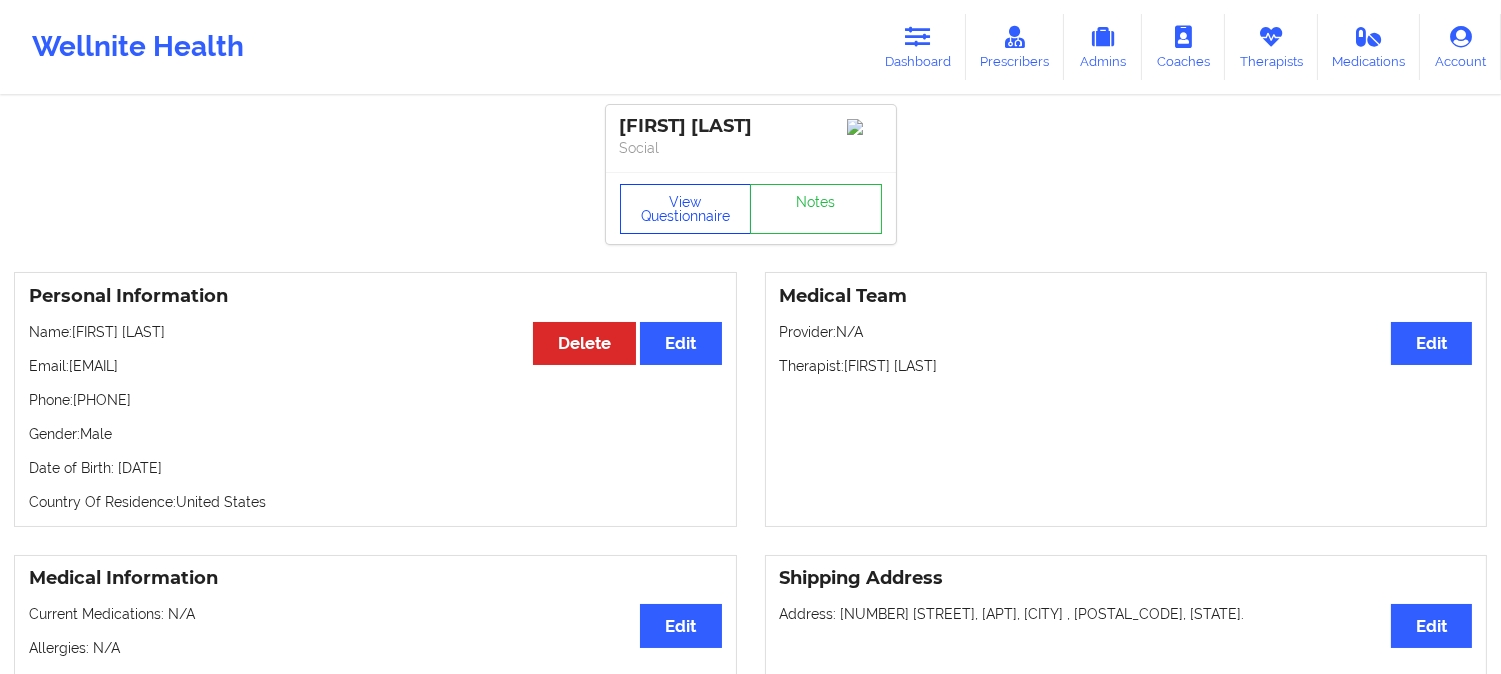click on "View Questionnaire" at bounding box center [686, 209] 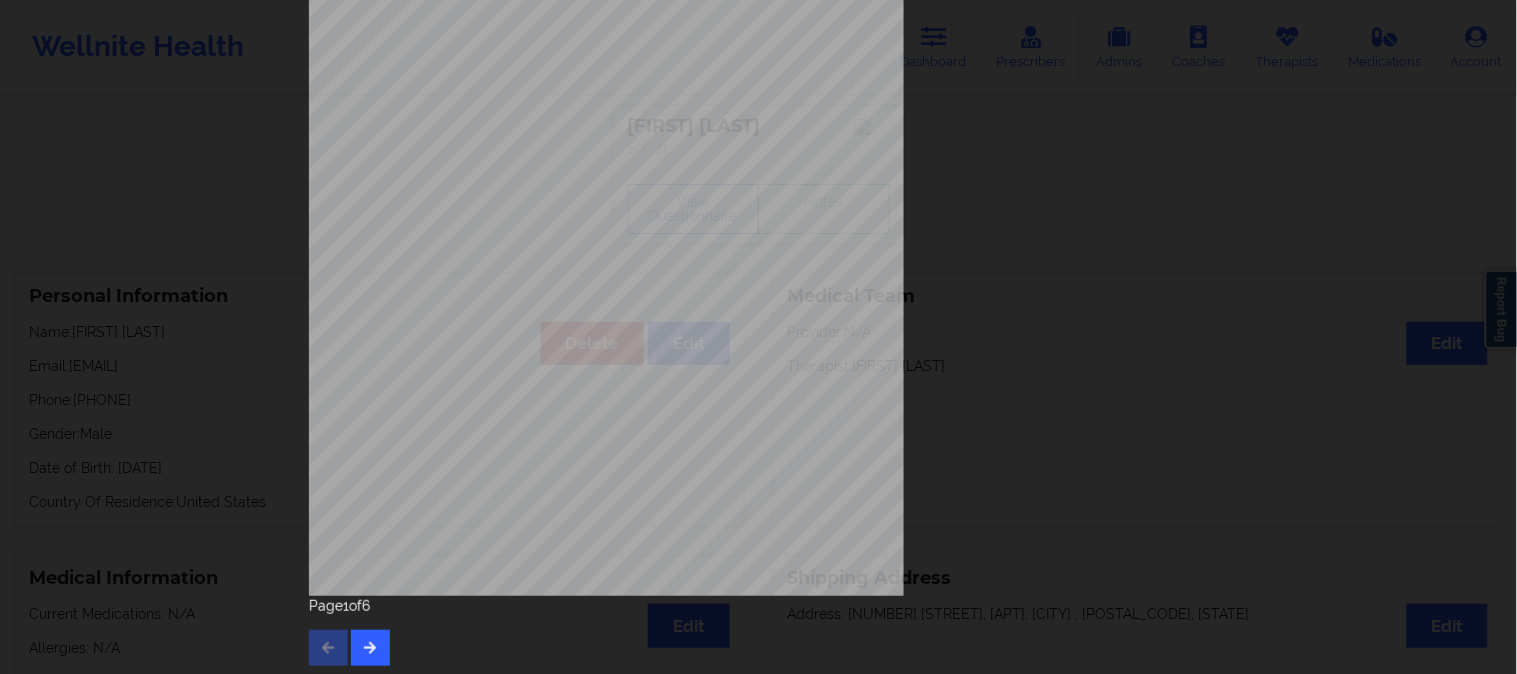 scroll, scrollTop: 280, scrollLeft: 0, axis: vertical 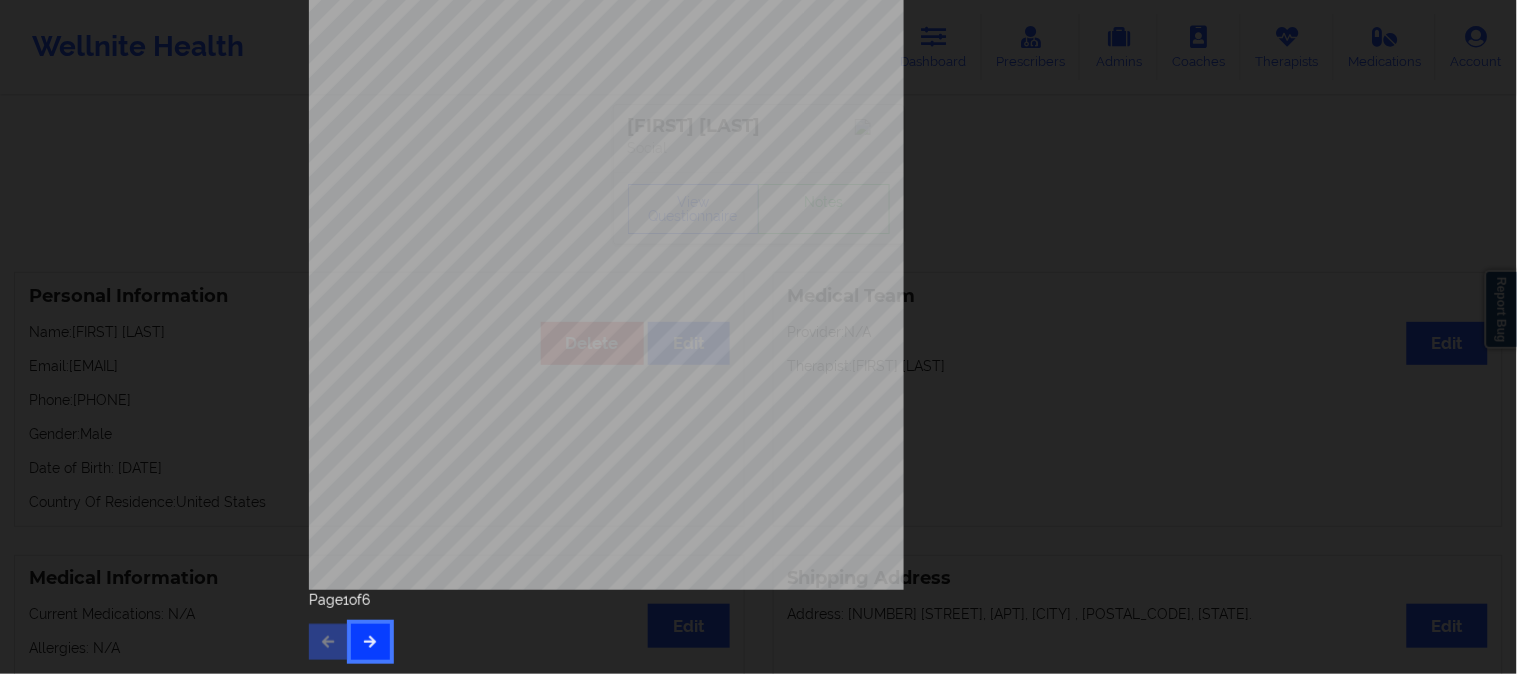 click at bounding box center [370, 641] 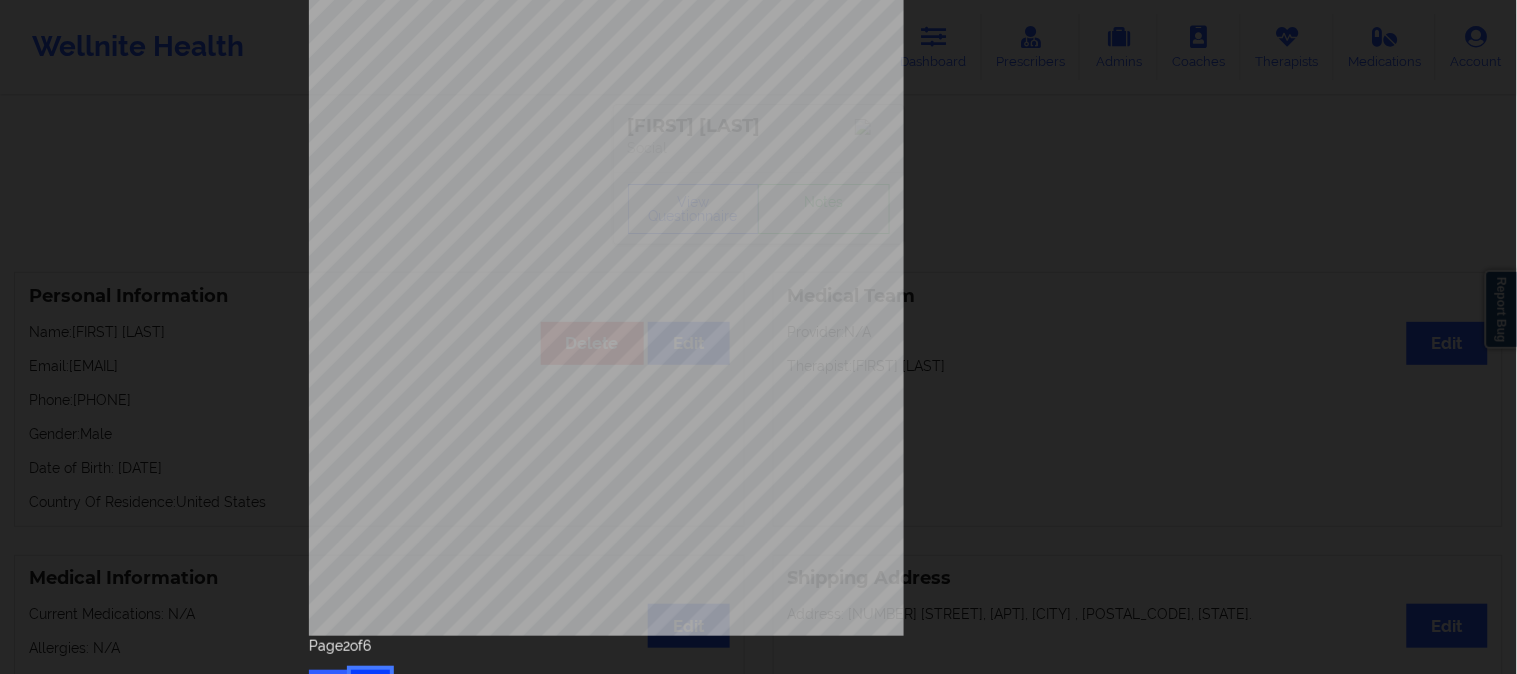 scroll, scrollTop: 280, scrollLeft: 0, axis: vertical 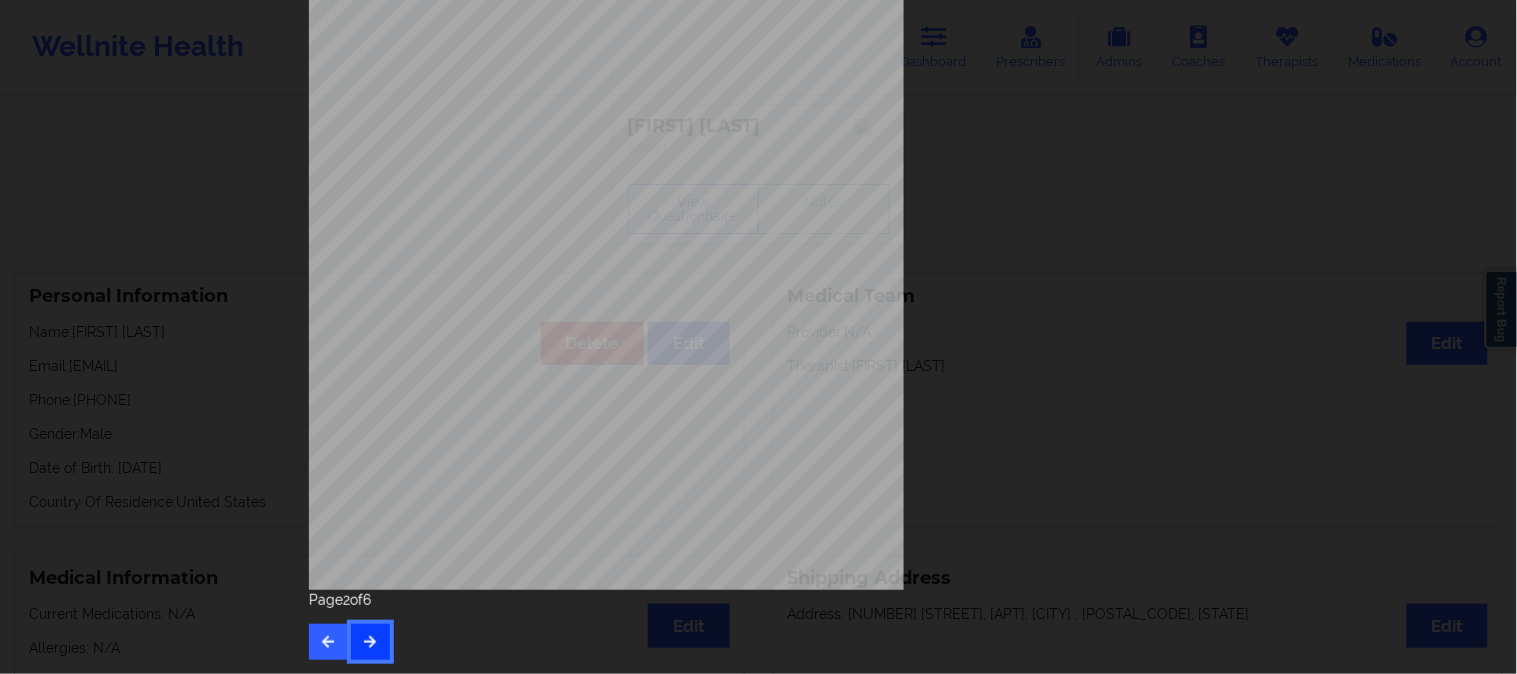 click at bounding box center (370, 642) 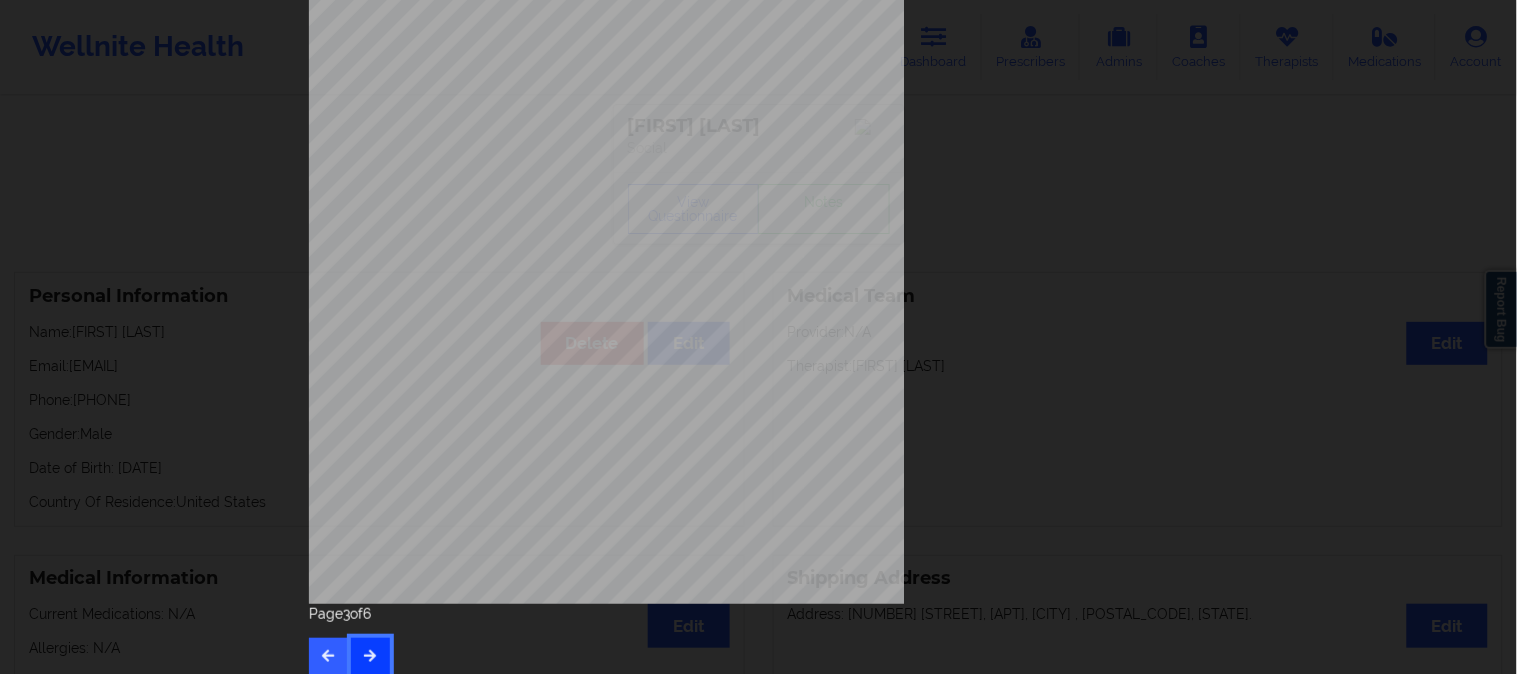 scroll, scrollTop: 280, scrollLeft: 0, axis: vertical 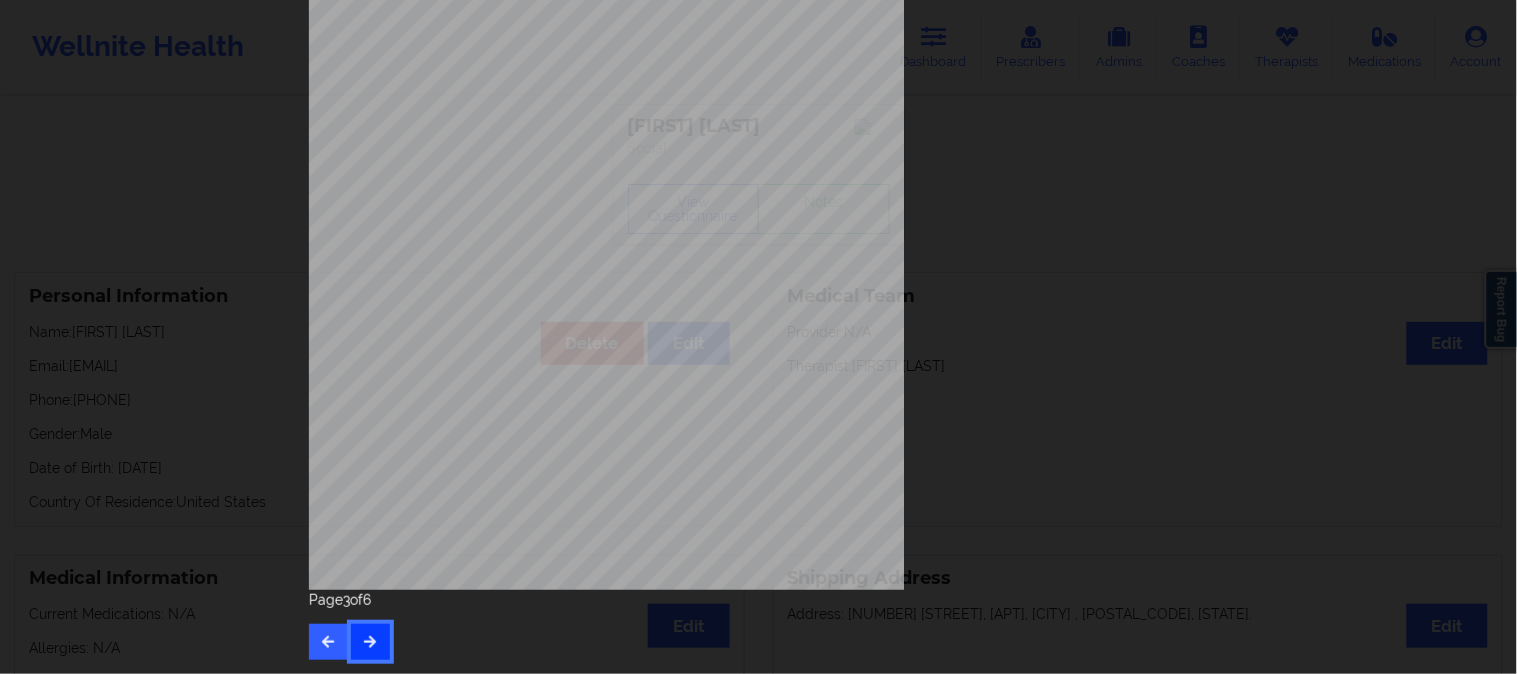 click at bounding box center [370, 642] 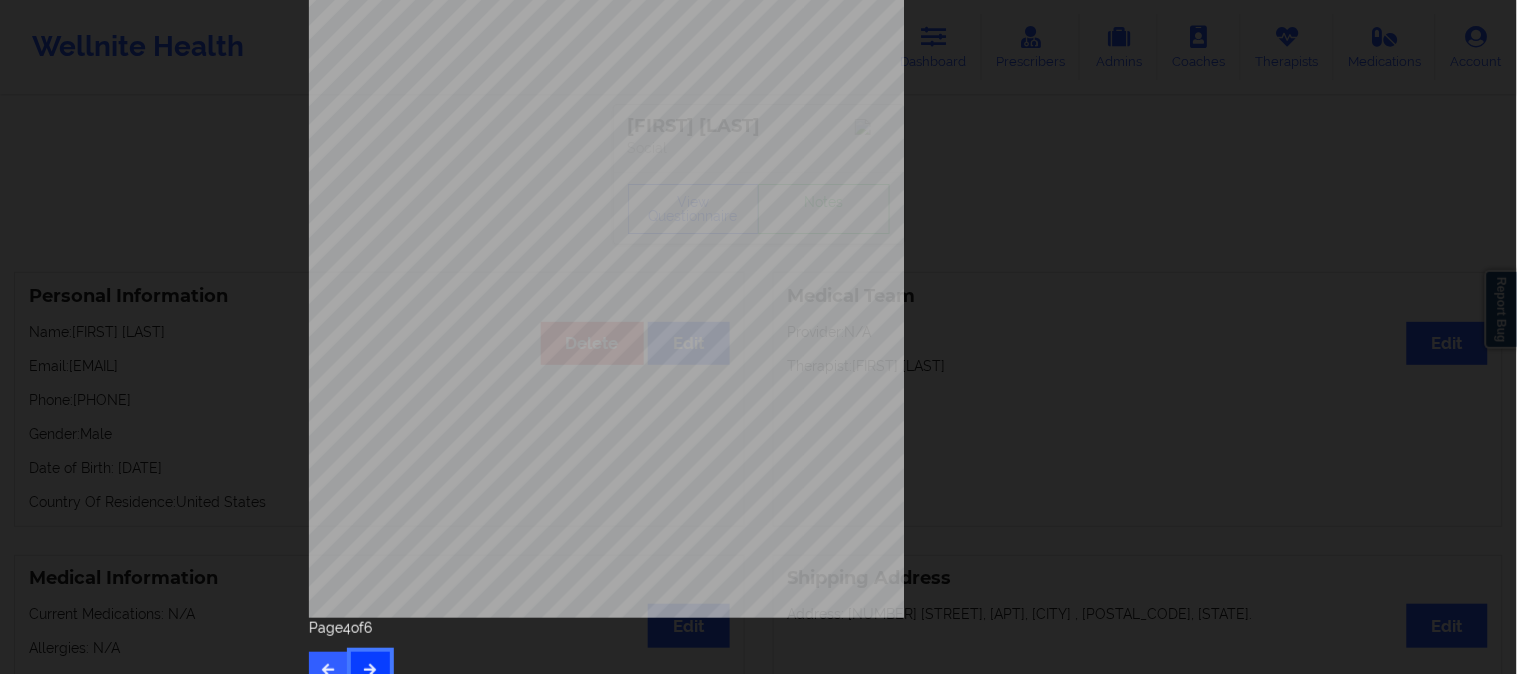 scroll, scrollTop: 280, scrollLeft: 0, axis: vertical 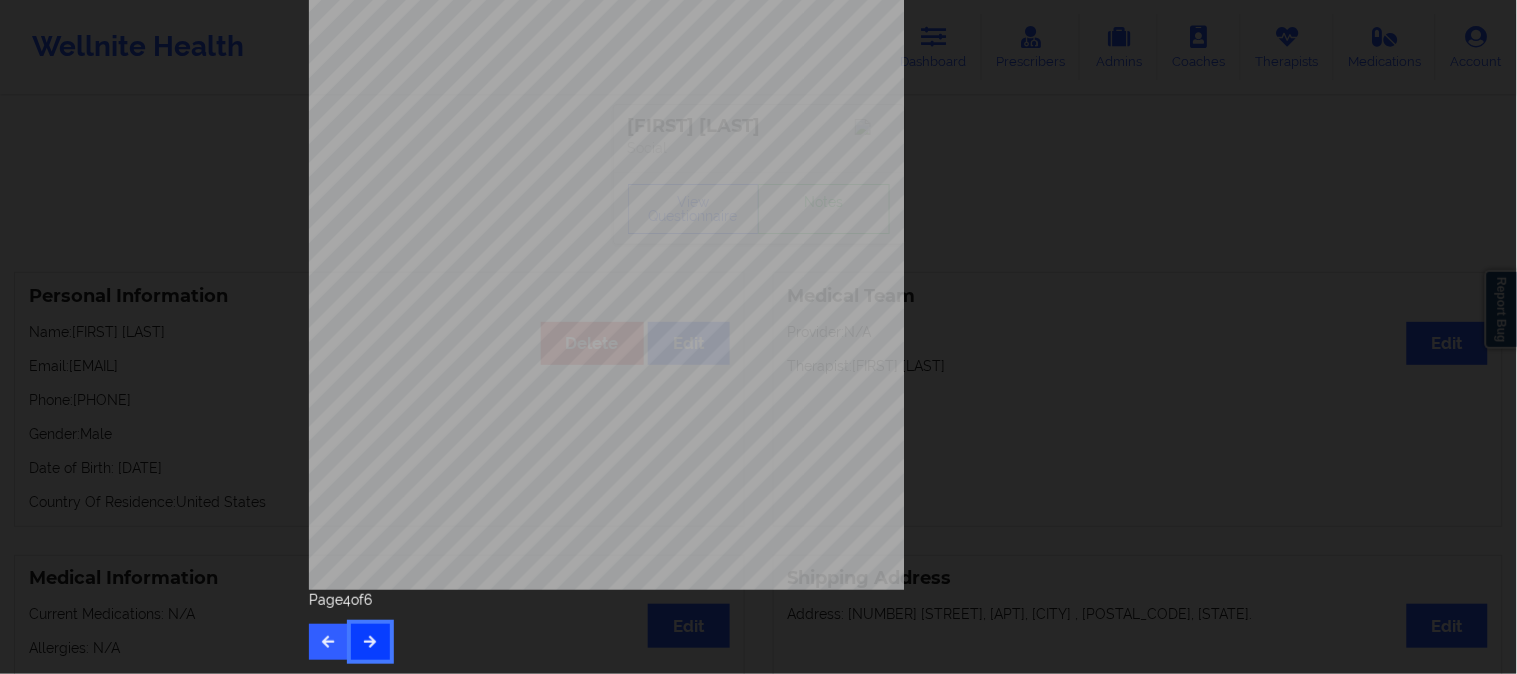click at bounding box center (370, 642) 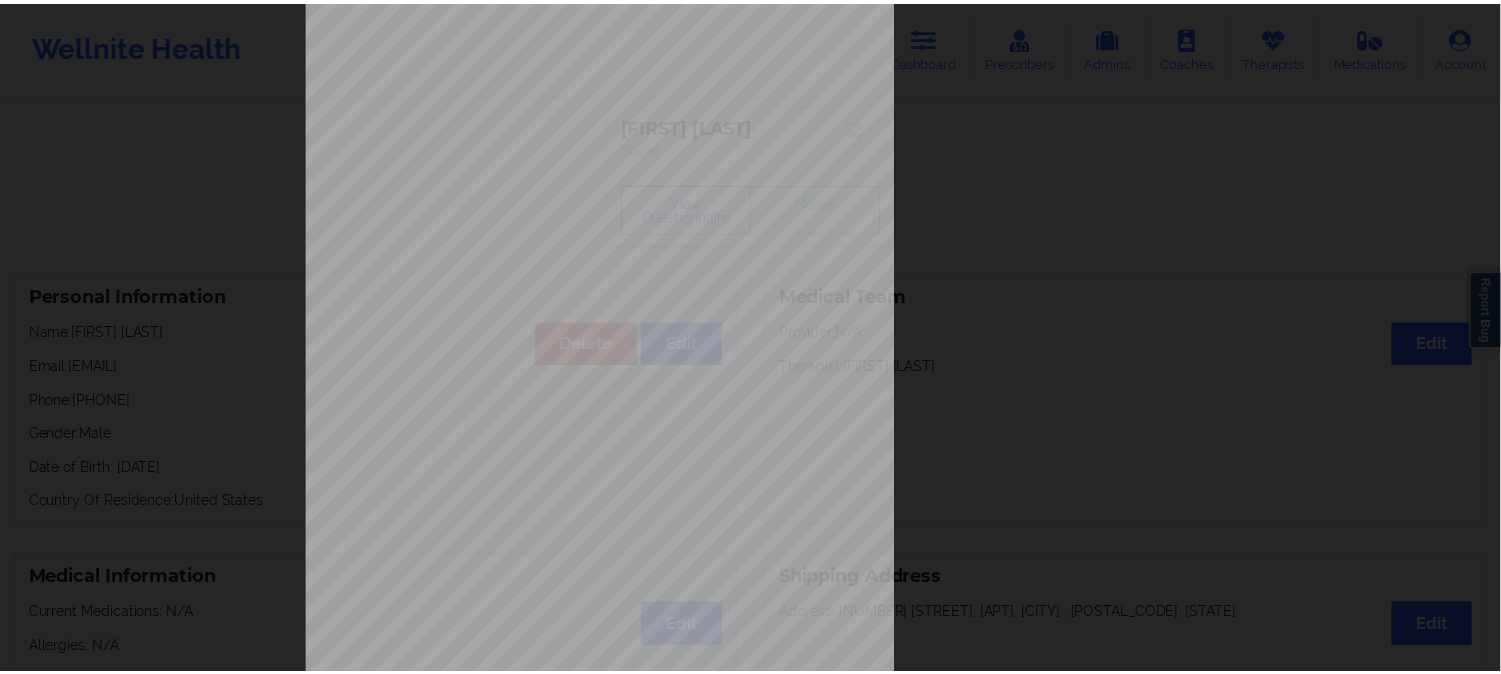 scroll, scrollTop: 222, scrollLeft: 0, axis: vertical 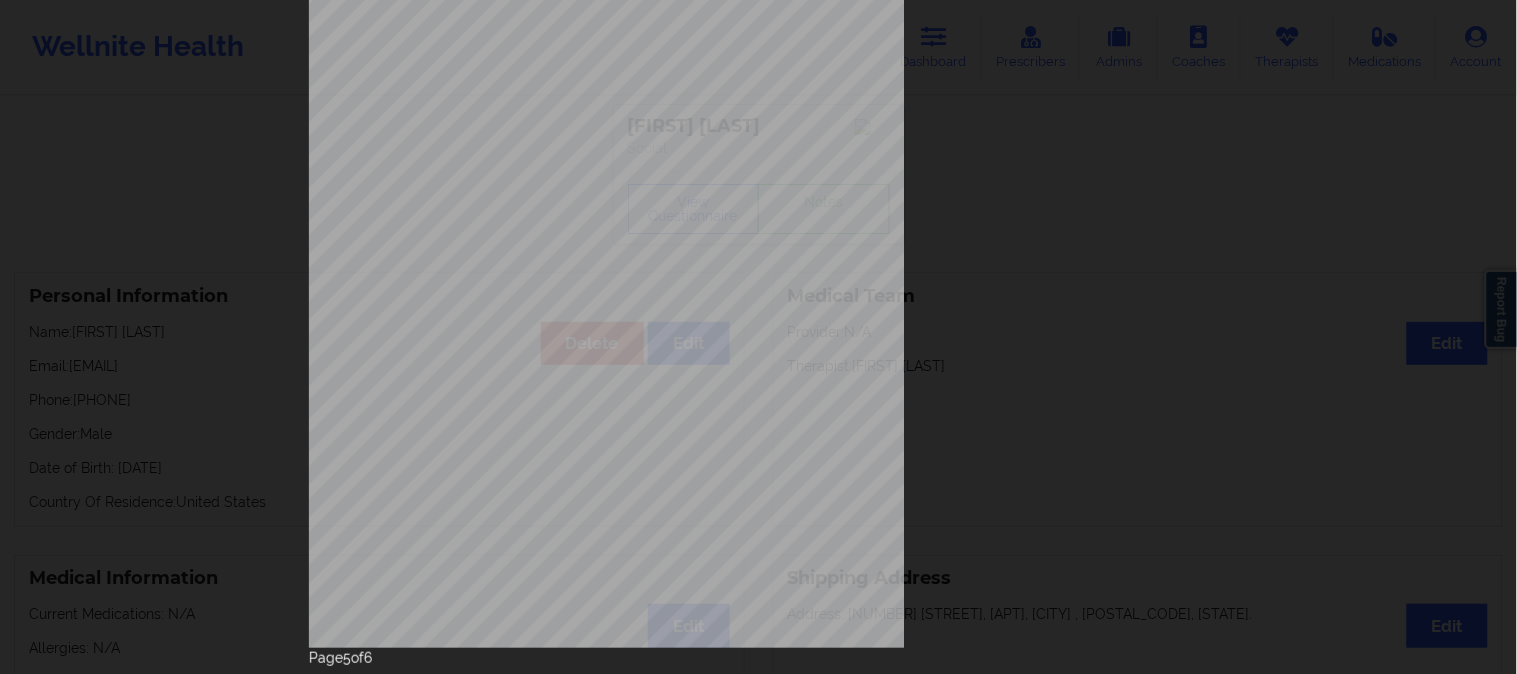 type 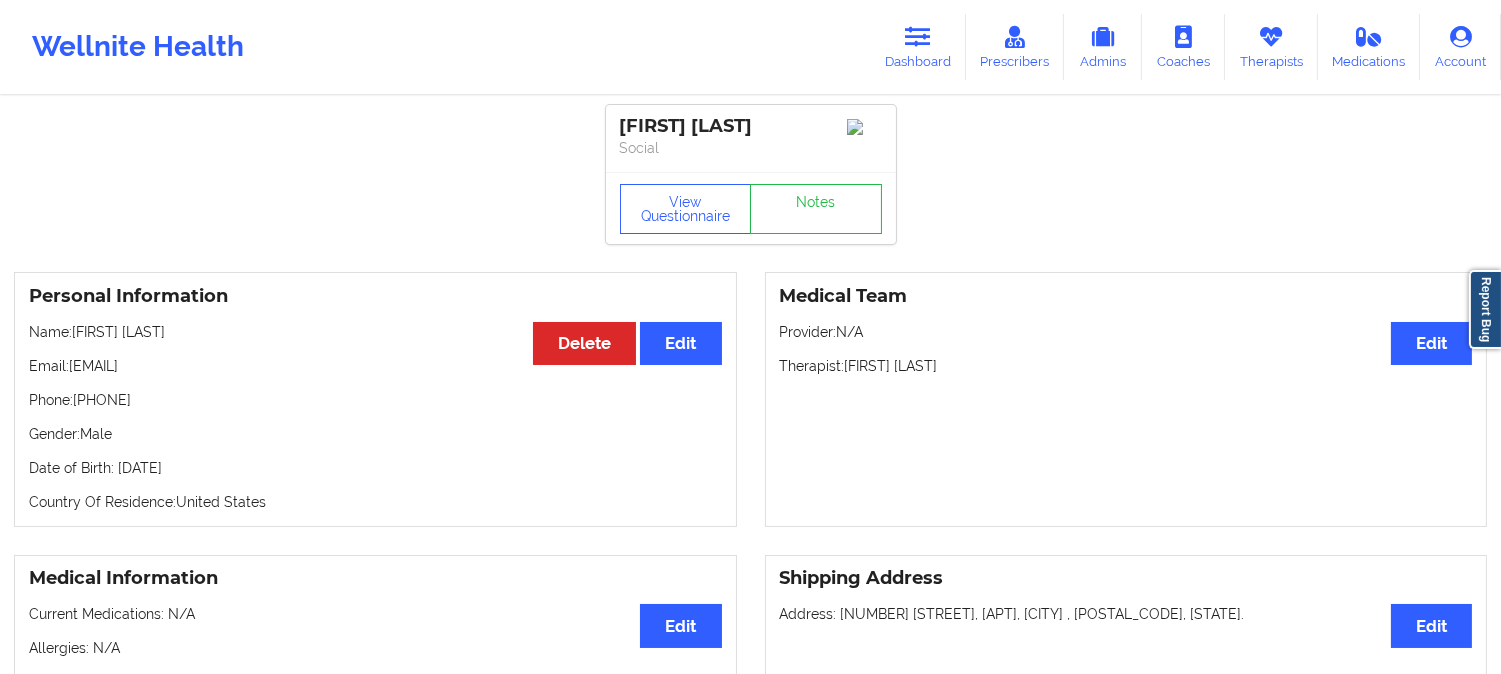 drag, startPoint x: 207, startPoint y: 340, endPoint x: 73, endPoint y: 334, distance: 134.13426 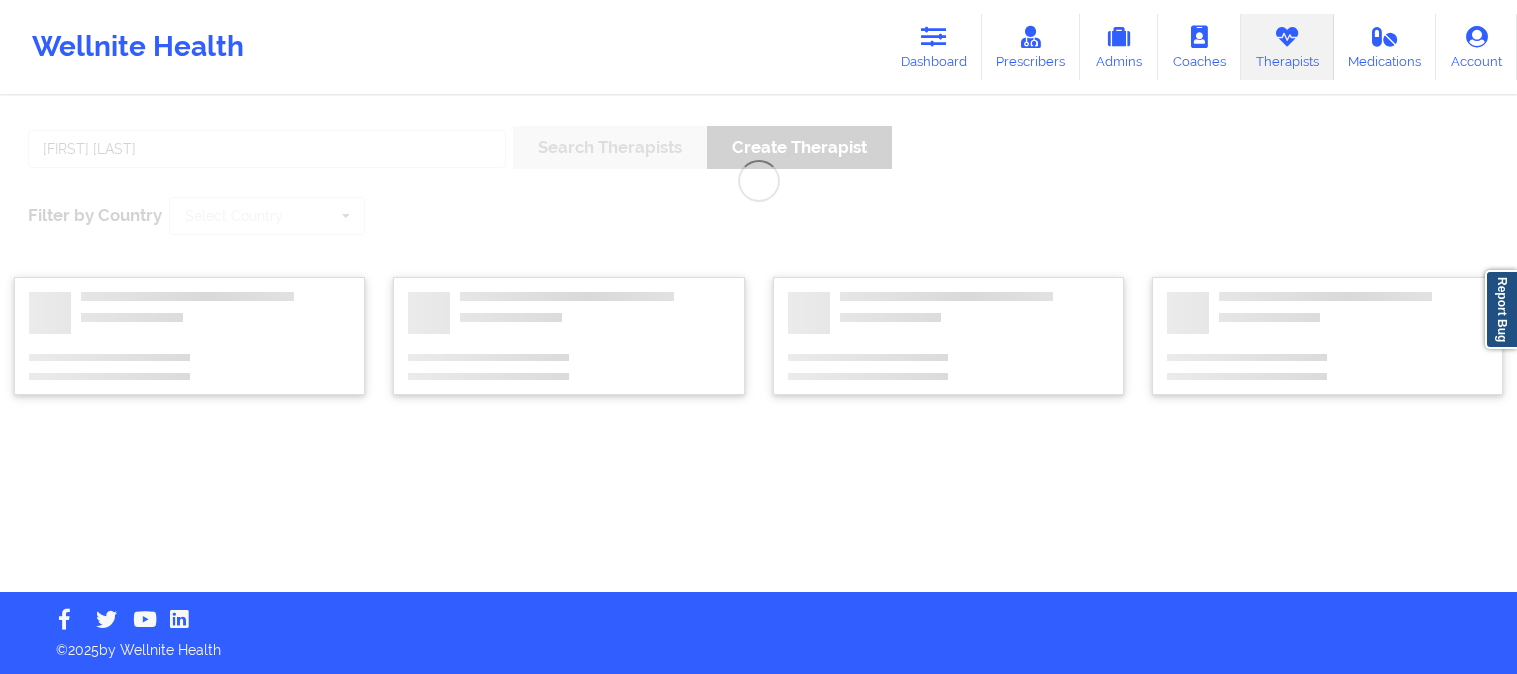 scroll, scrollTop: 0, scrollLeft: 0, axis: both 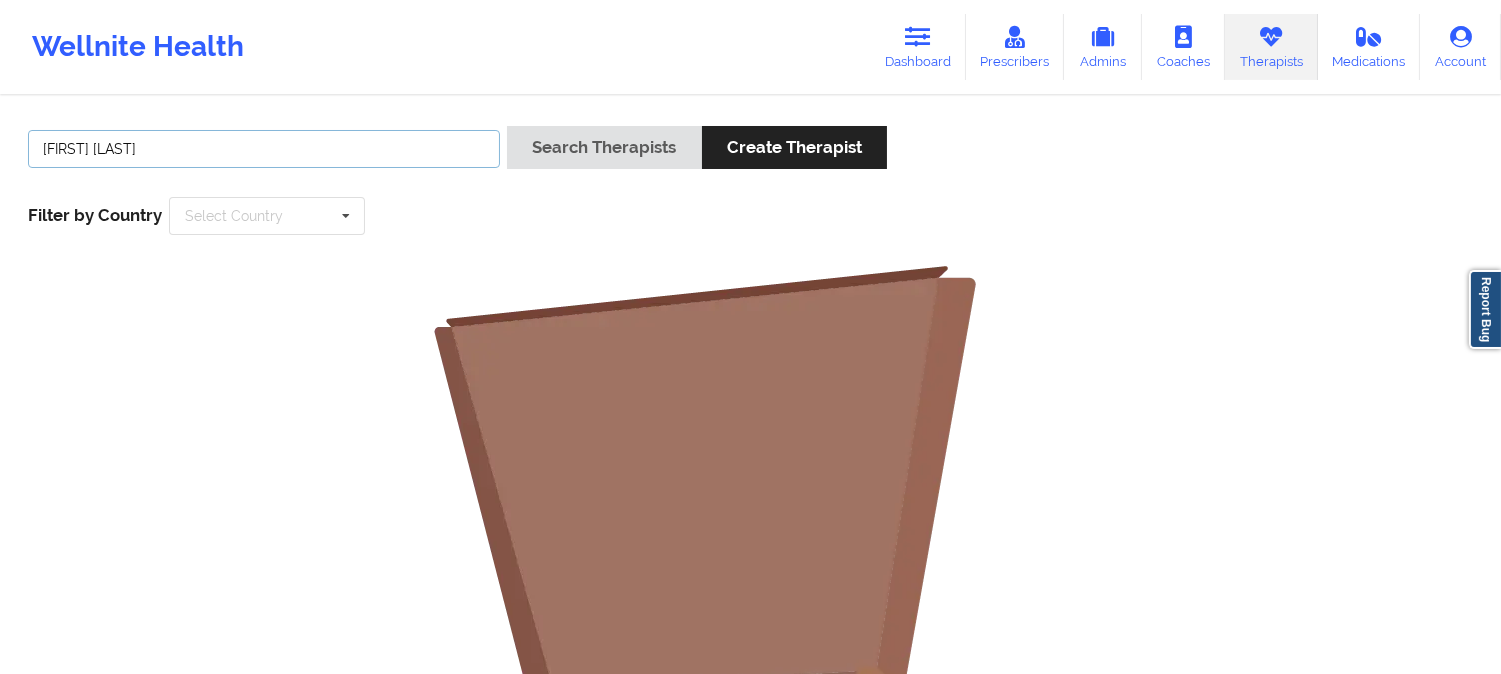 click on "[FIRST] [LAST]" at bounding box center [264, 149] 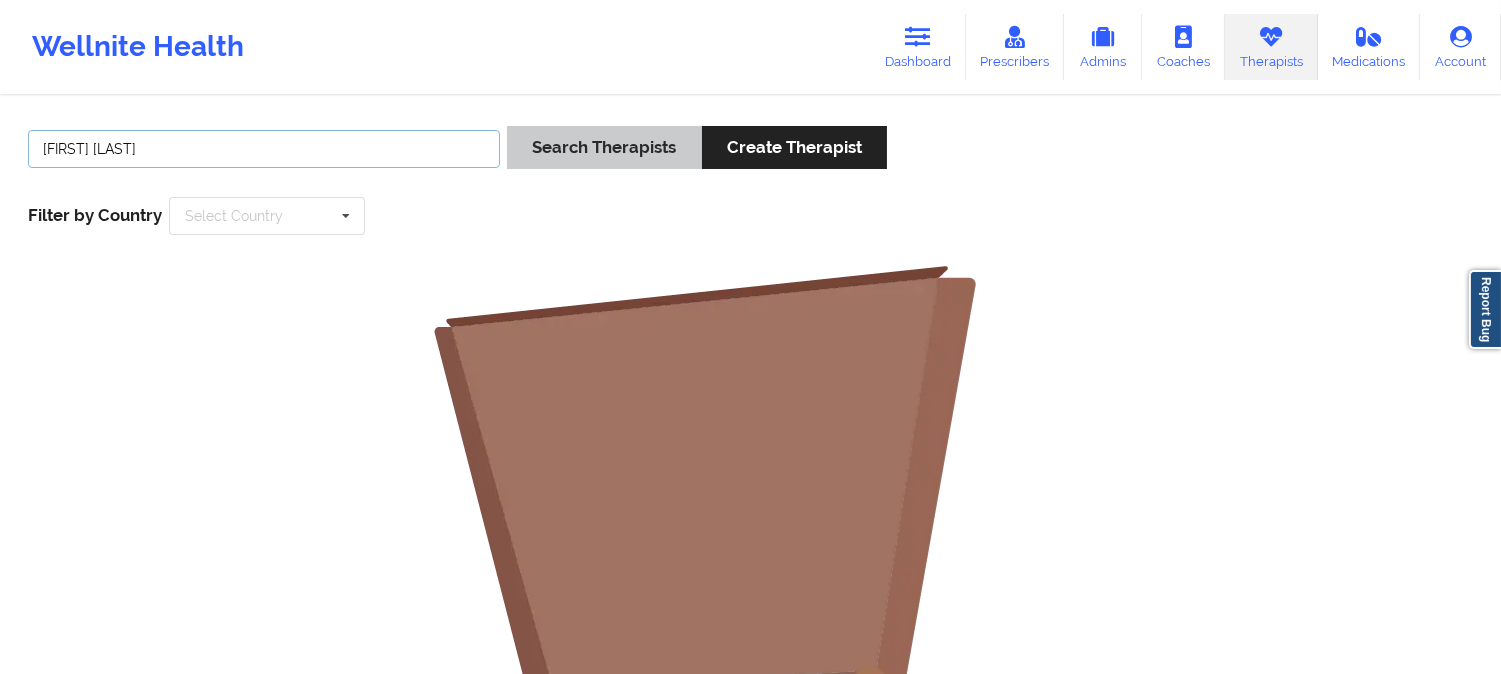 type on "[FIRST] [LAST]" 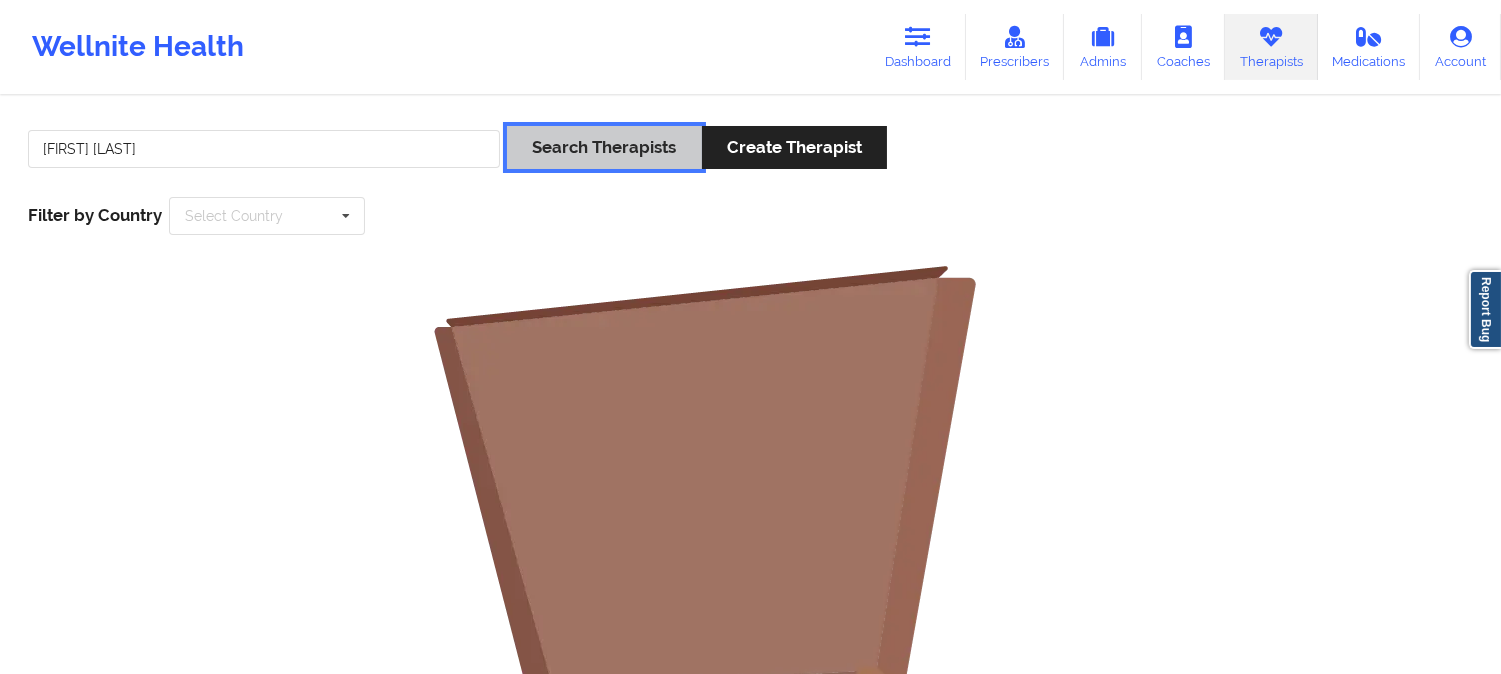 click on "Search Therapists" at bounding box center (604, 147) 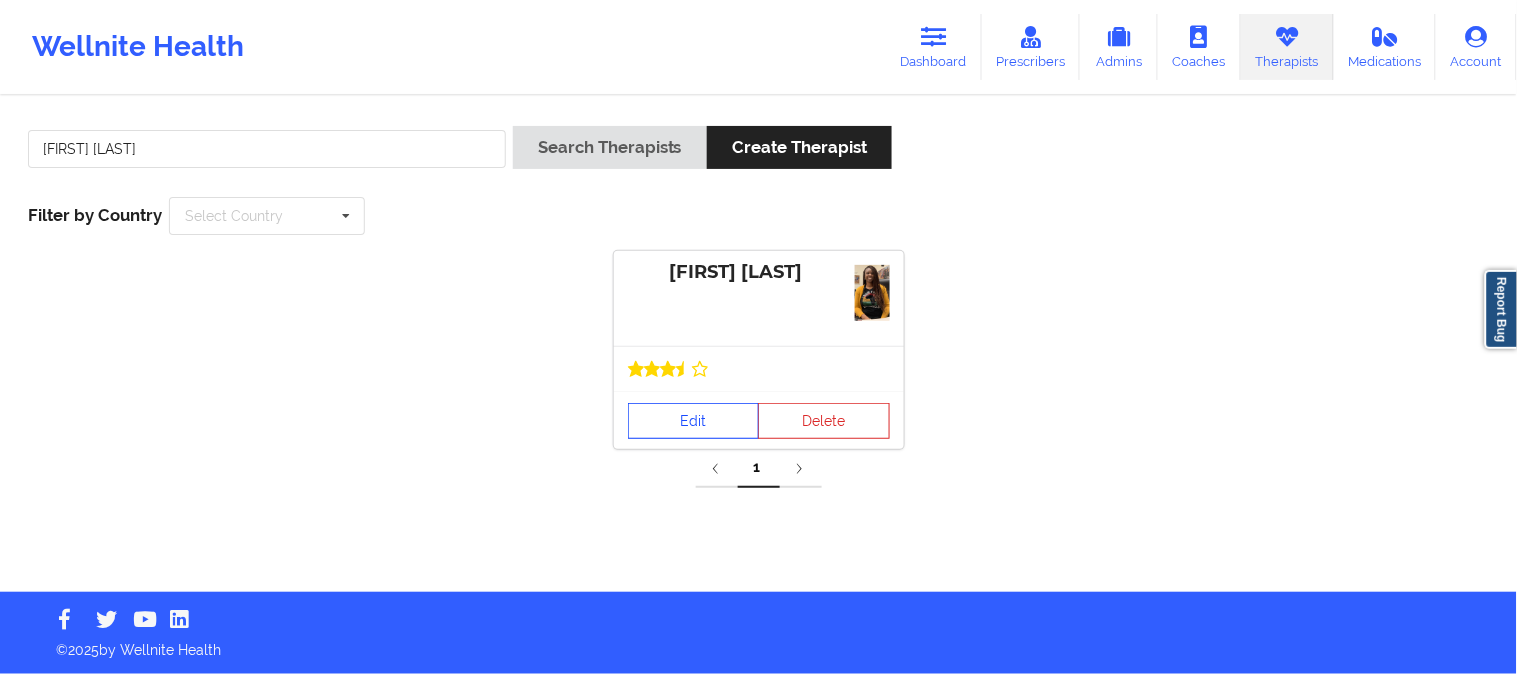 click on "Edit" at bounding box center (694, 421) 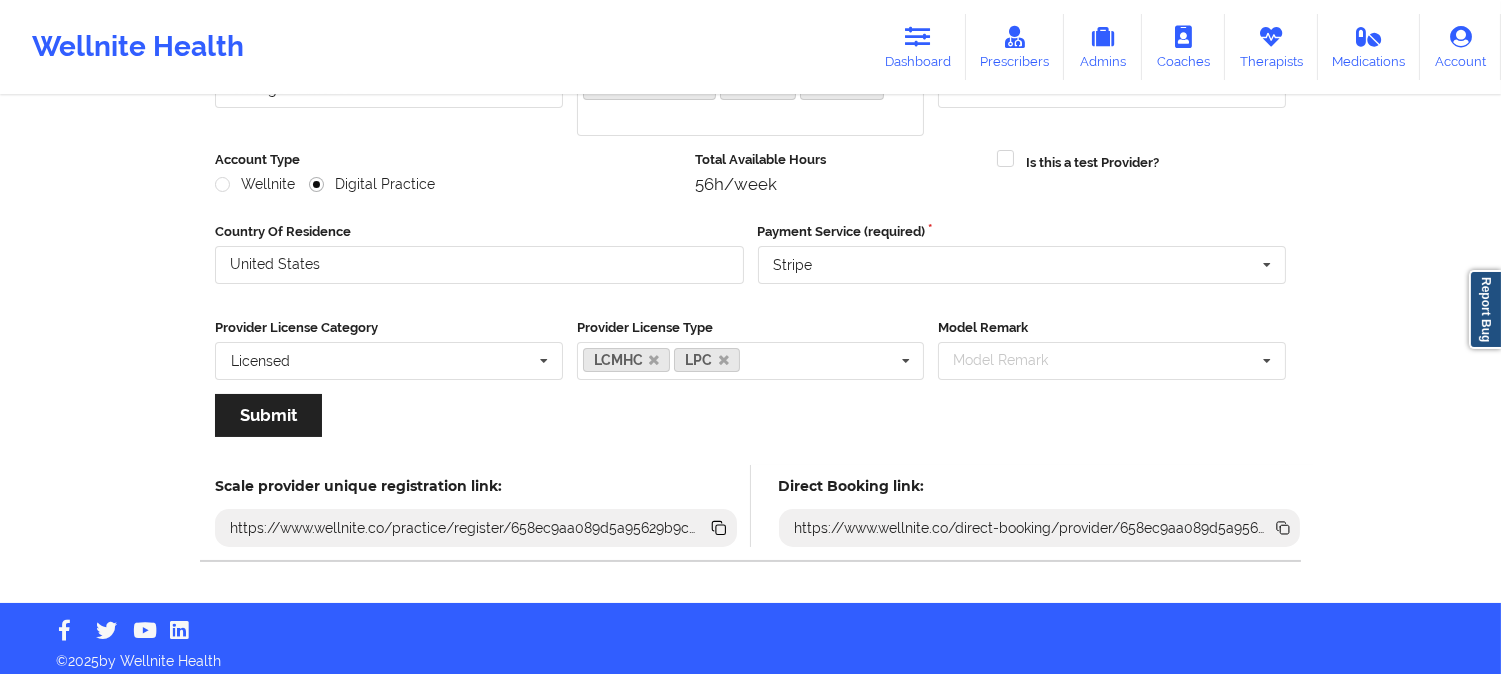 scroll, scrollTop: 251, scrollLeft: 0, axis: vertical 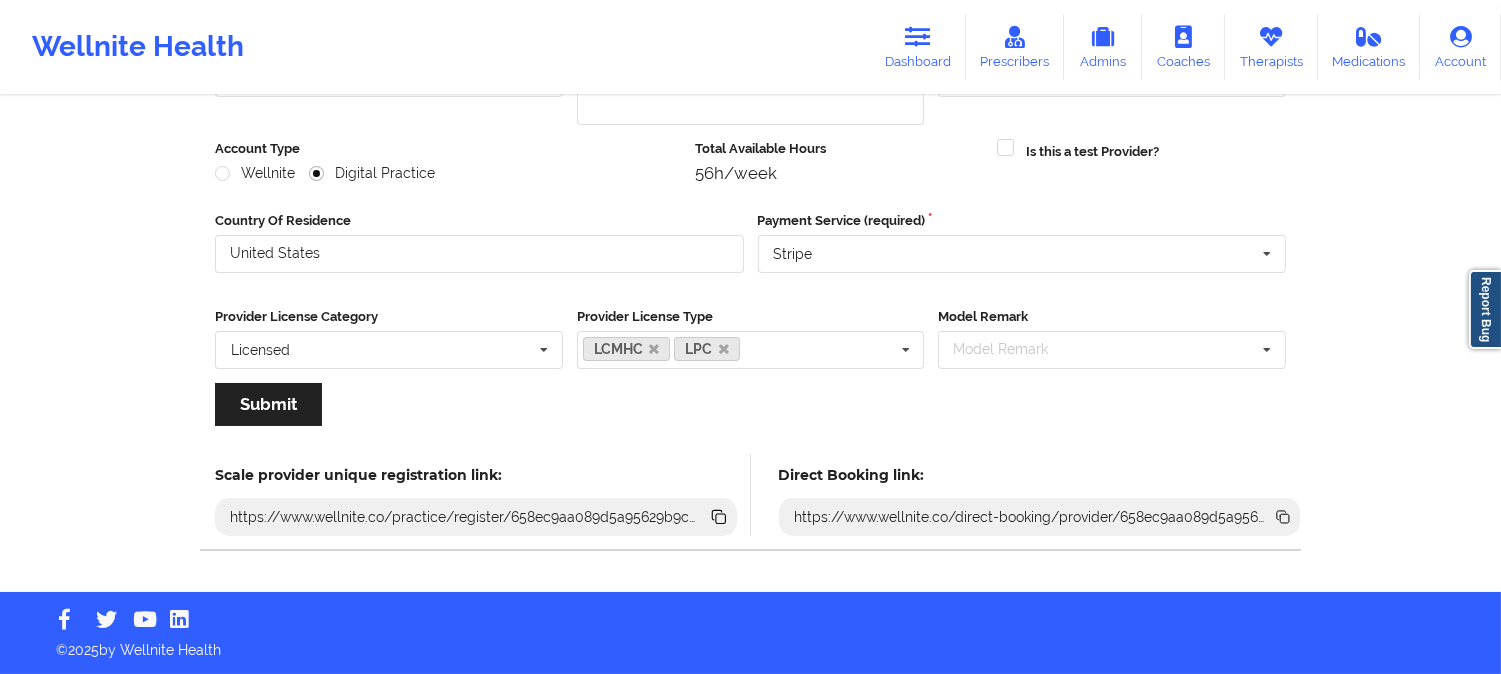 click 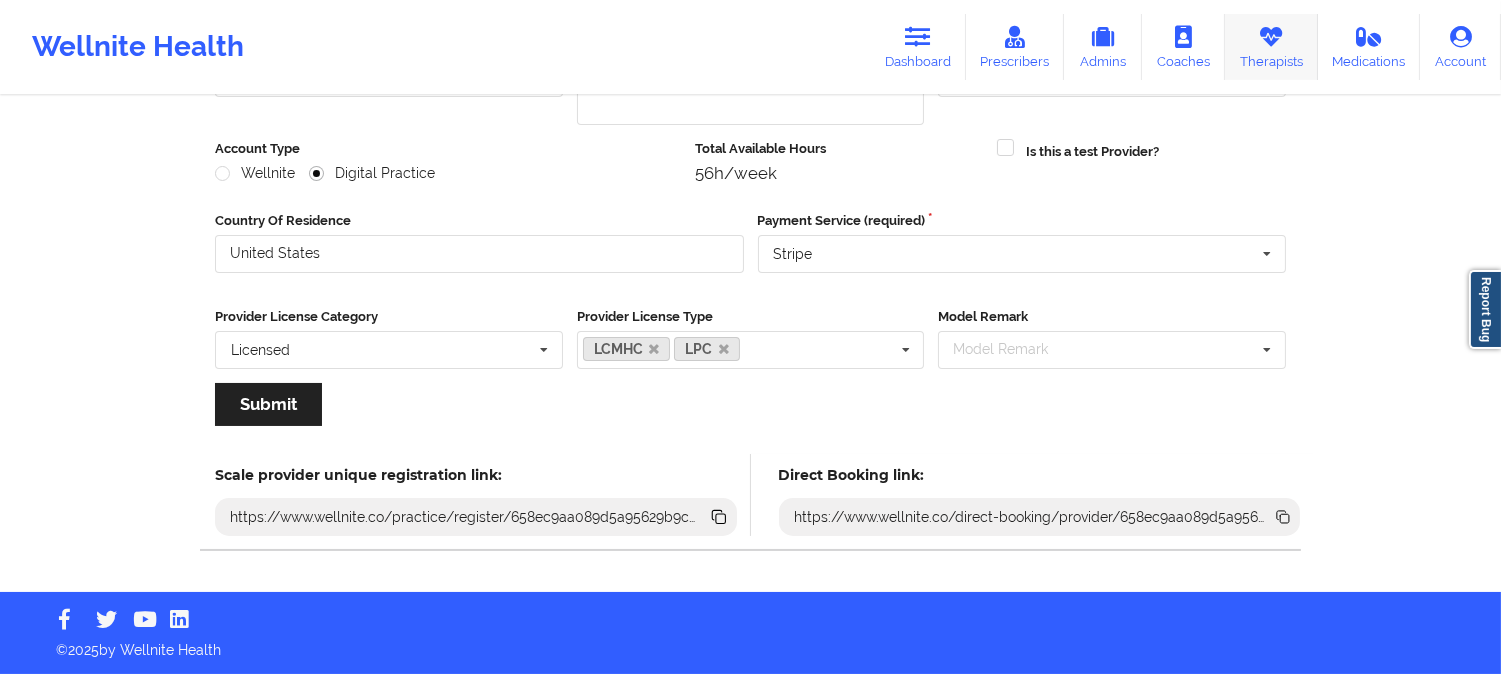 click at bounding box center (1271, 37) 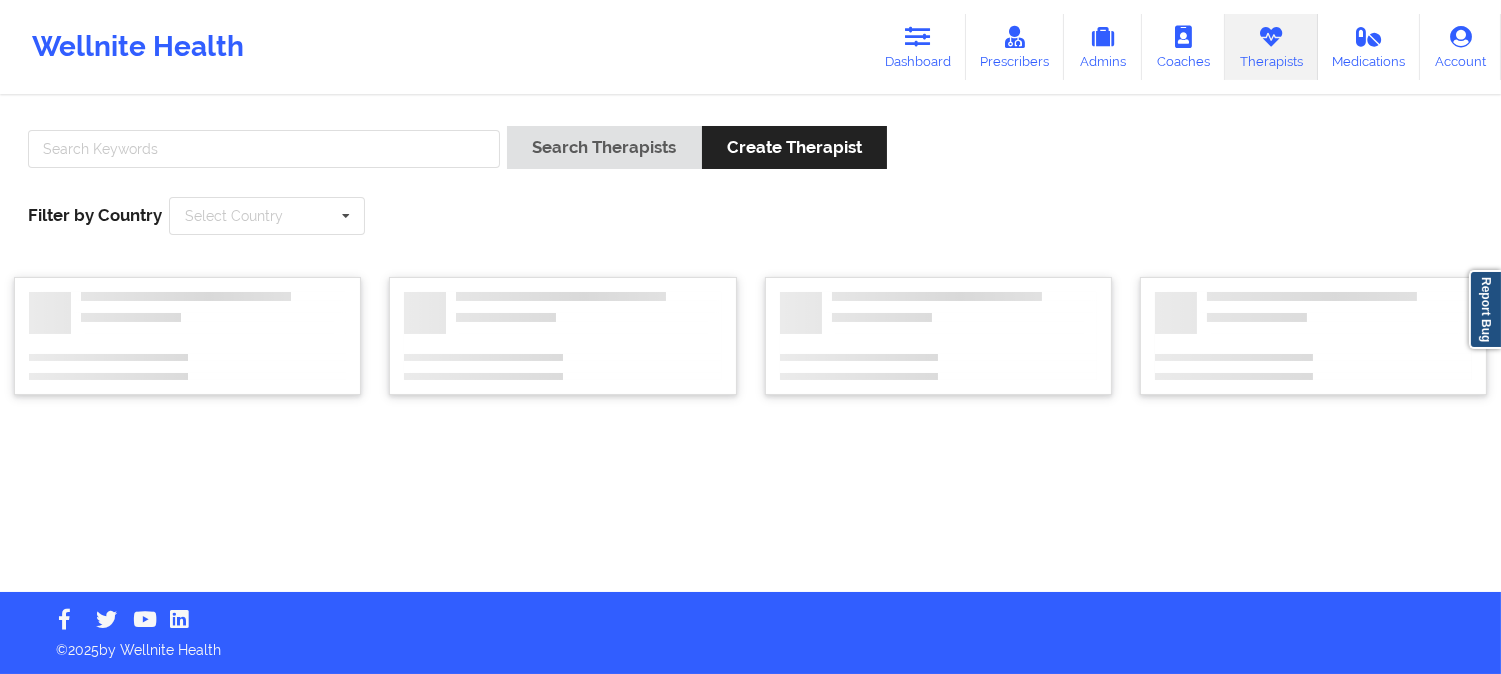 scroll, scrollTop: 0, scrollLeft: 0, axis: both 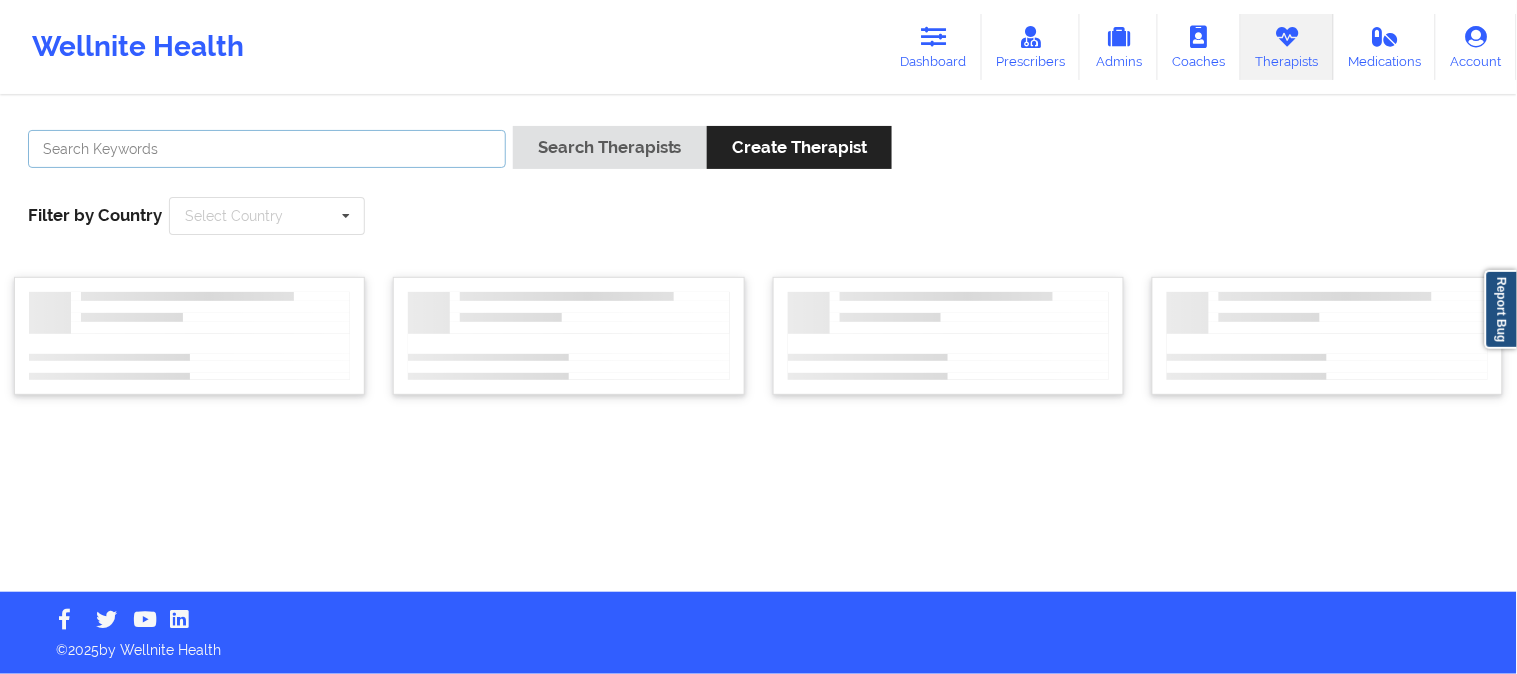 click at bounding box center [267, 149] 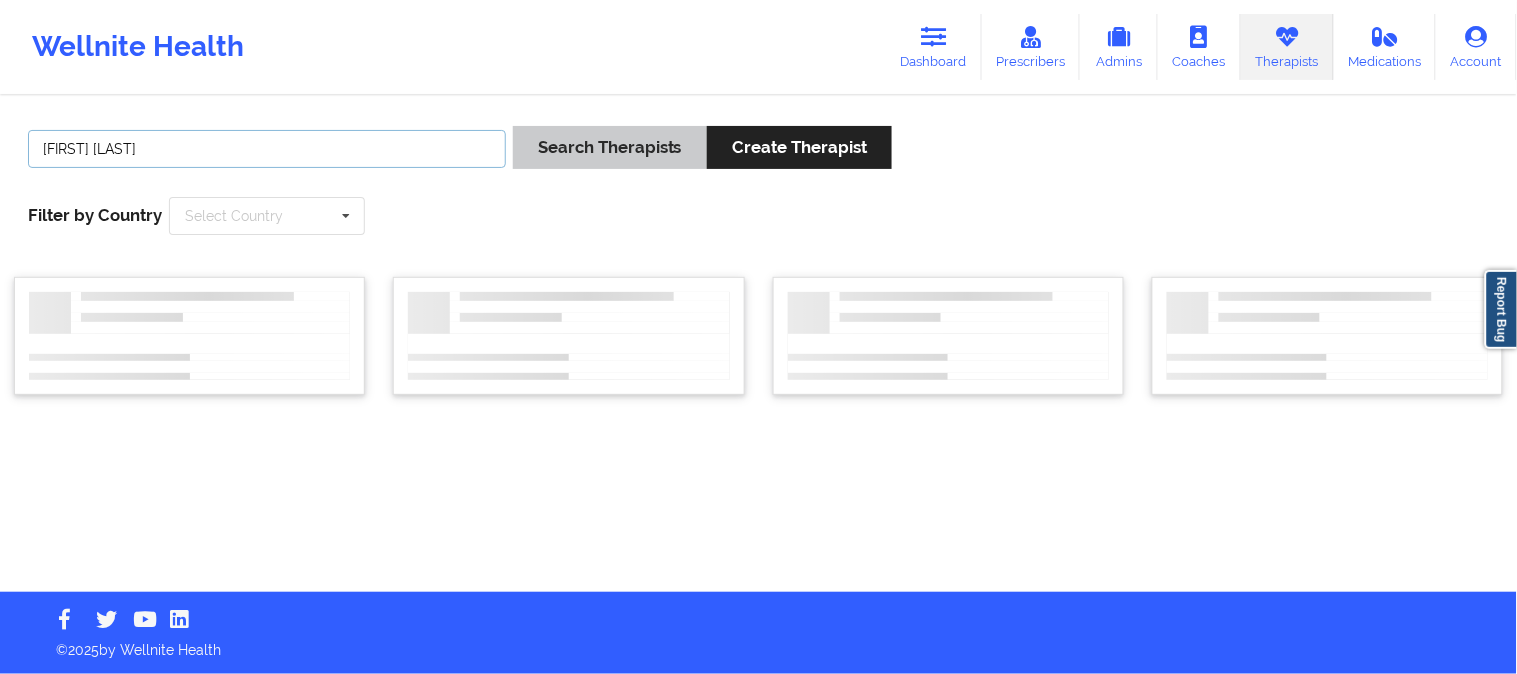 type on "Jason Ricci" 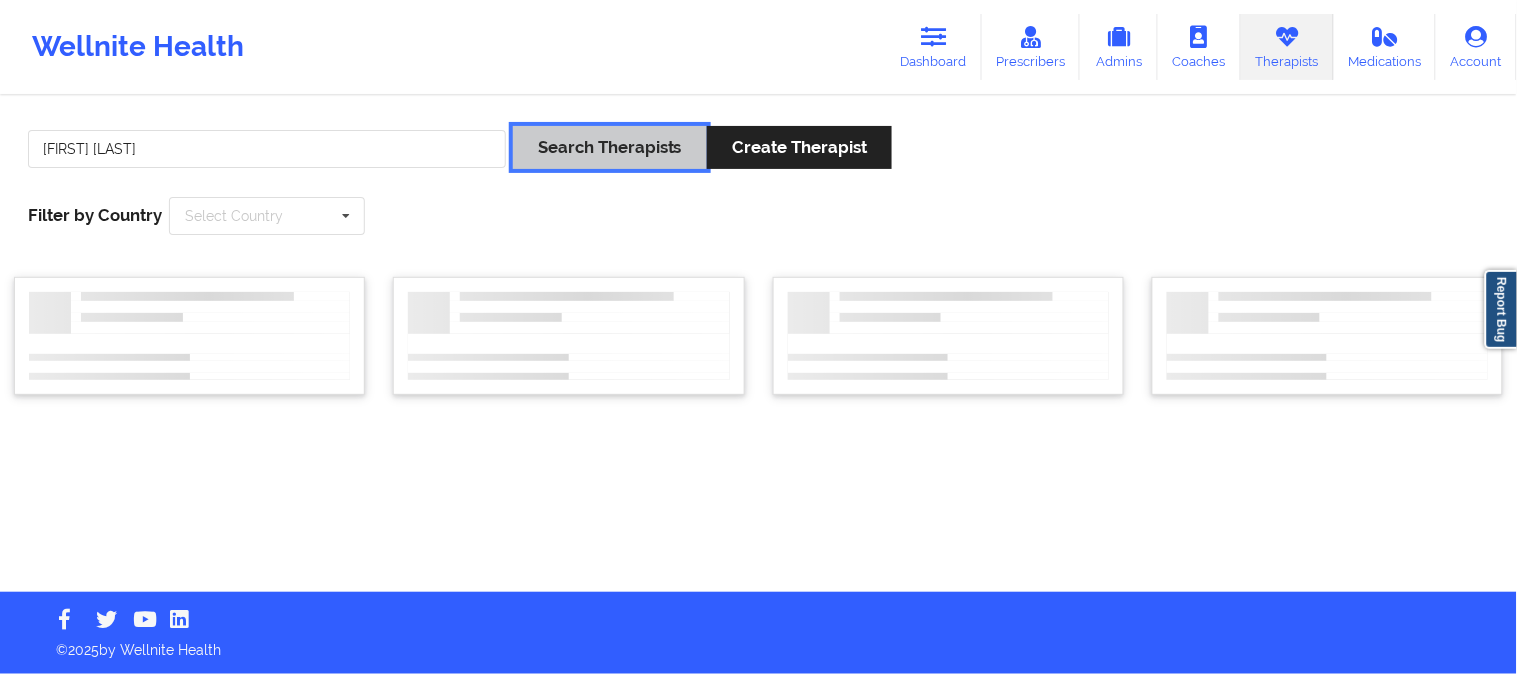 click on "Search Therapists" at bounding box center (610, 147) 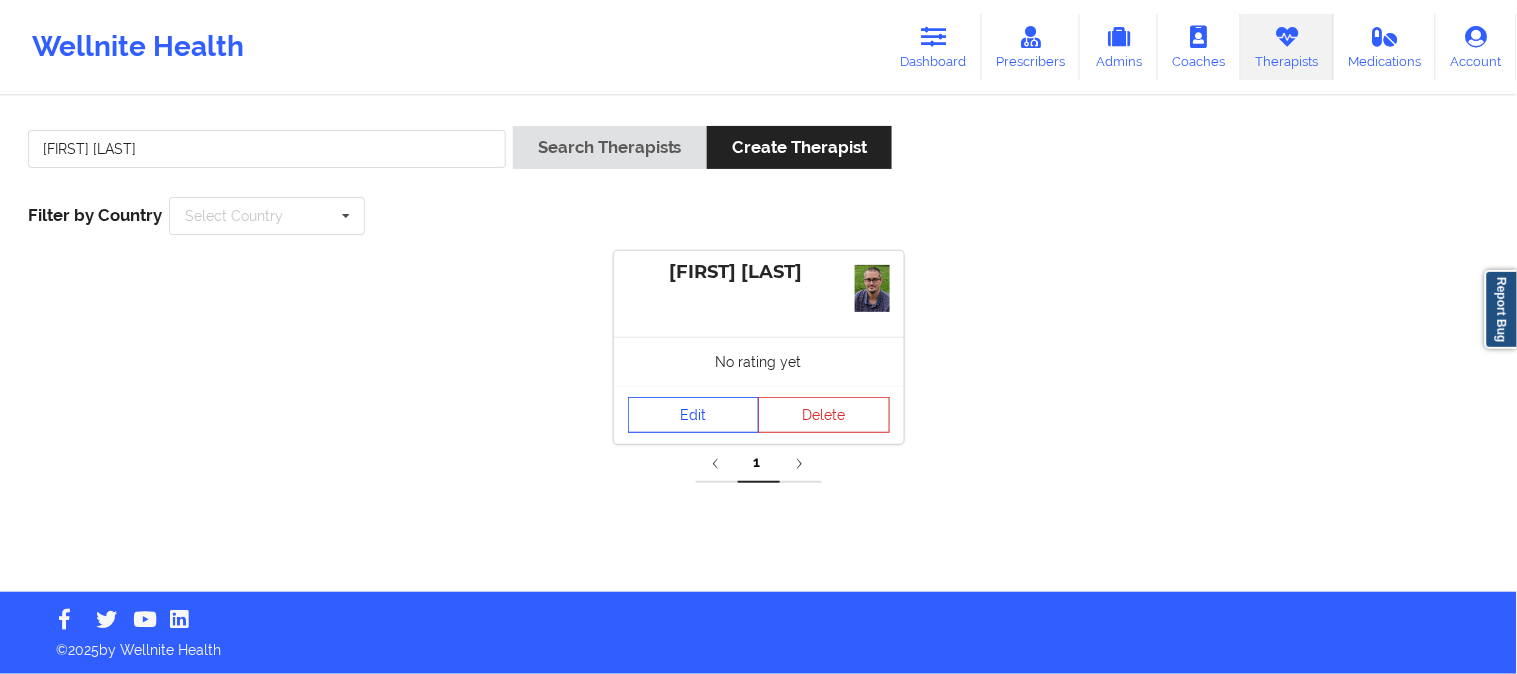 click on "Edit" at bounding box center [694, 415] 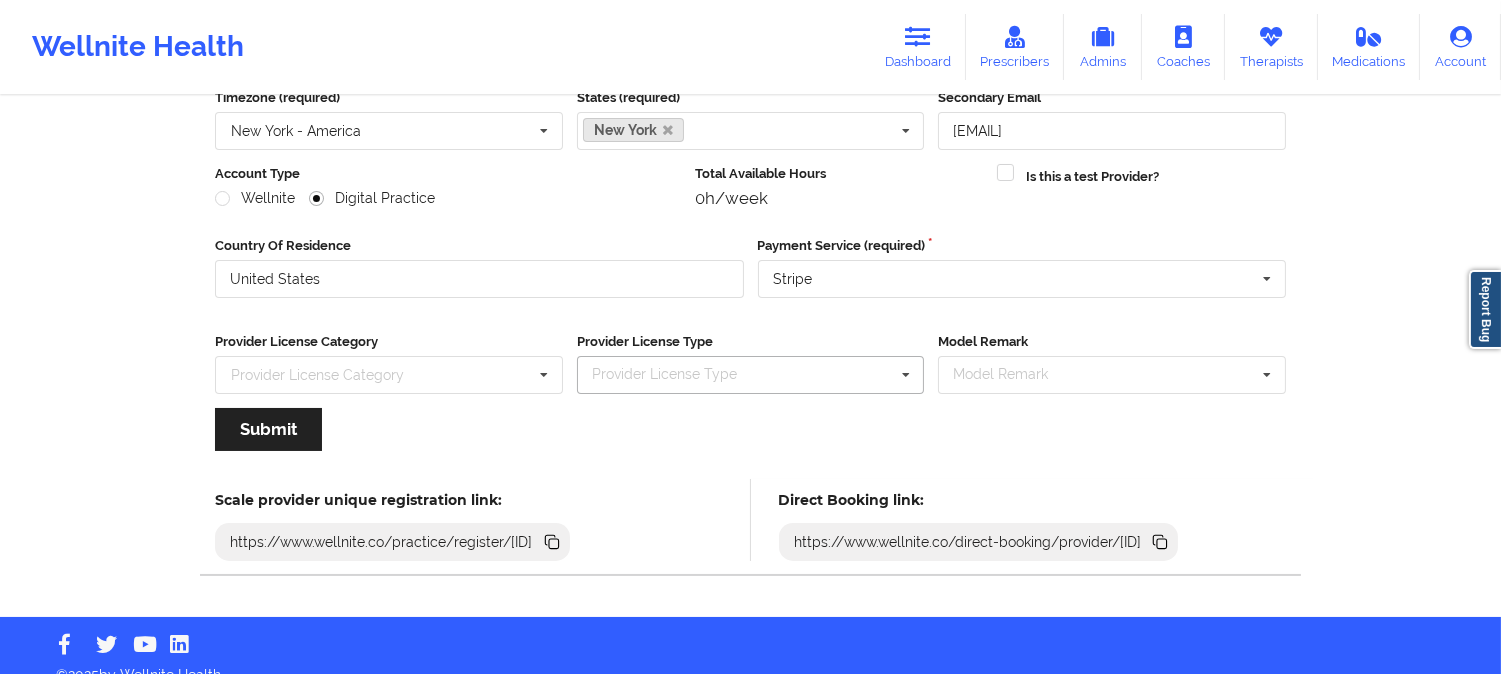 scroll, scrollTop: 223, scrollLeft: 0, axis: vertical 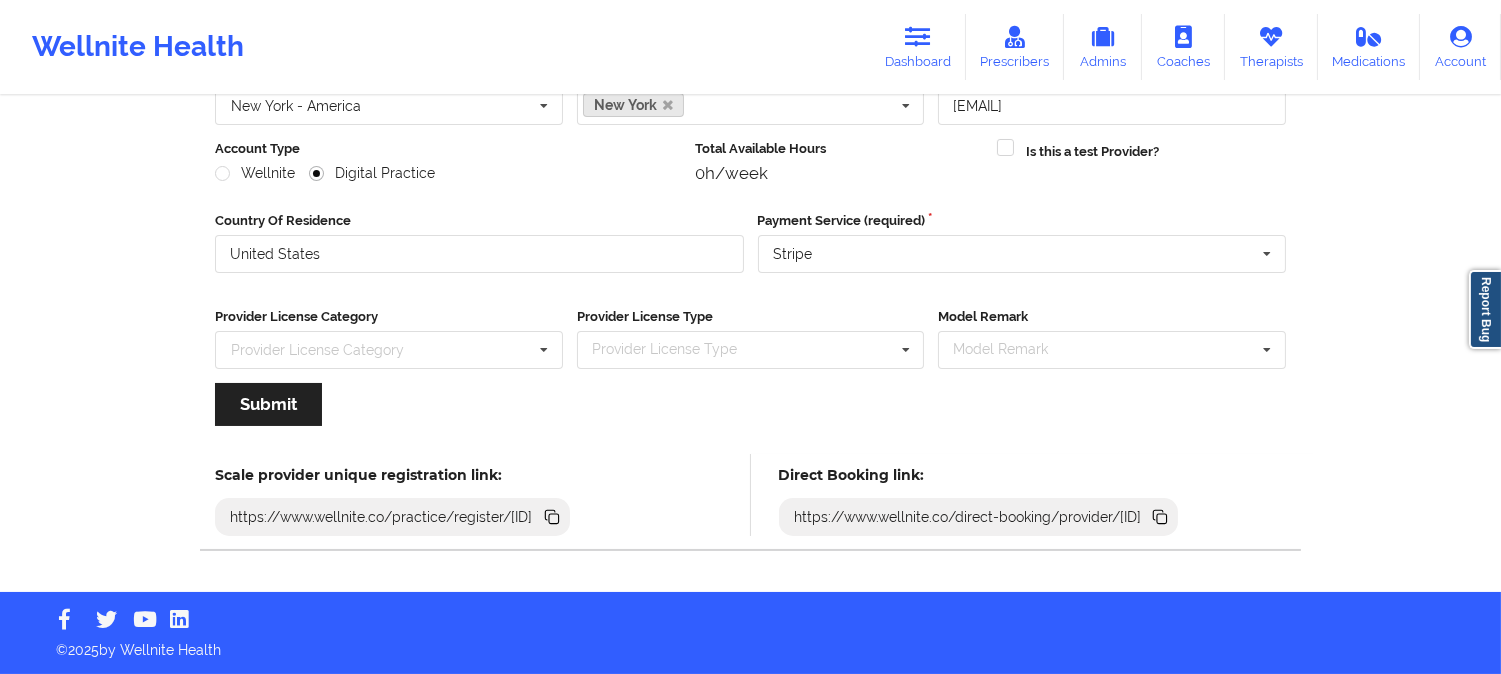 click 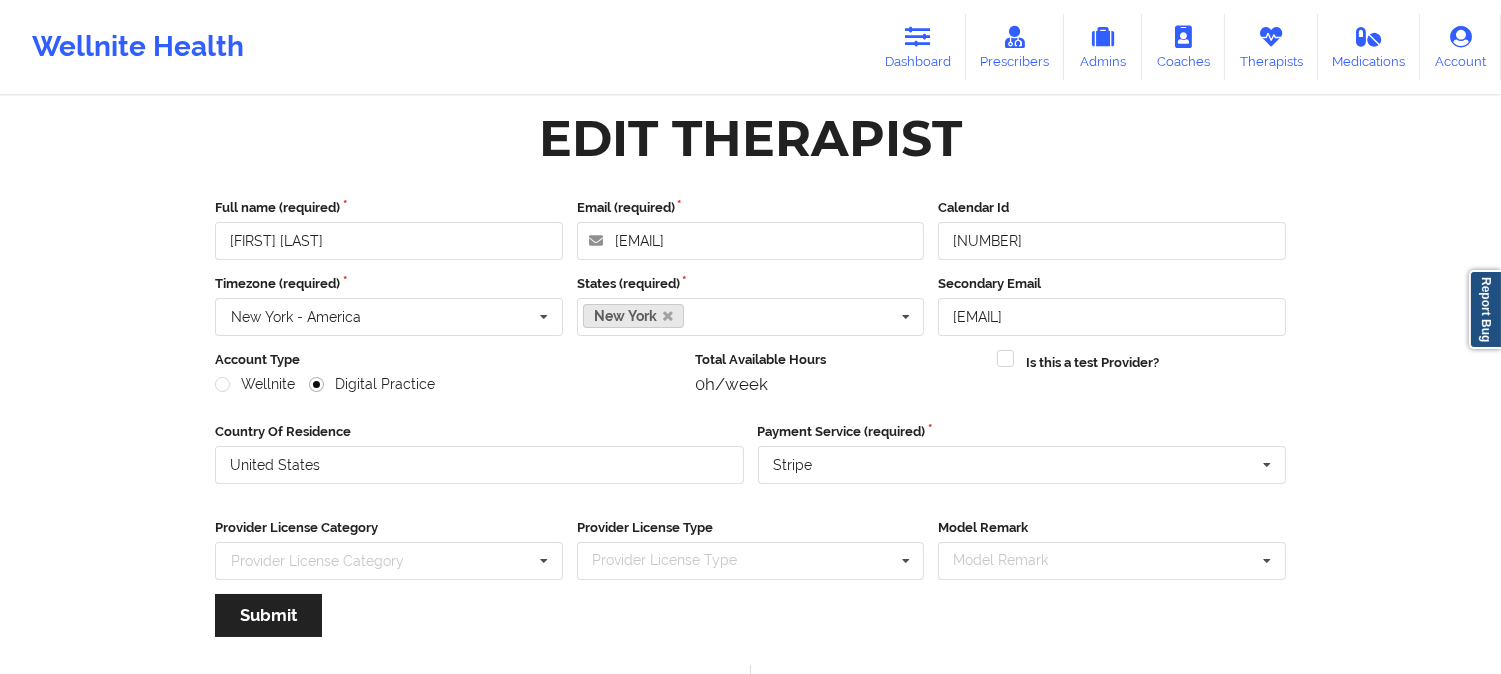 scroll, scrollTop: 0, scrollLeft: 0, axis: both 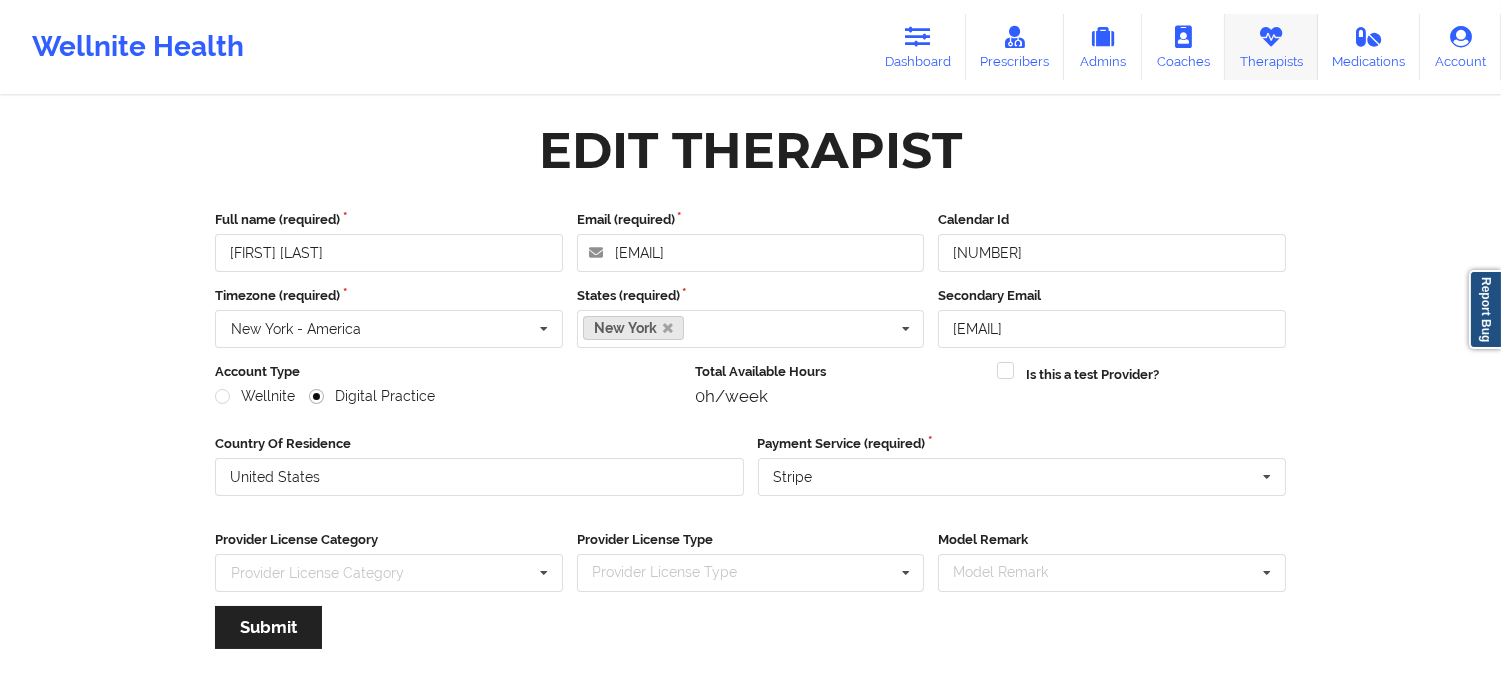click at bounding box center (1271, 37) 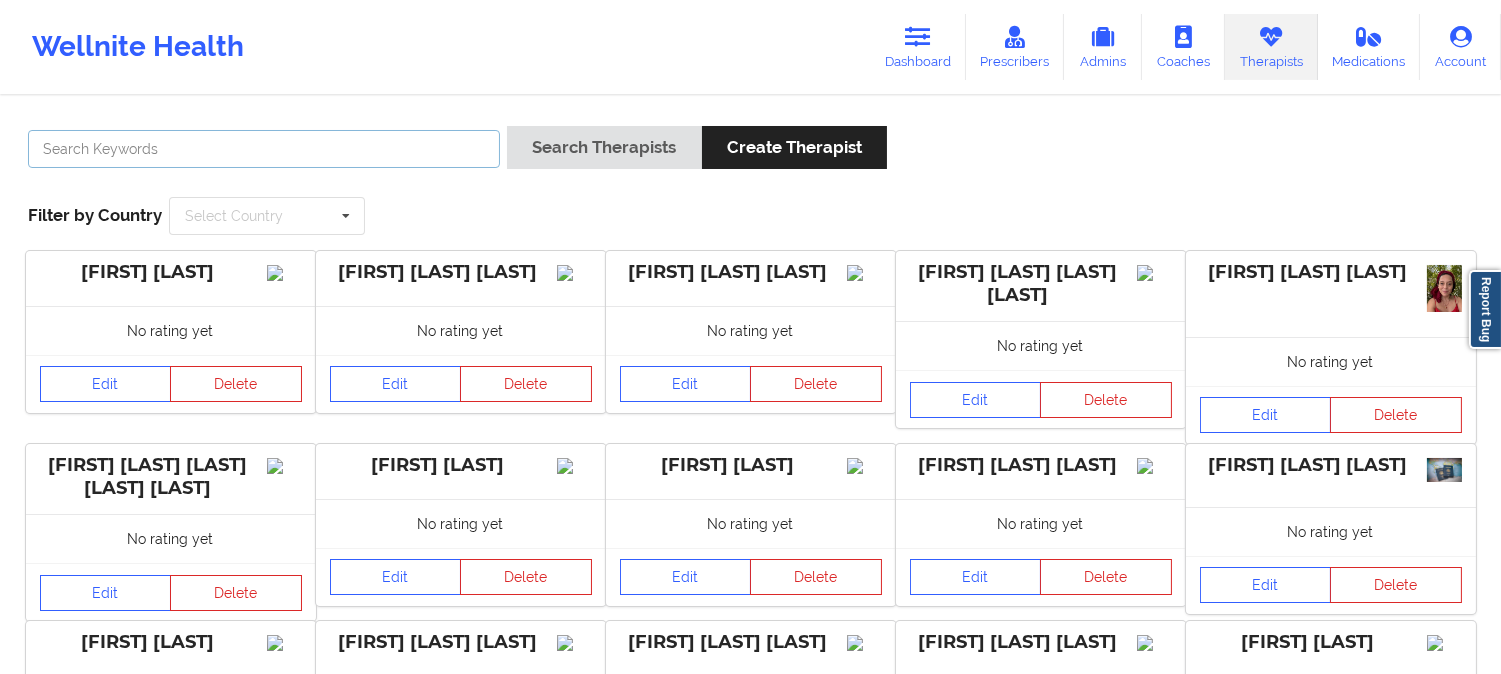 click at bounding box center [264, 149] 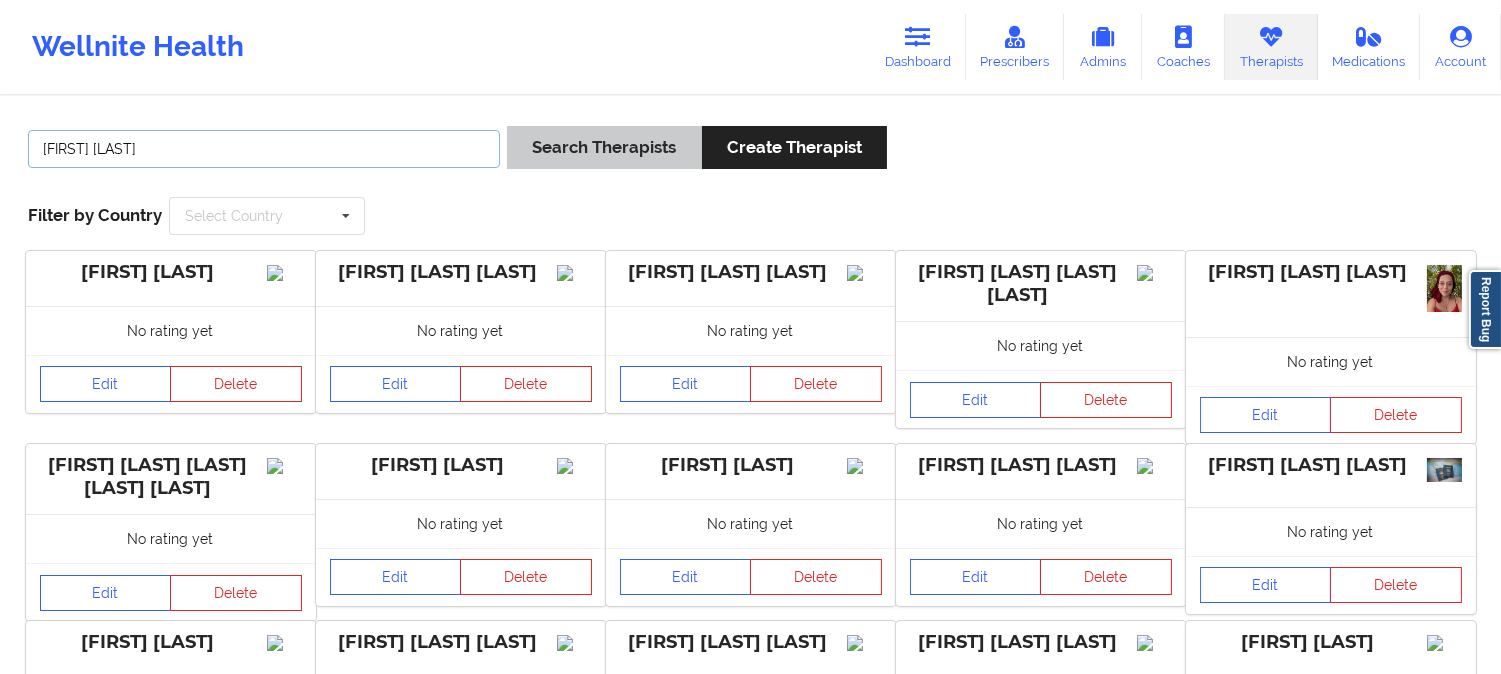 type on "[FIRST_NAME] [LAST_NAME]" 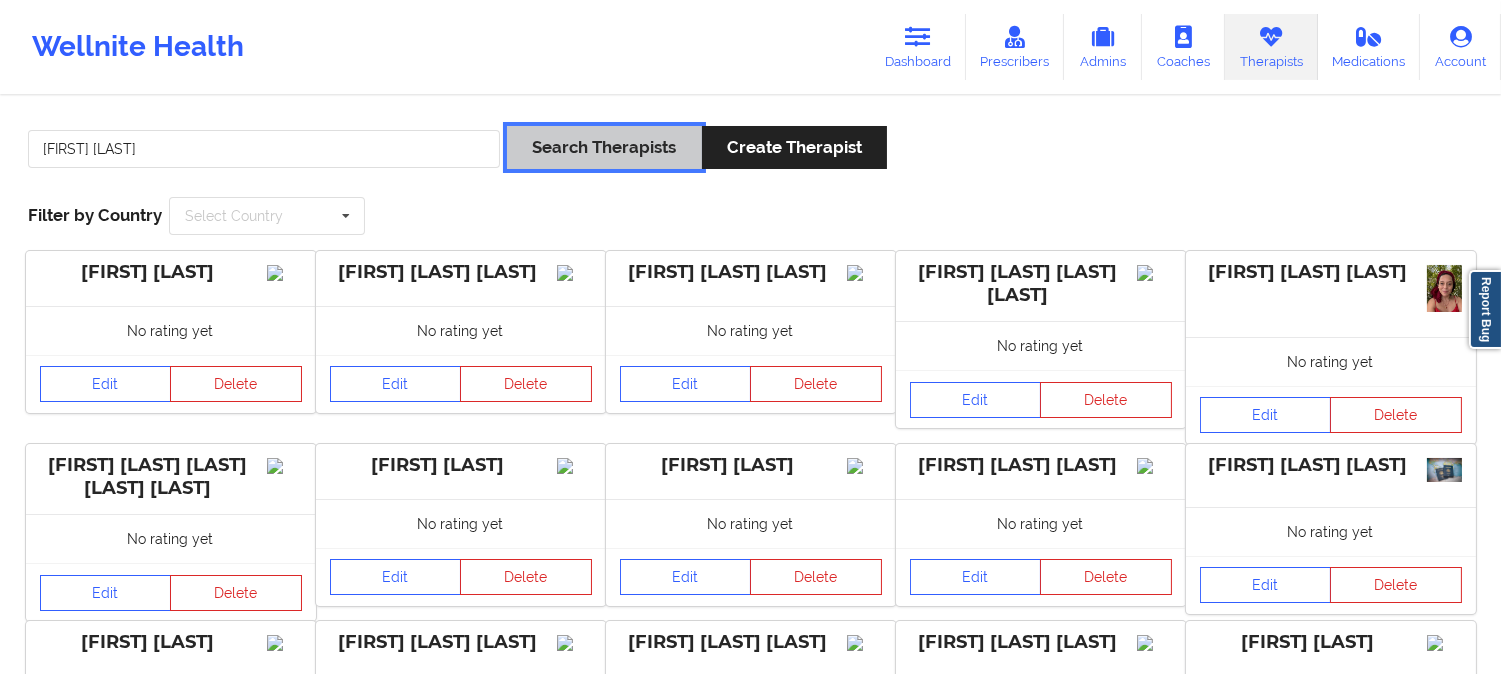 click on "Search Therapists" at bounding box center (604, 147) 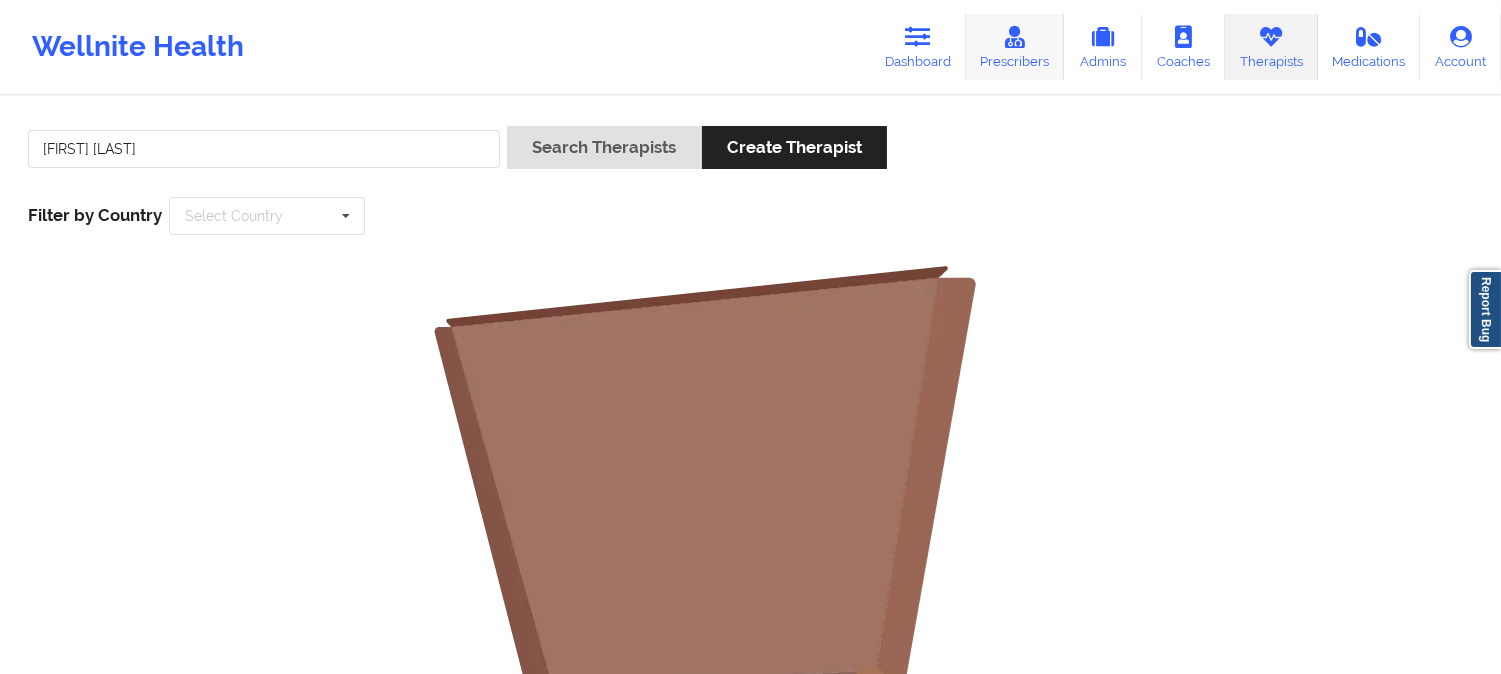 click on "Prescribers" at bounding box center [1015, 47] 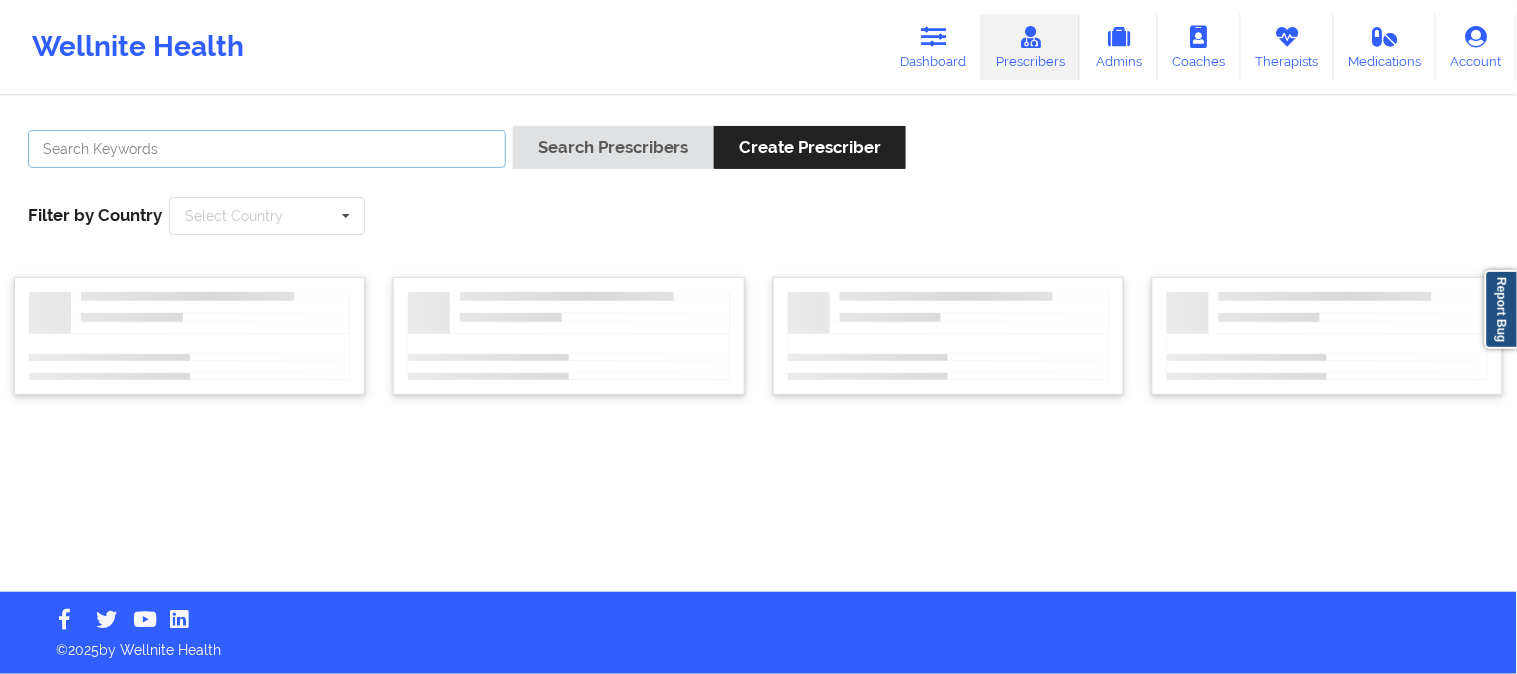 click at bounding box center [267, 149] 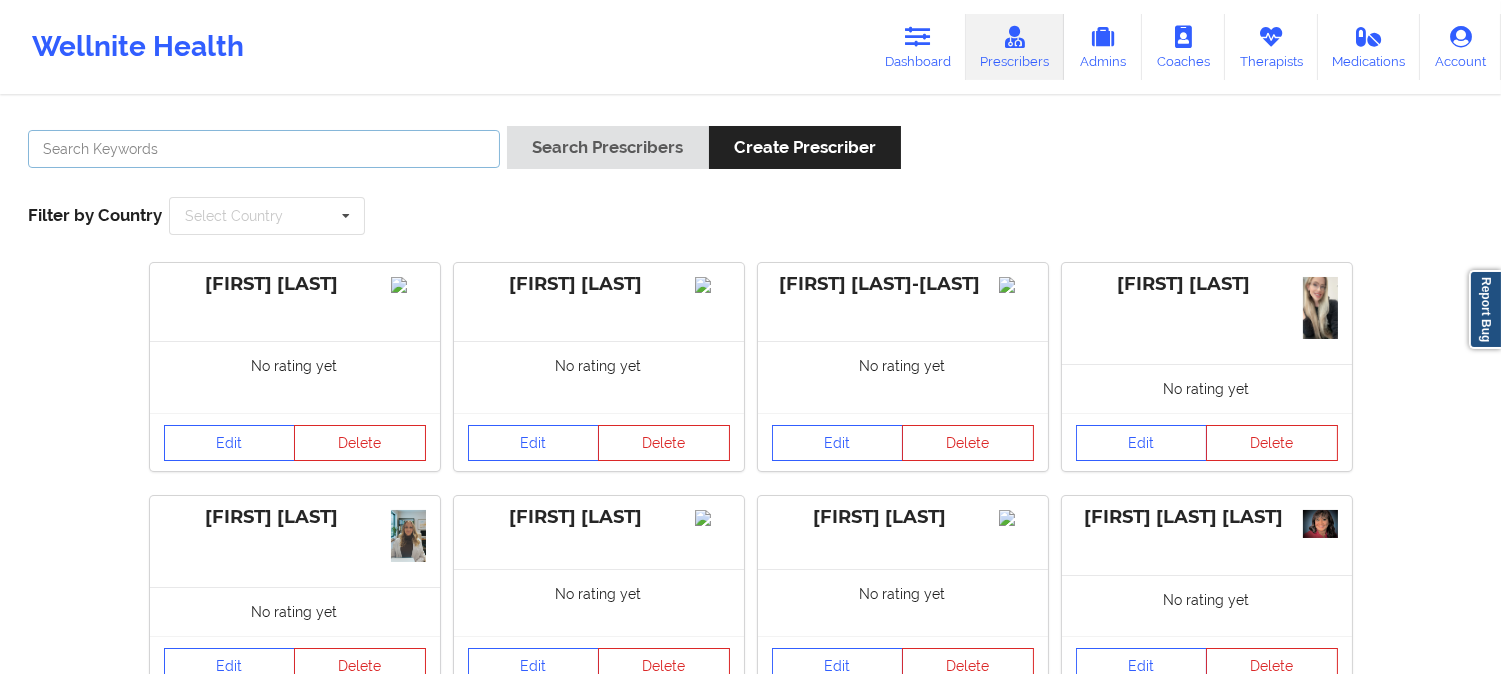 paste on "Allison Hopps" 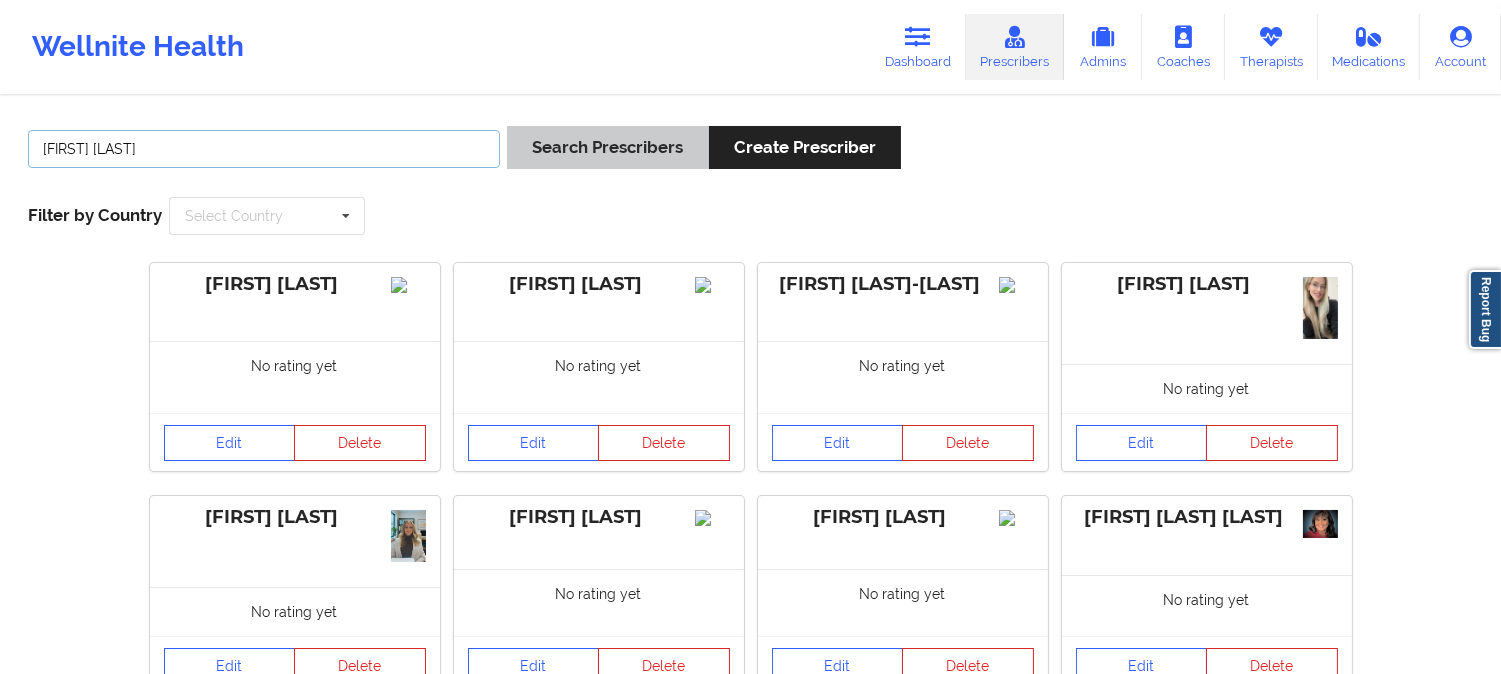 type on "Allison Hopps" 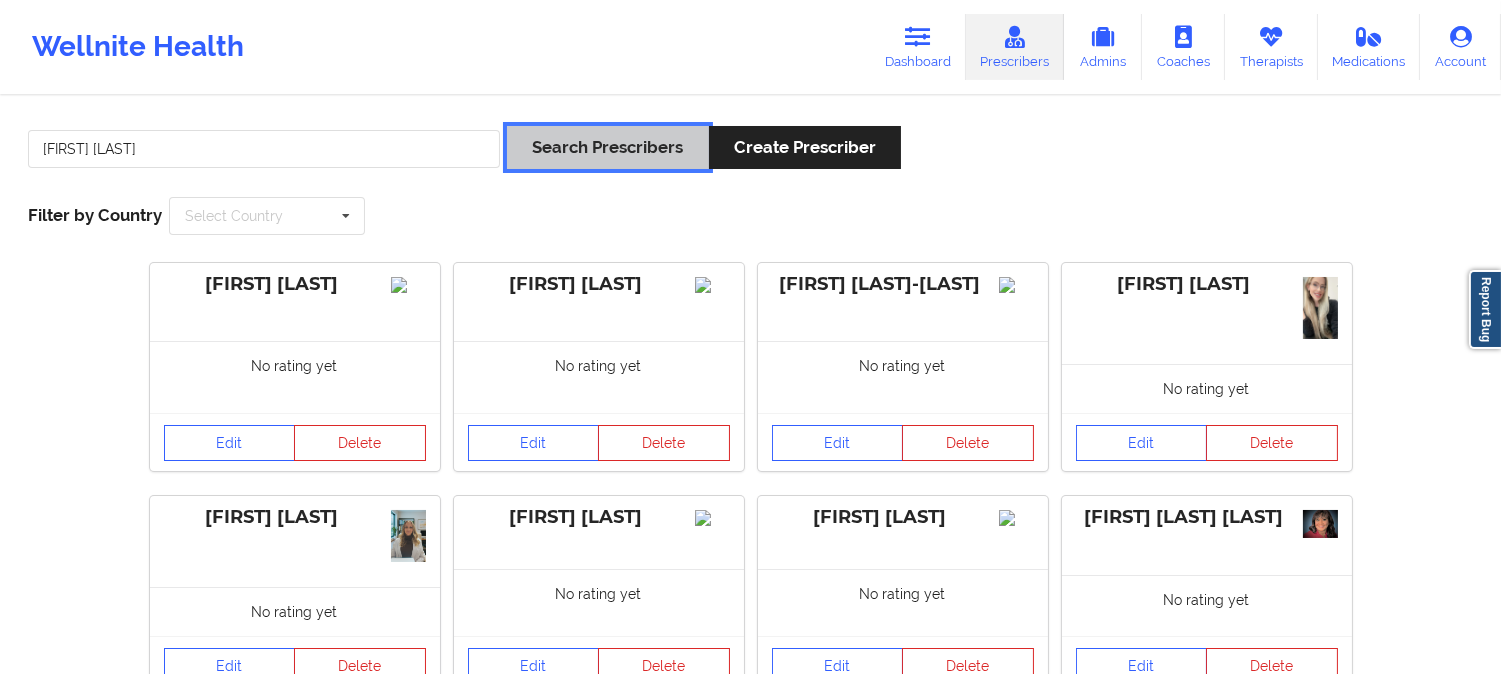 click on "Search Prescribers" at bounding box center [607, 147] 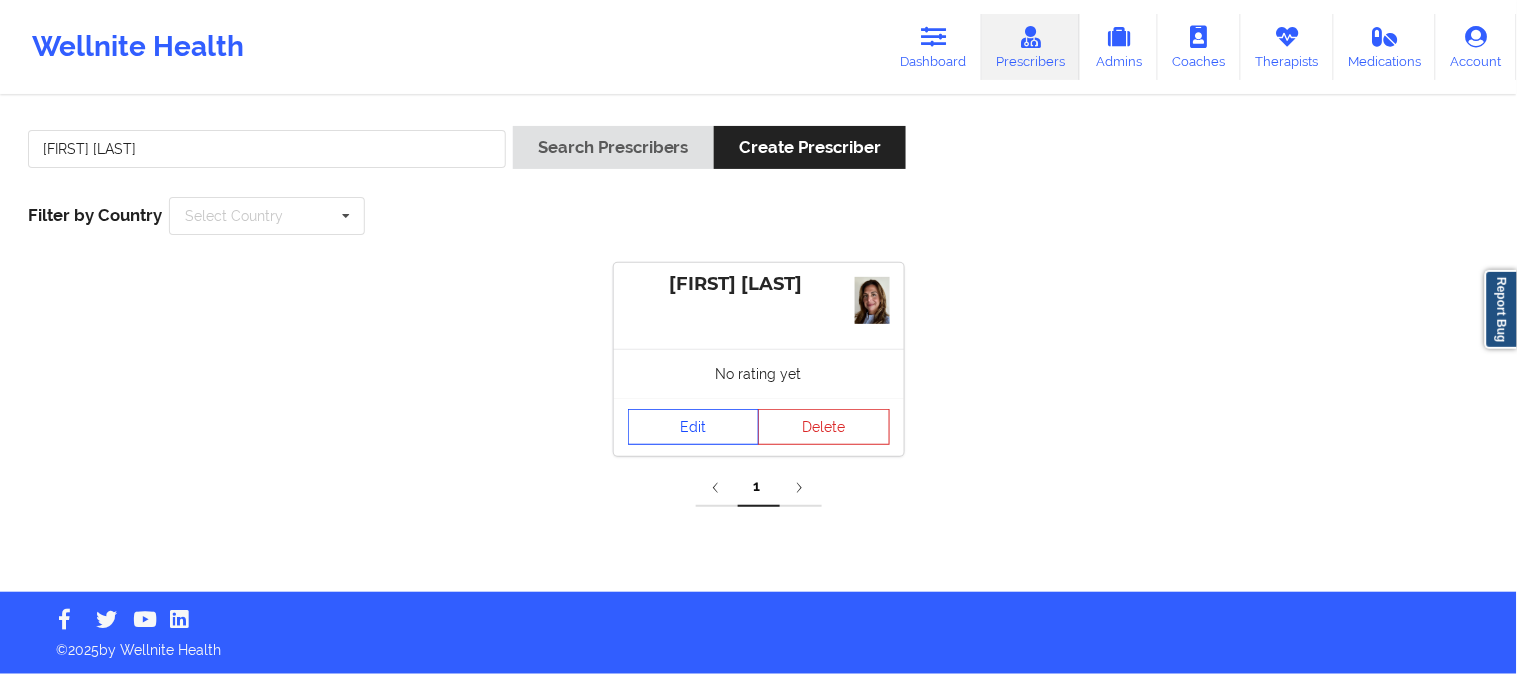 click on "Edit" at bounding box center (694, 427) 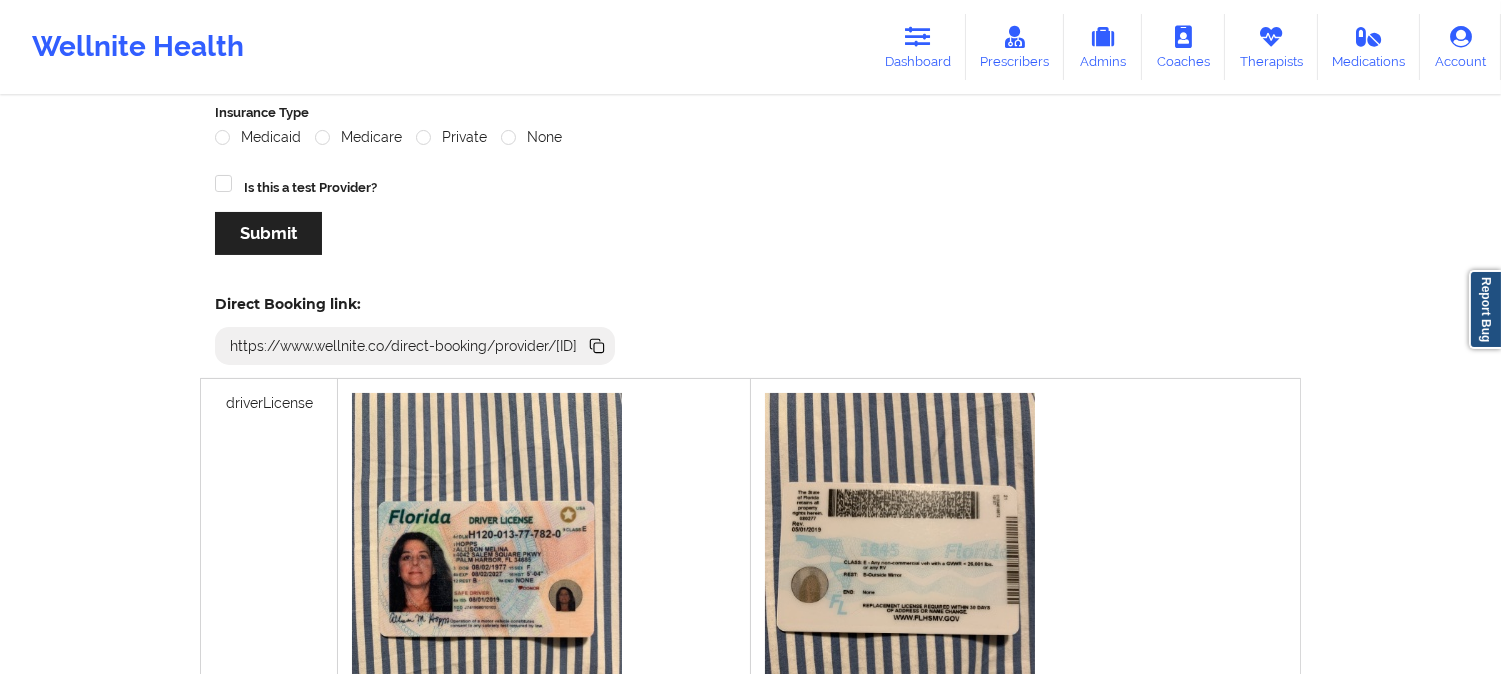 scroll, scrollTop: 348, scrollLeft: 0, axis: vertical 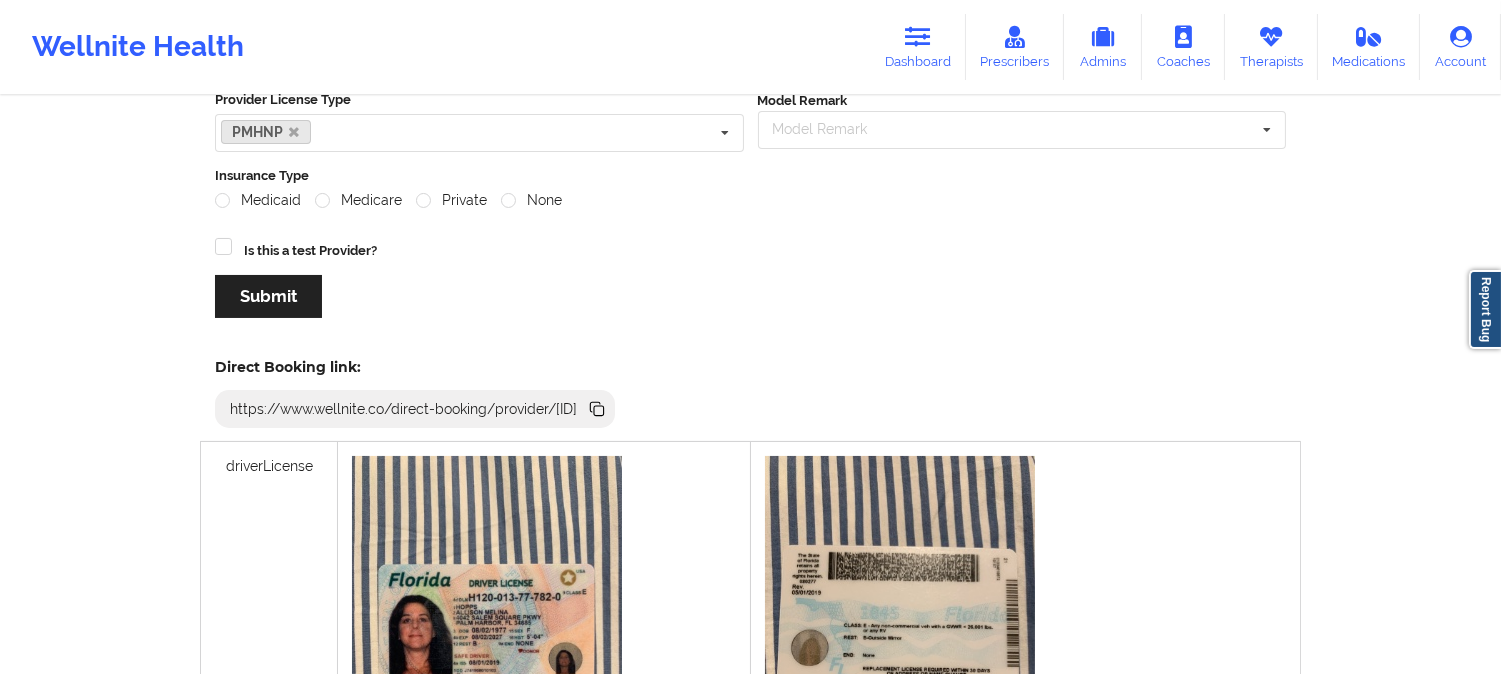 click 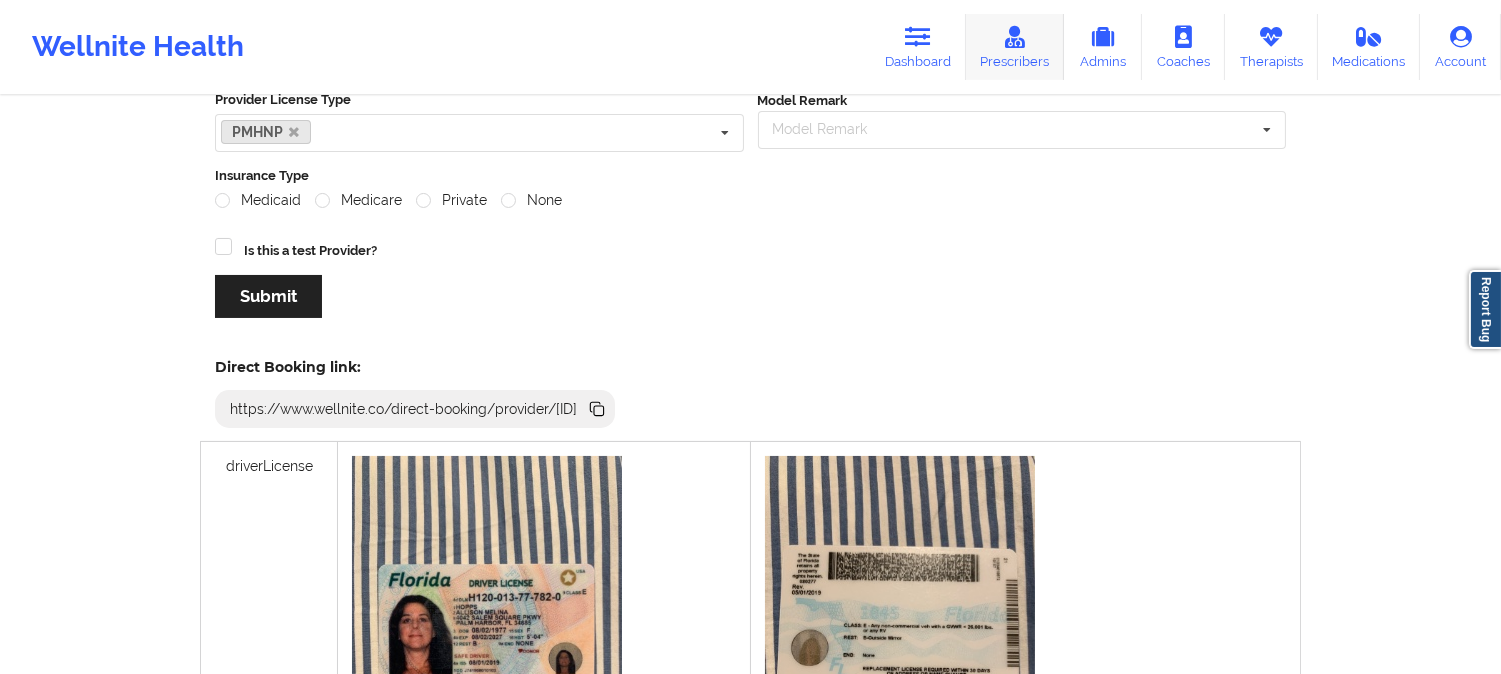 click on "Prescribers" at bounding box center (1015, 47) 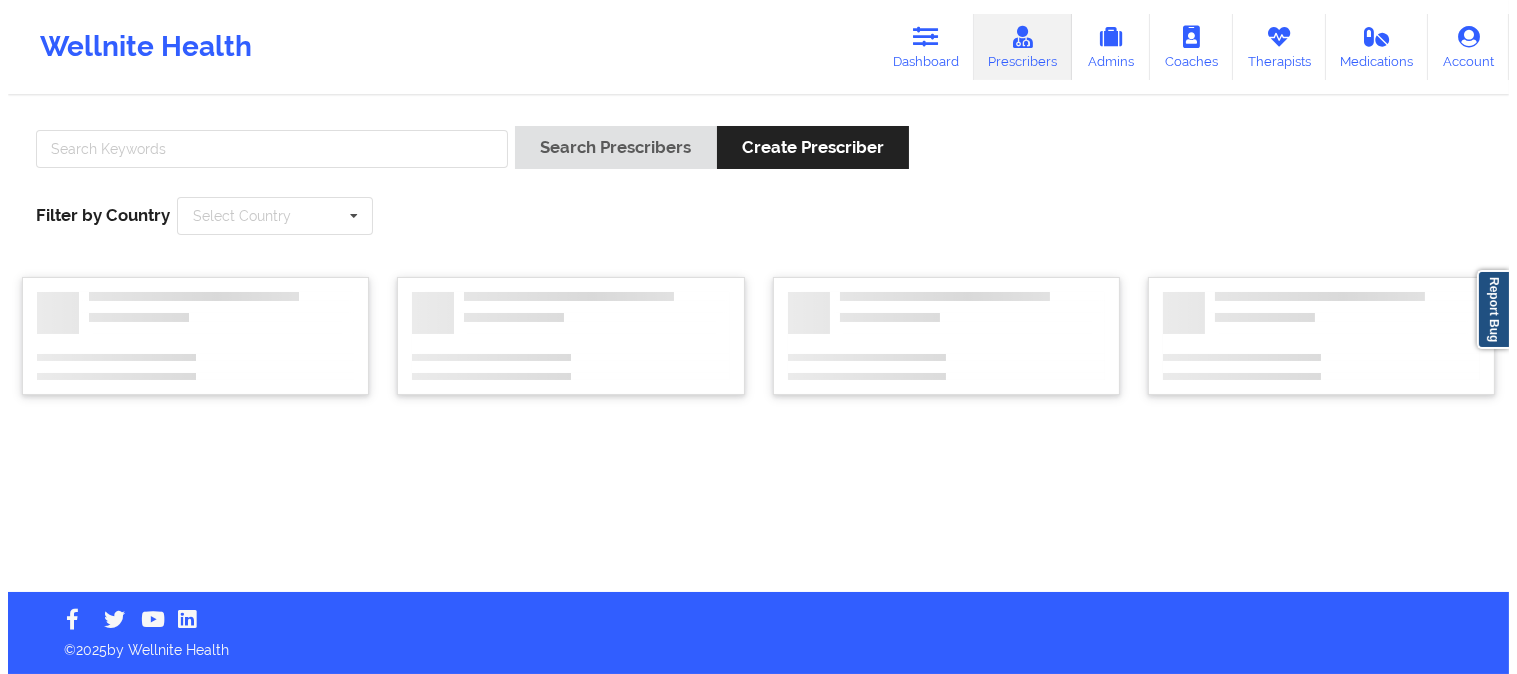 scroll, scrollTop: 0, scrollLeft: 0, axis: both 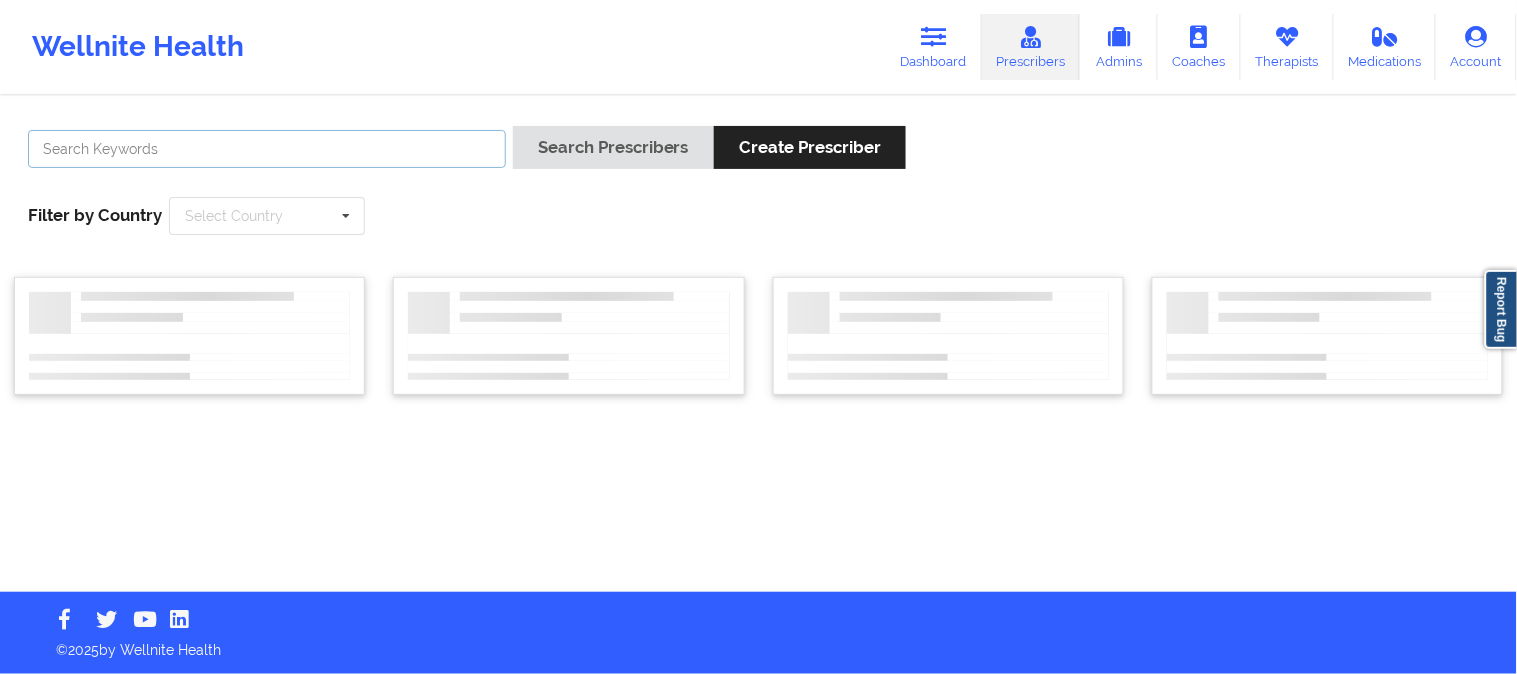 click at bounding box center (267, 149) 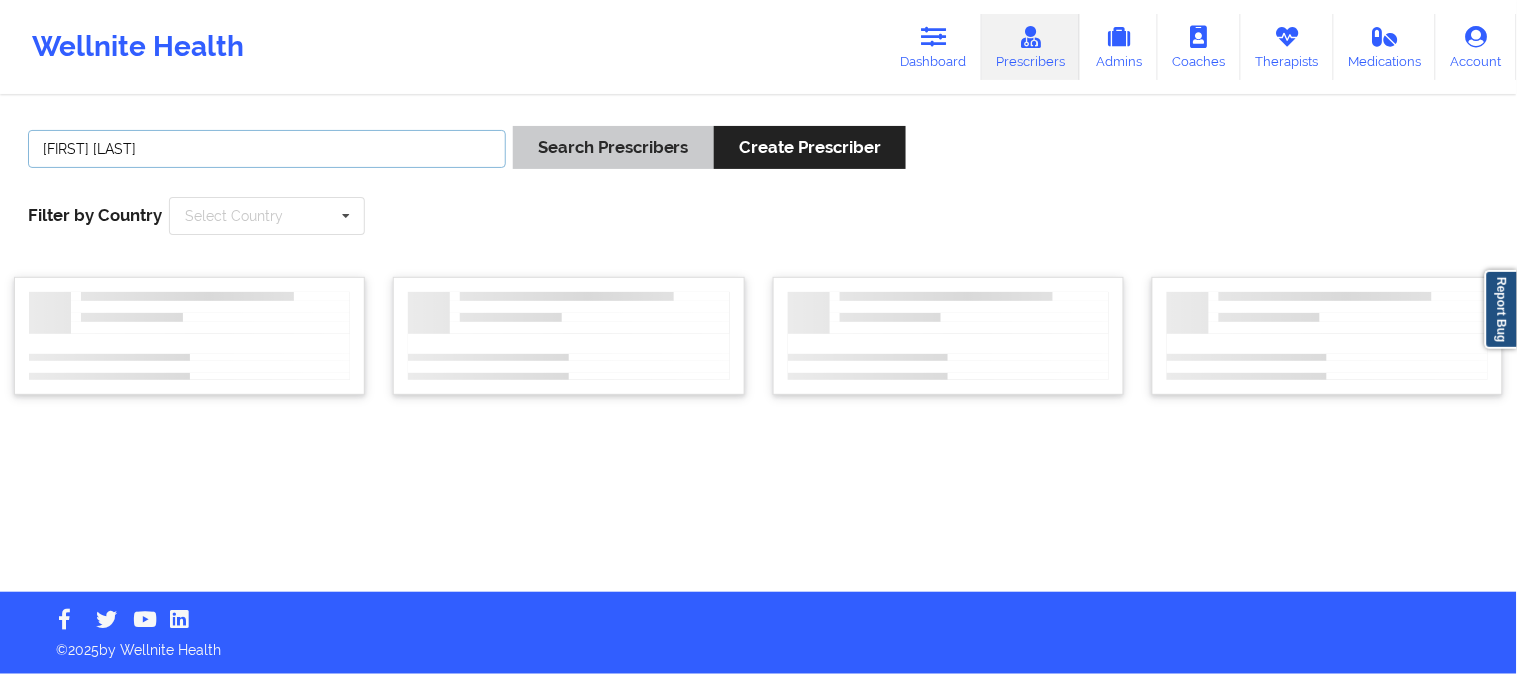 type on "renee washington" 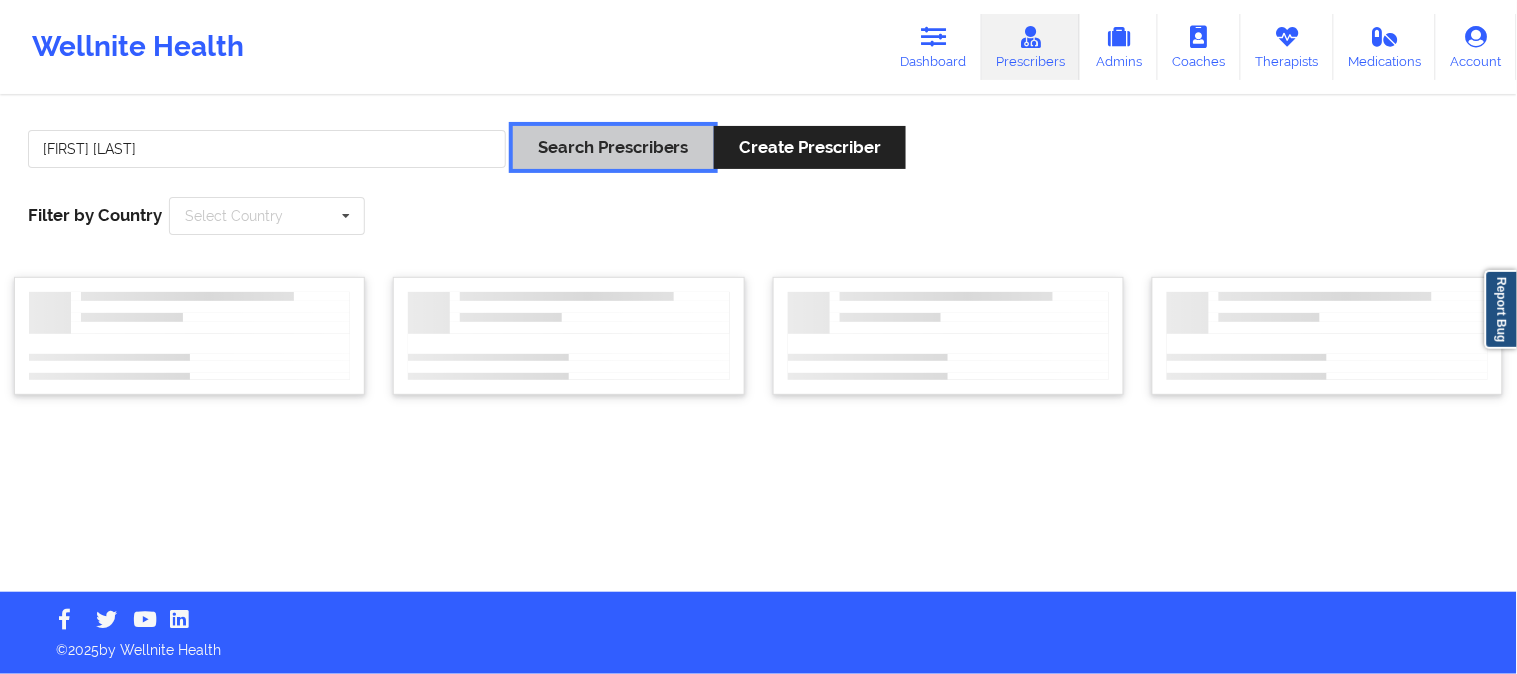 click on "Search Prescribers" at bounding box center (613, 147) 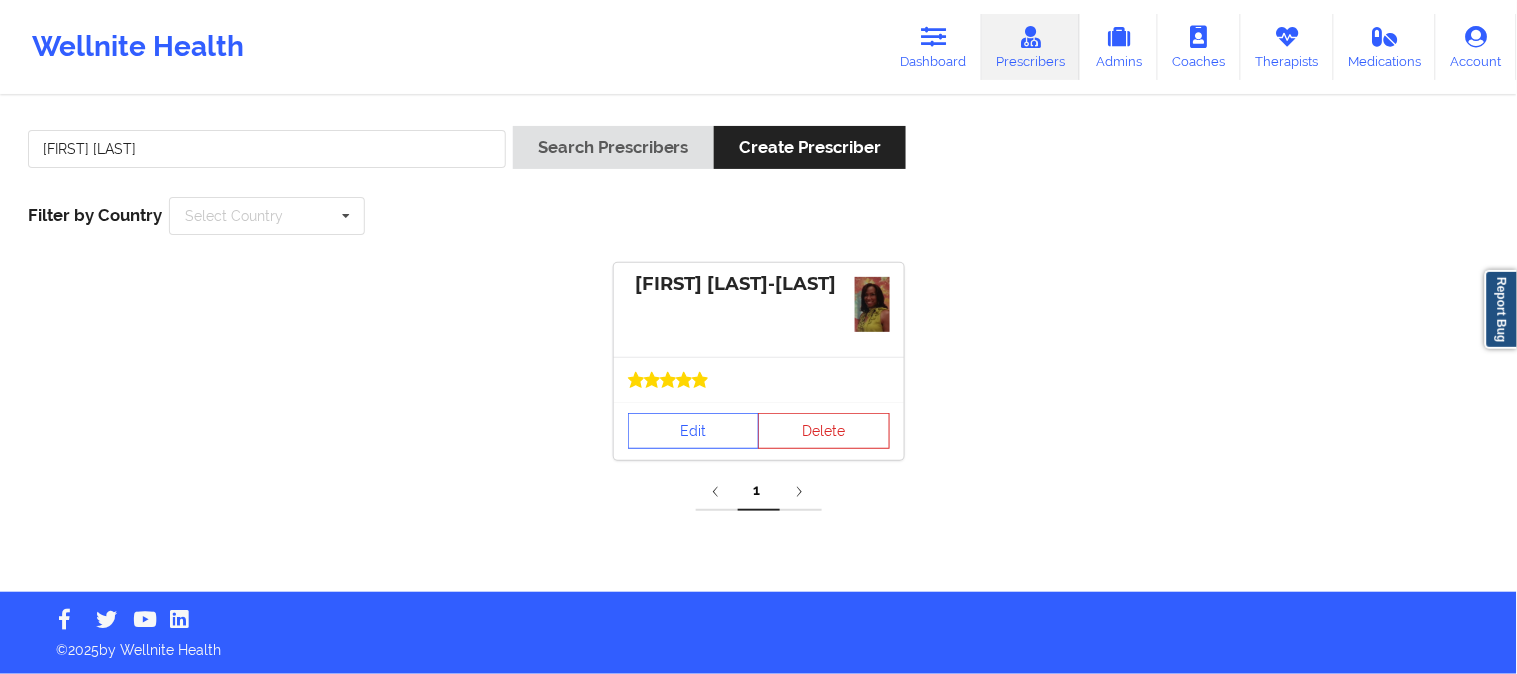 drag, startPoint x: 841, startPoint y: 302, endPoint x: 700, endPoint y: 278, distance: 143.02797 